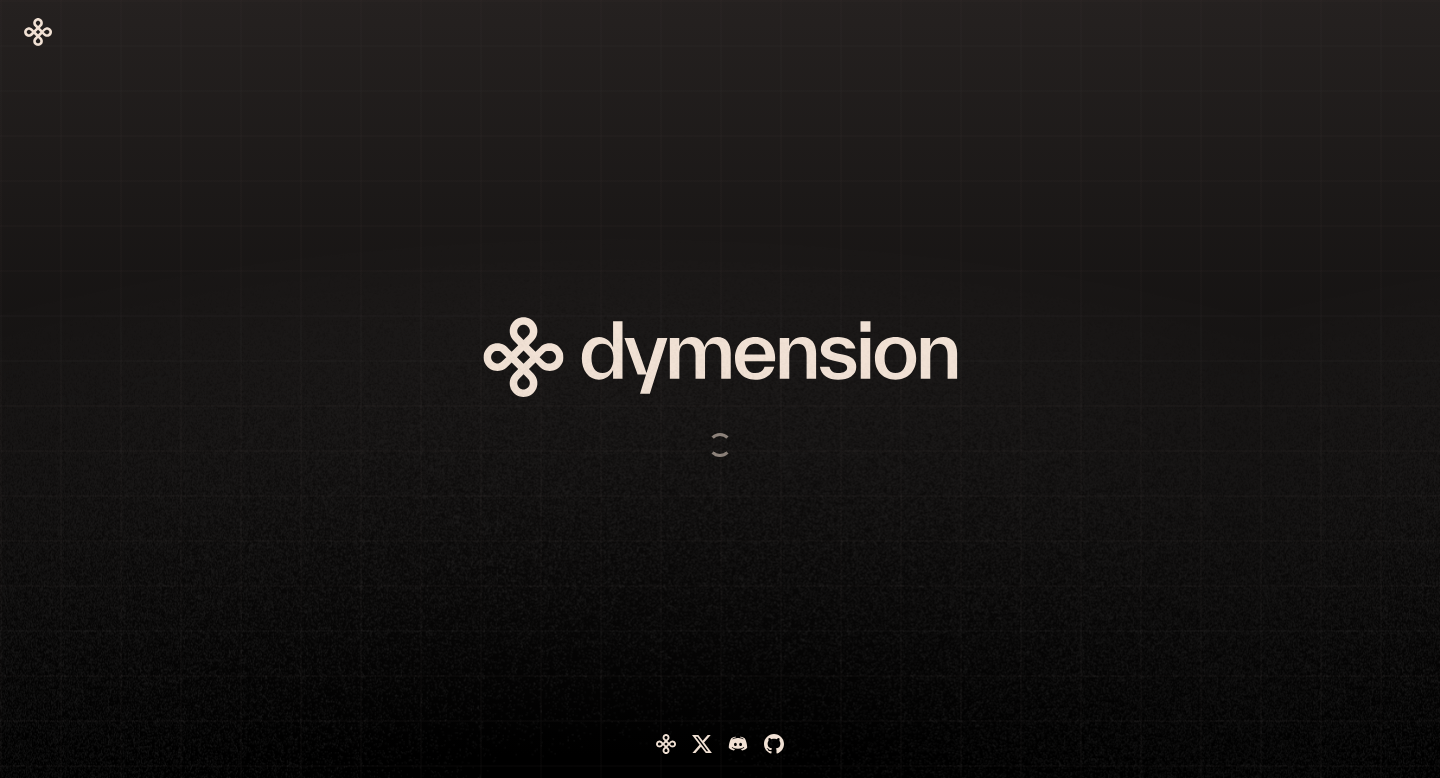 scroll, scrollTop: 0, scrollLeft: 0, axis: both 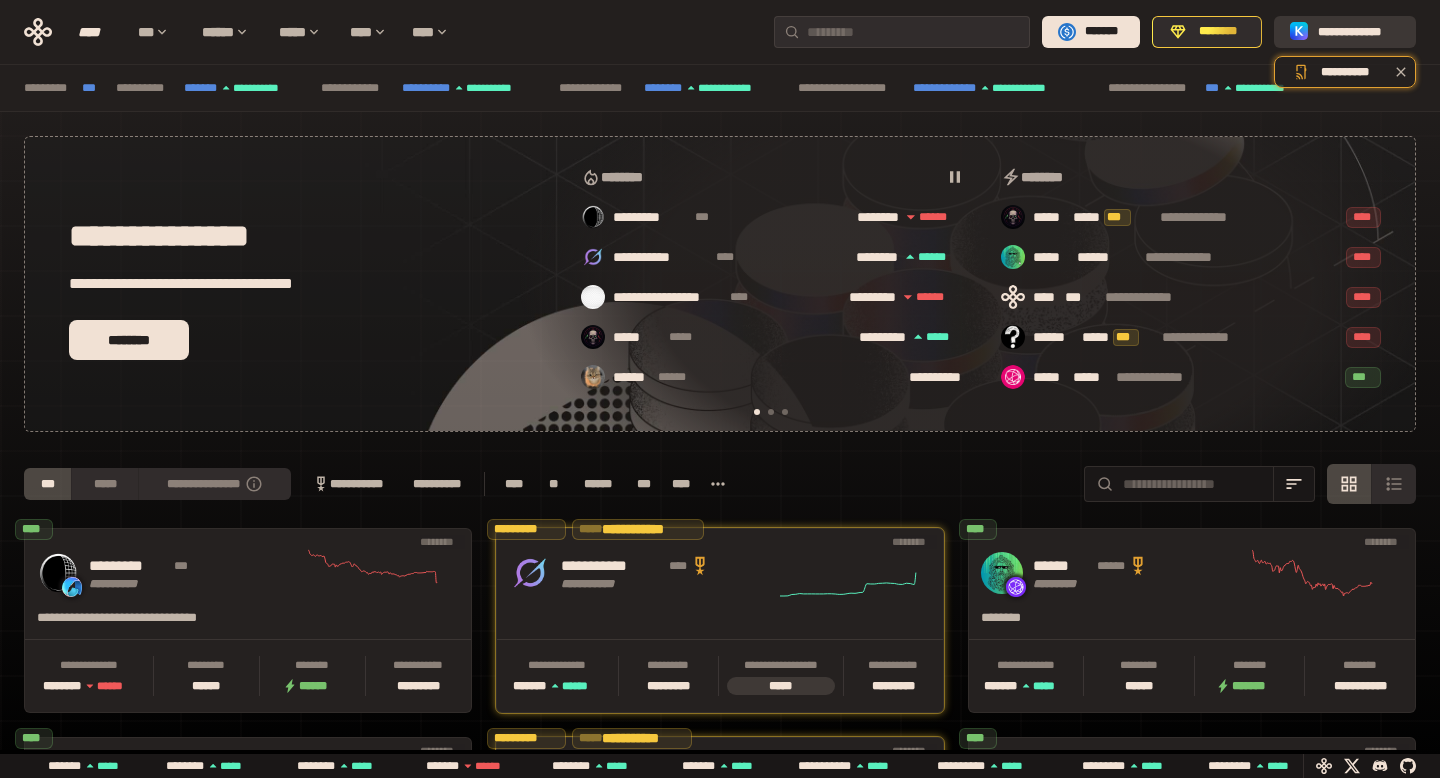 click 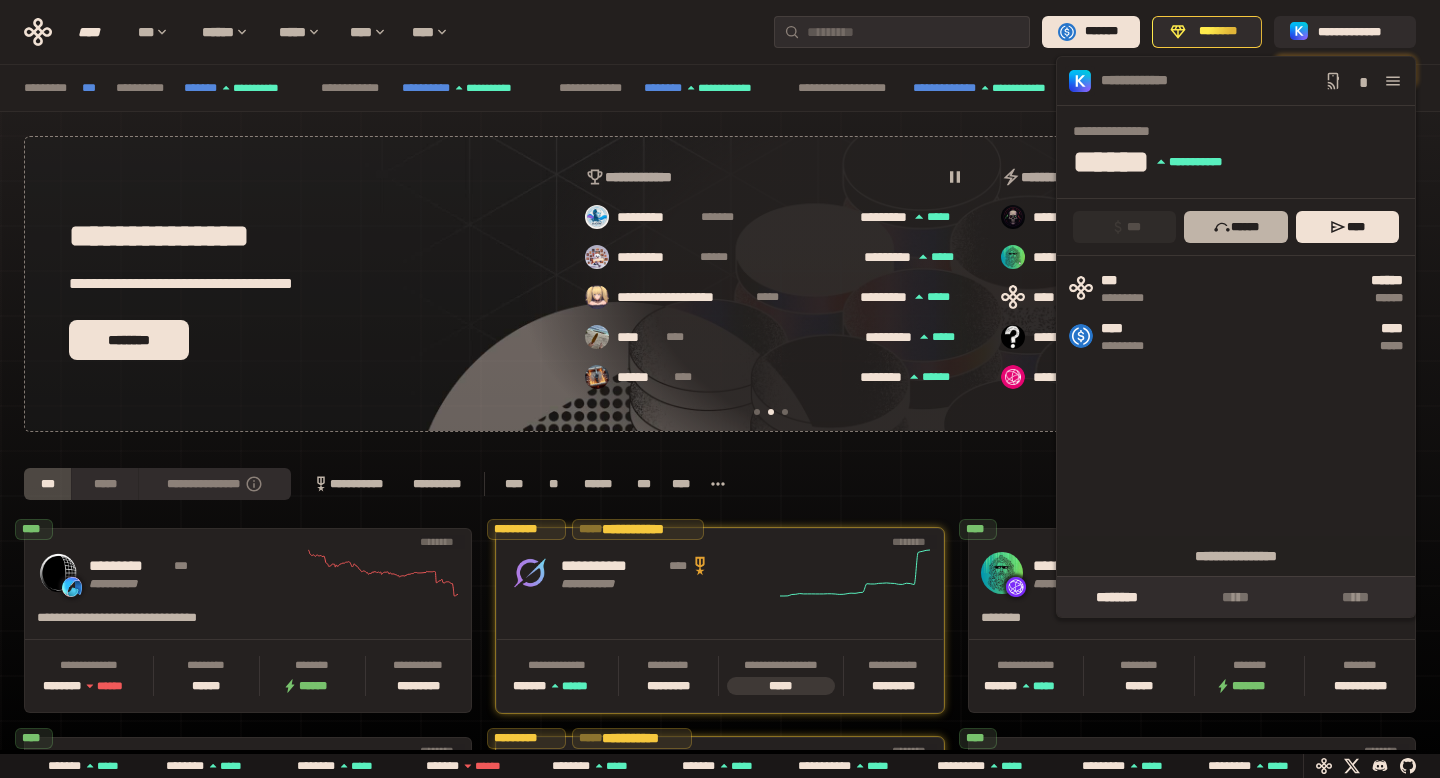 scroll, scrollTop: 0, scrollLeft: 436, axis: horizontal 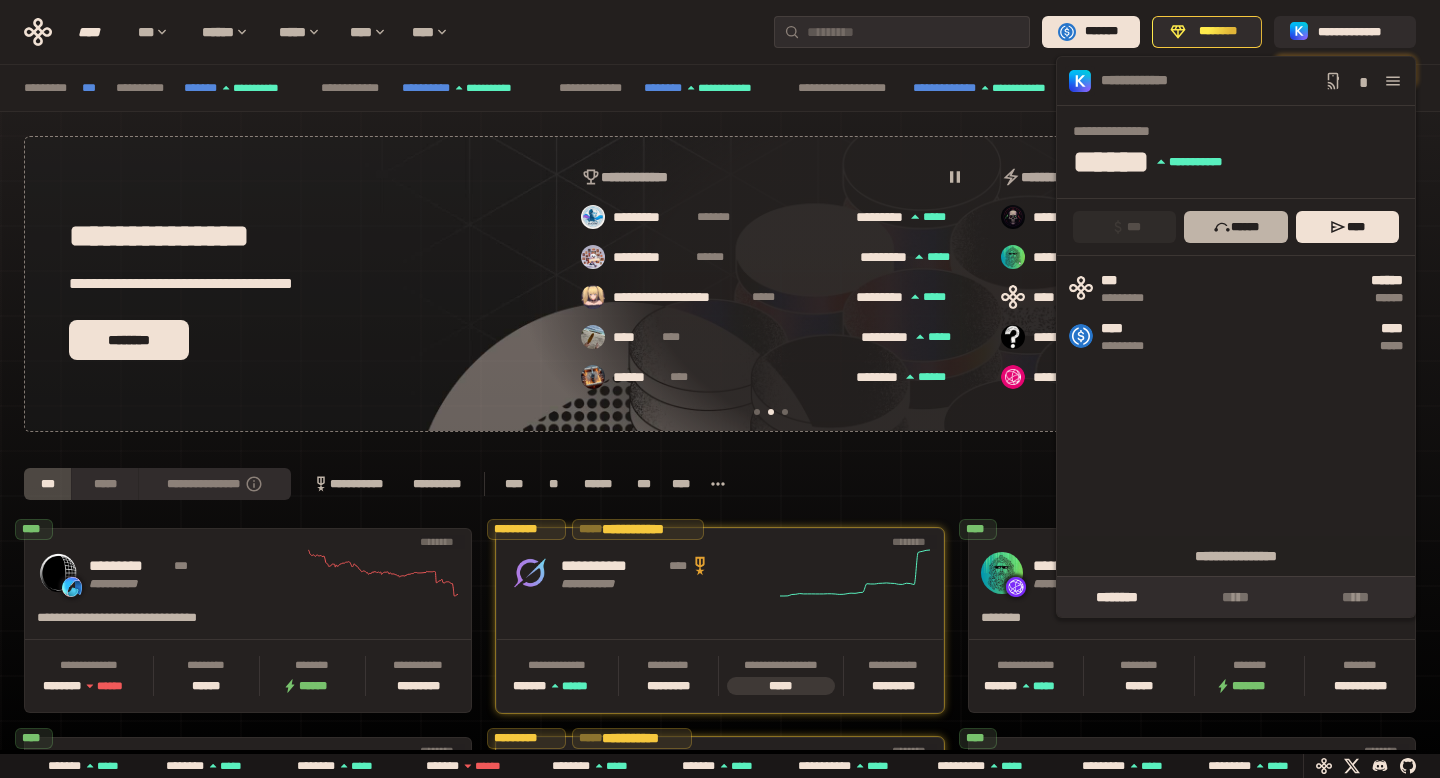 click on "******" at bounding box center (1235, 227) 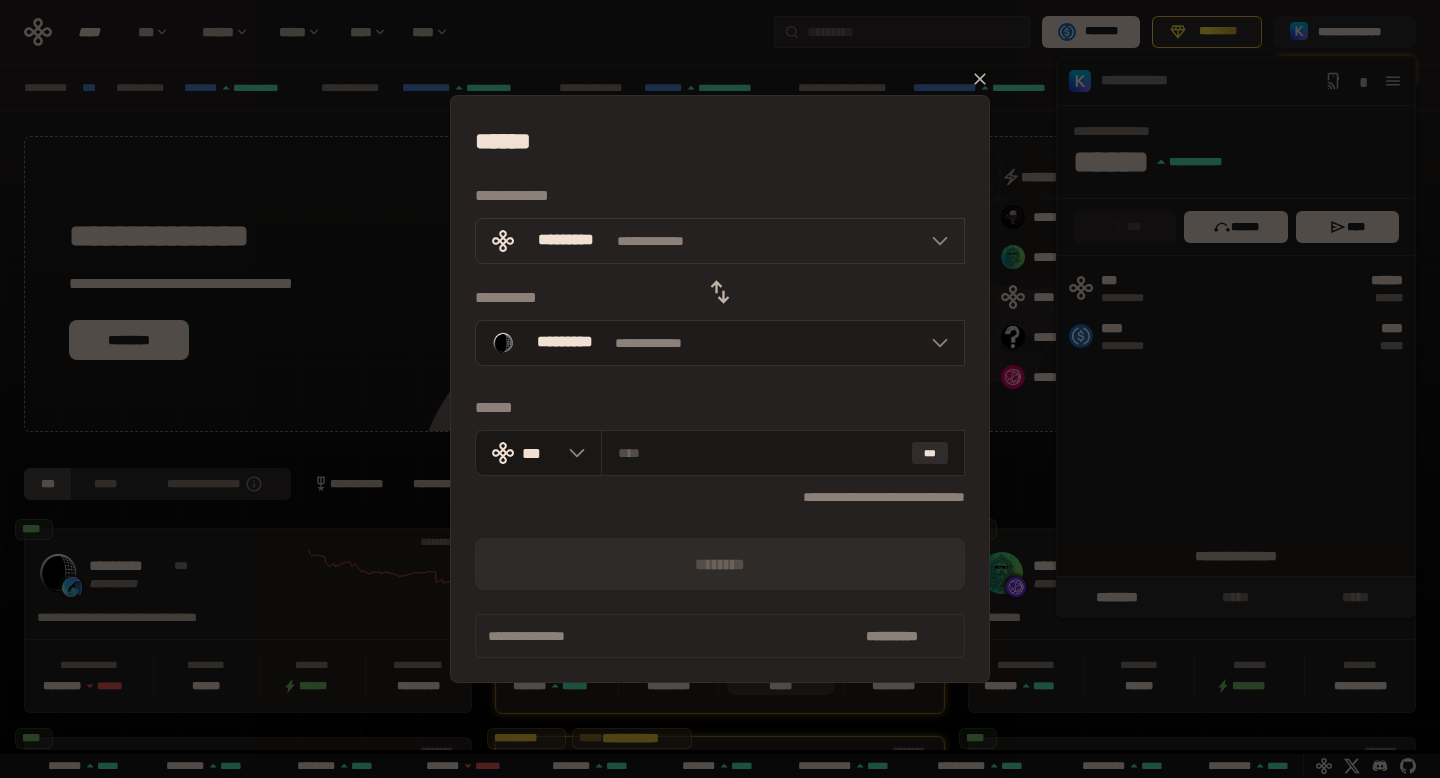 click on "**********" at bounding box center (720, 343) 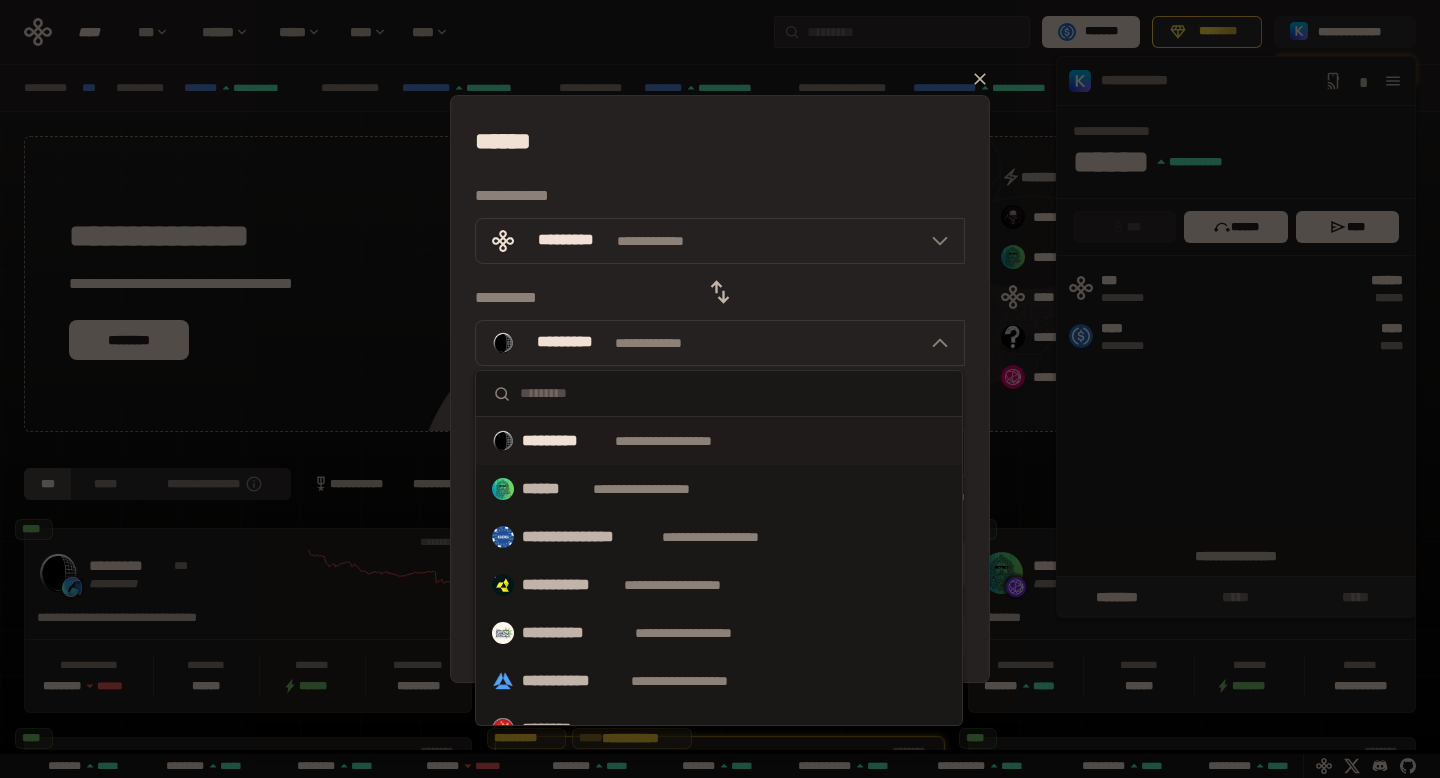 click at bounding box center [719, 394] 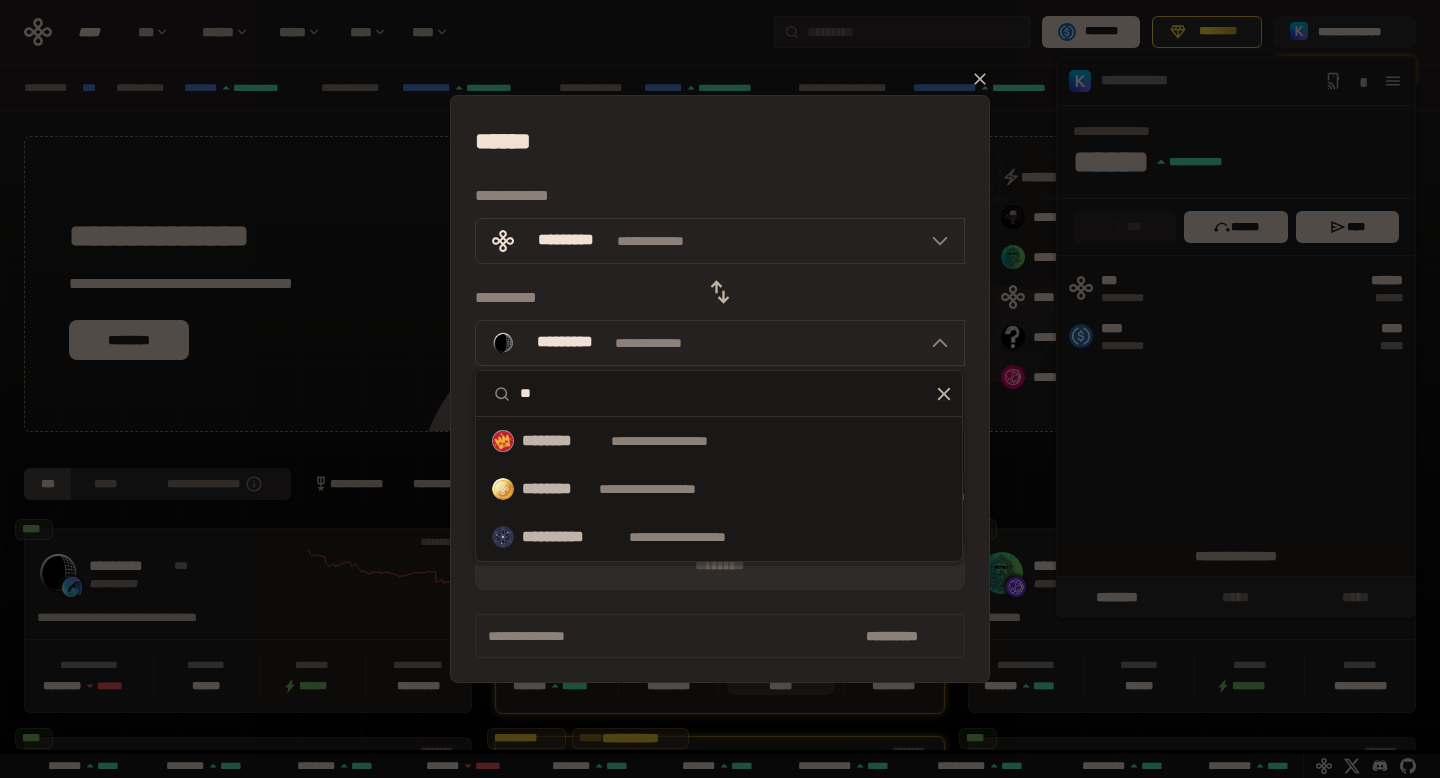 scroll, scrollTop: 0, scrollLeft: 856, axis: horizontal 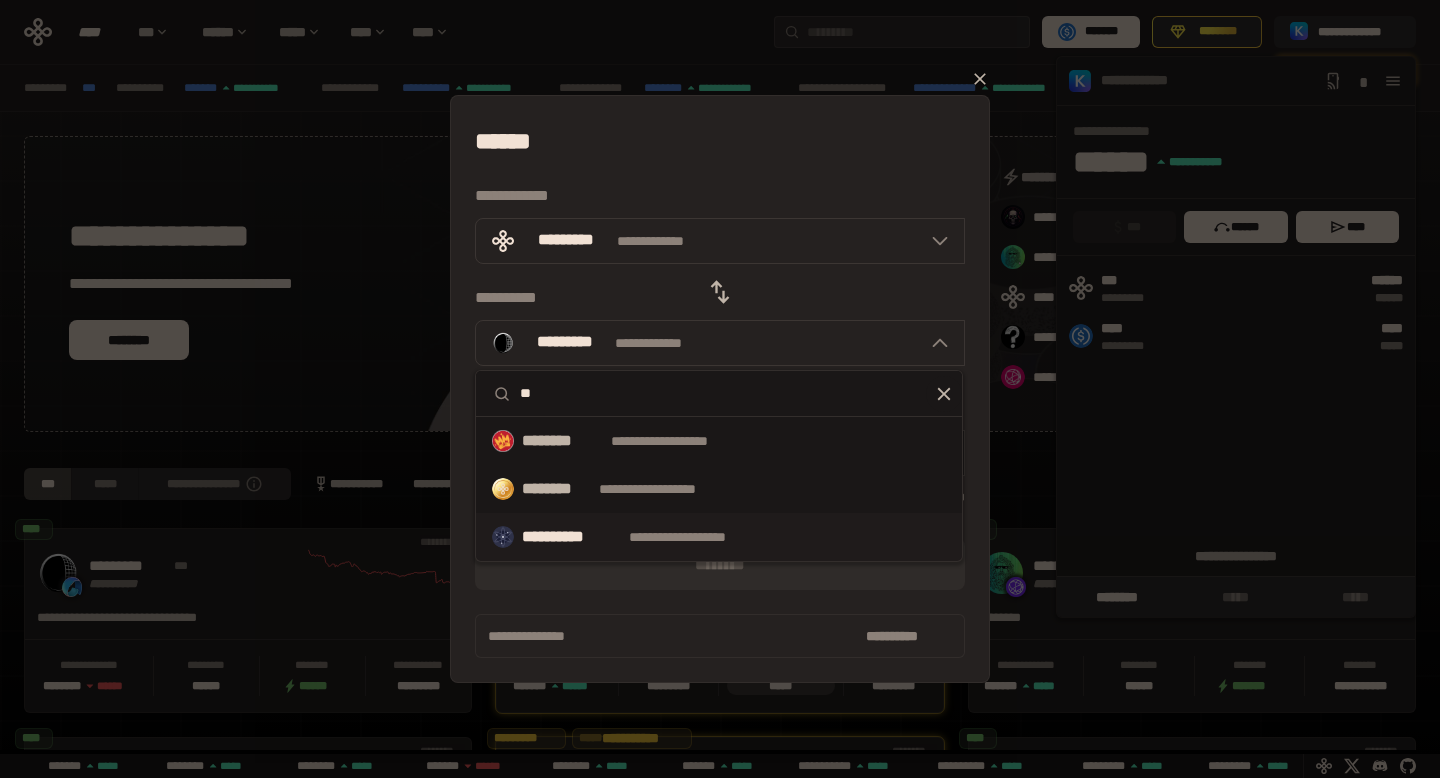 type on "**" 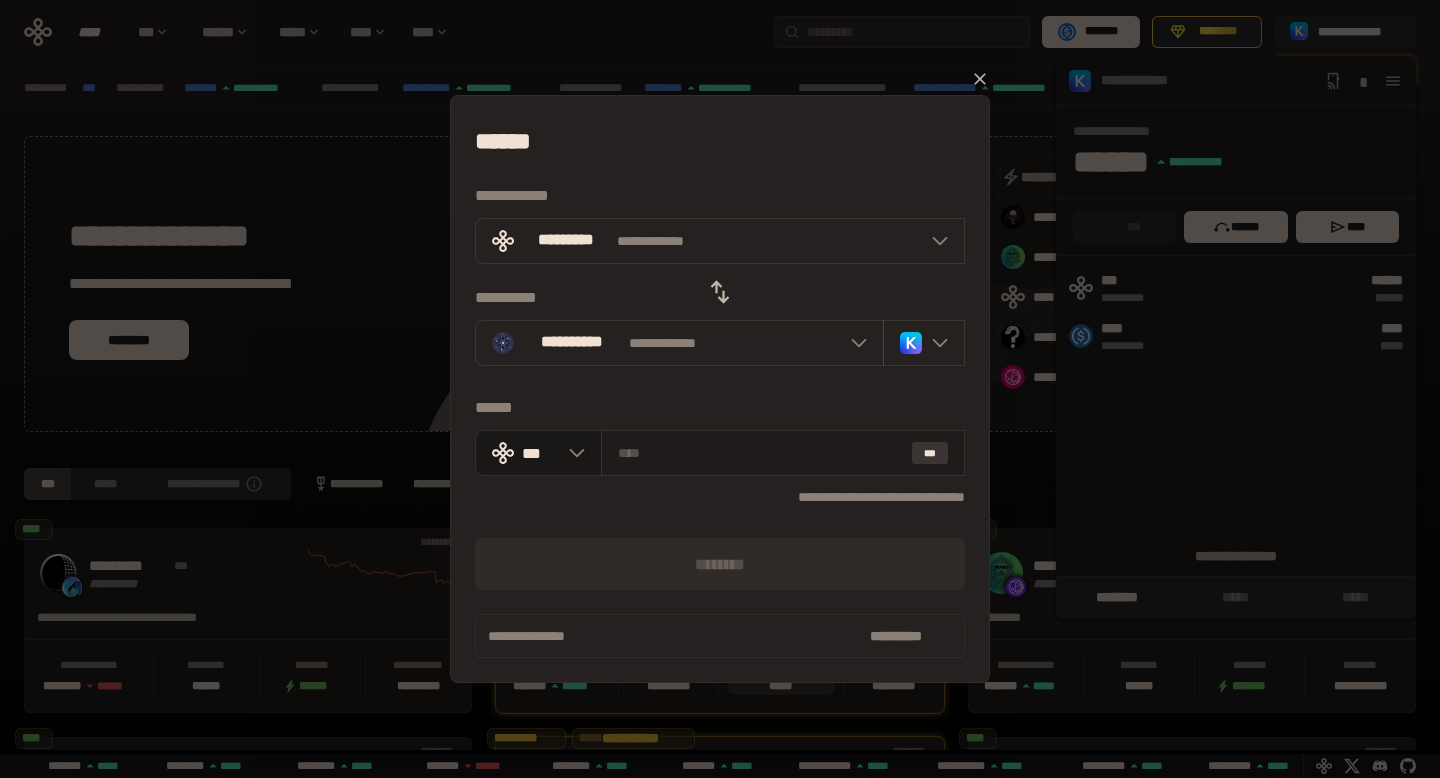 click on "***" at bounding box center (930, 453) 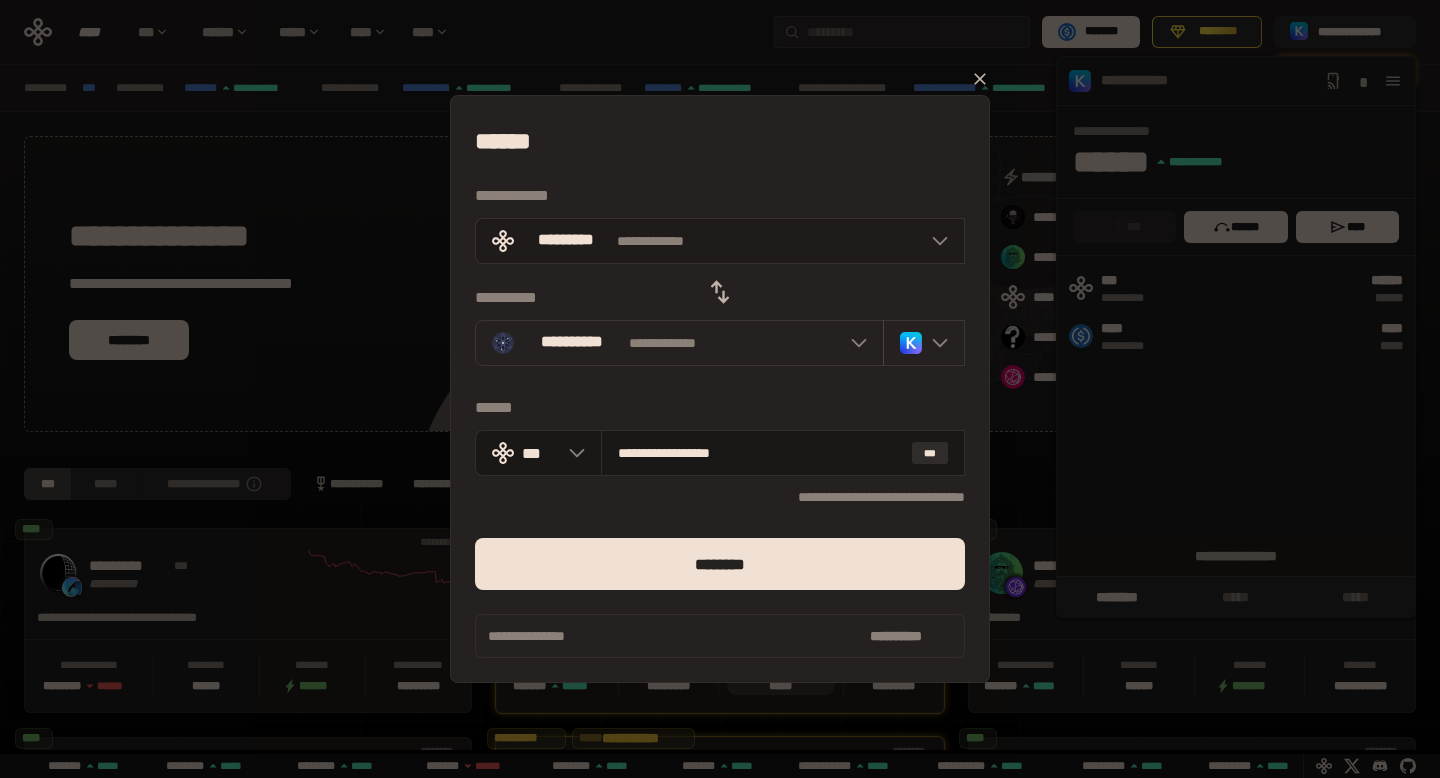 click on "**********" at bounding box center (720, 241) 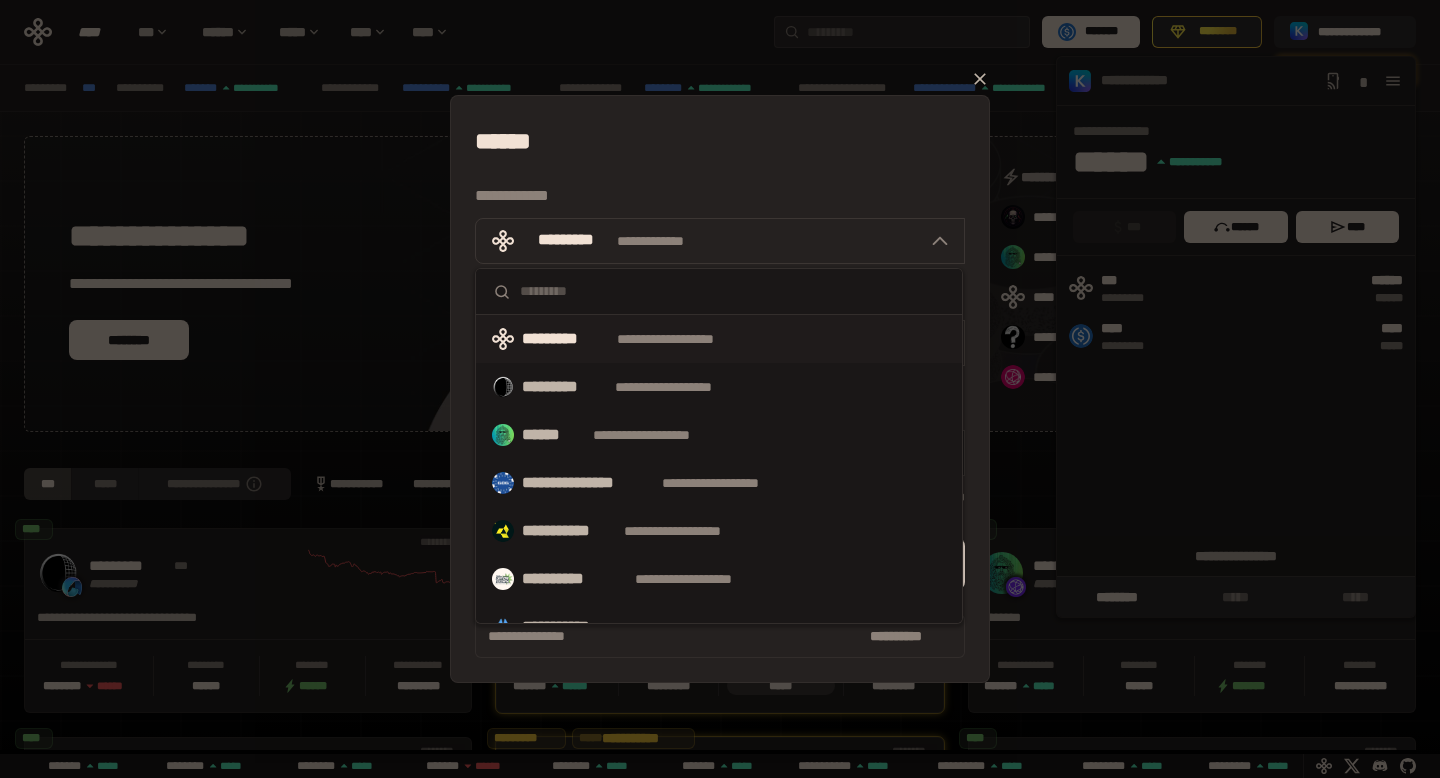 scroll, scrollTop: 0, scrollLeft: 436, axis: horizontal 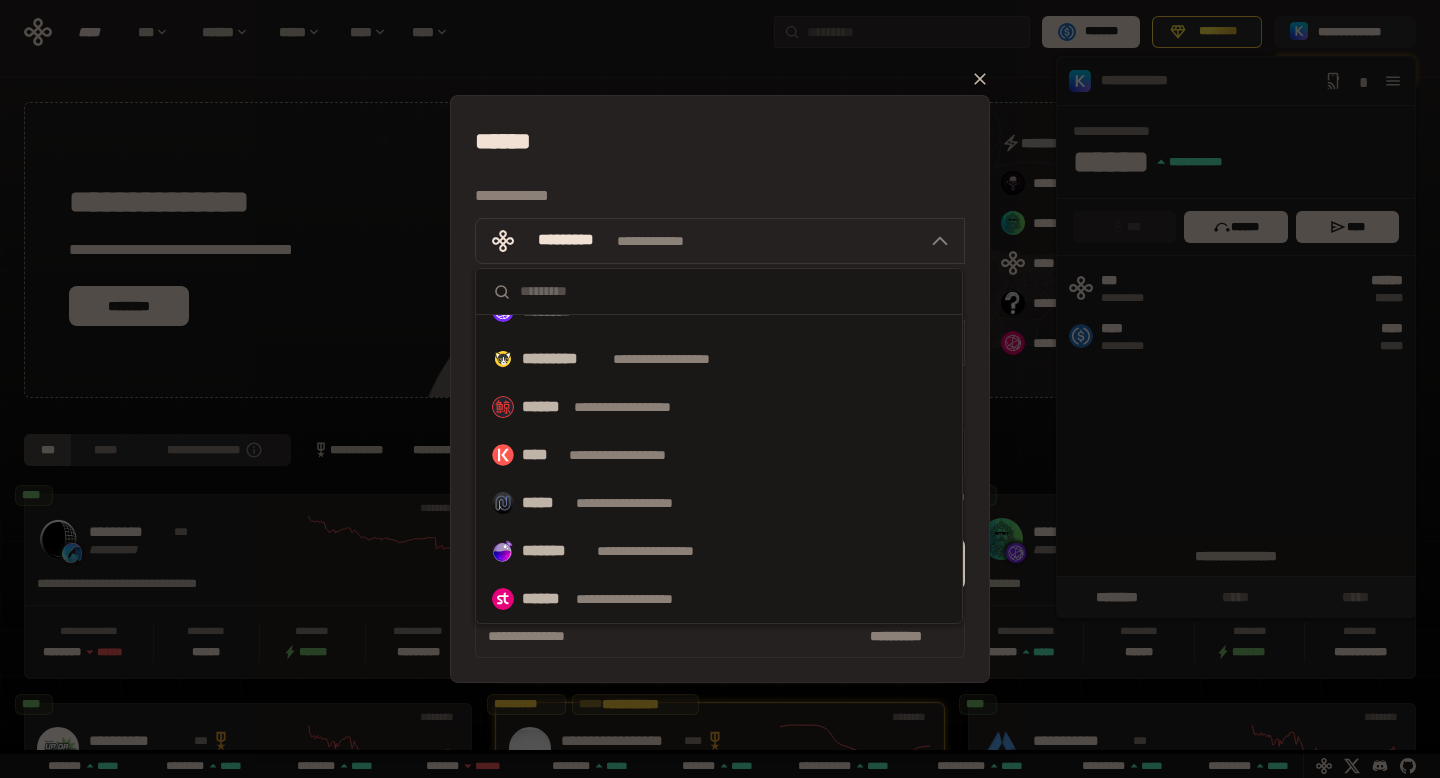 click at bounding box center (733, 291) 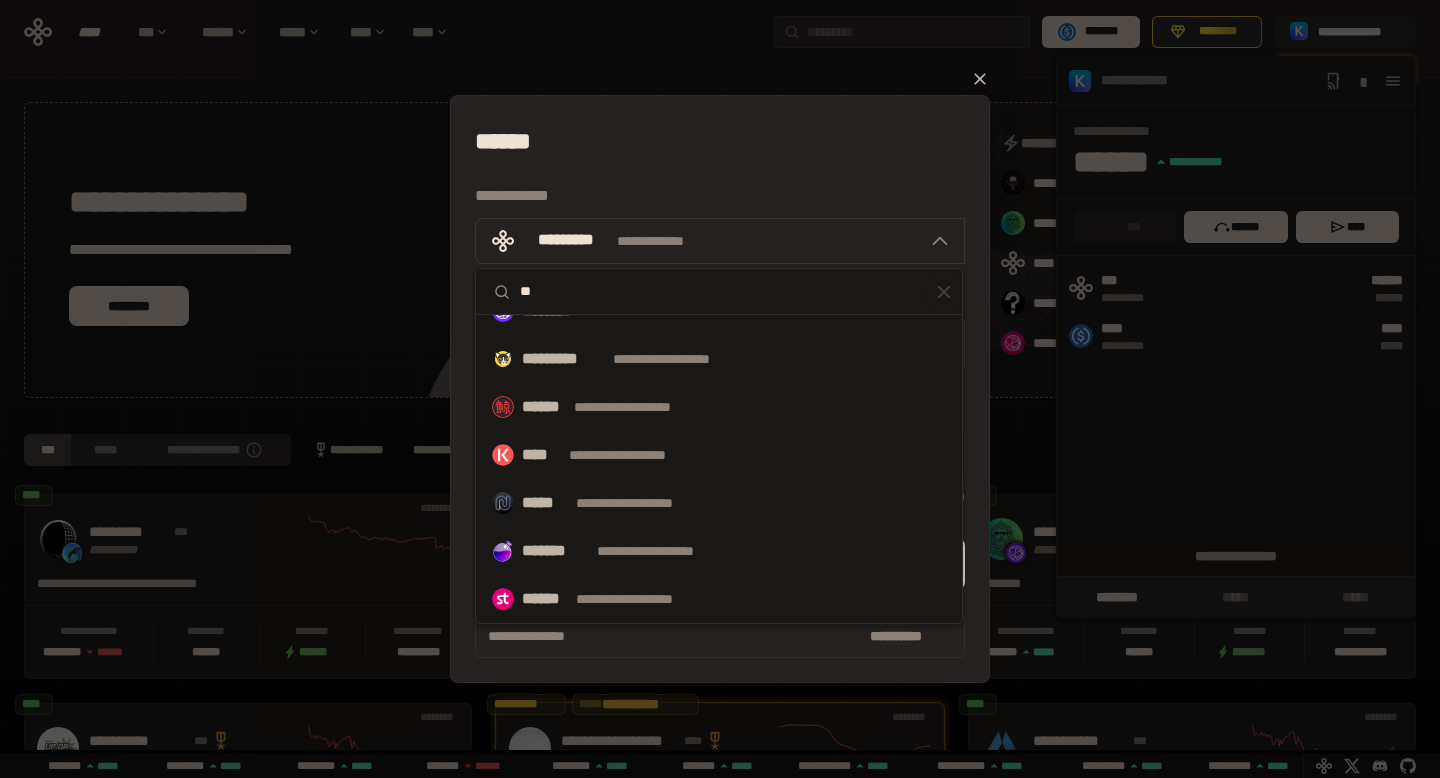 scroll, scrollTop: 0, scrollLeft: 0, axis: both 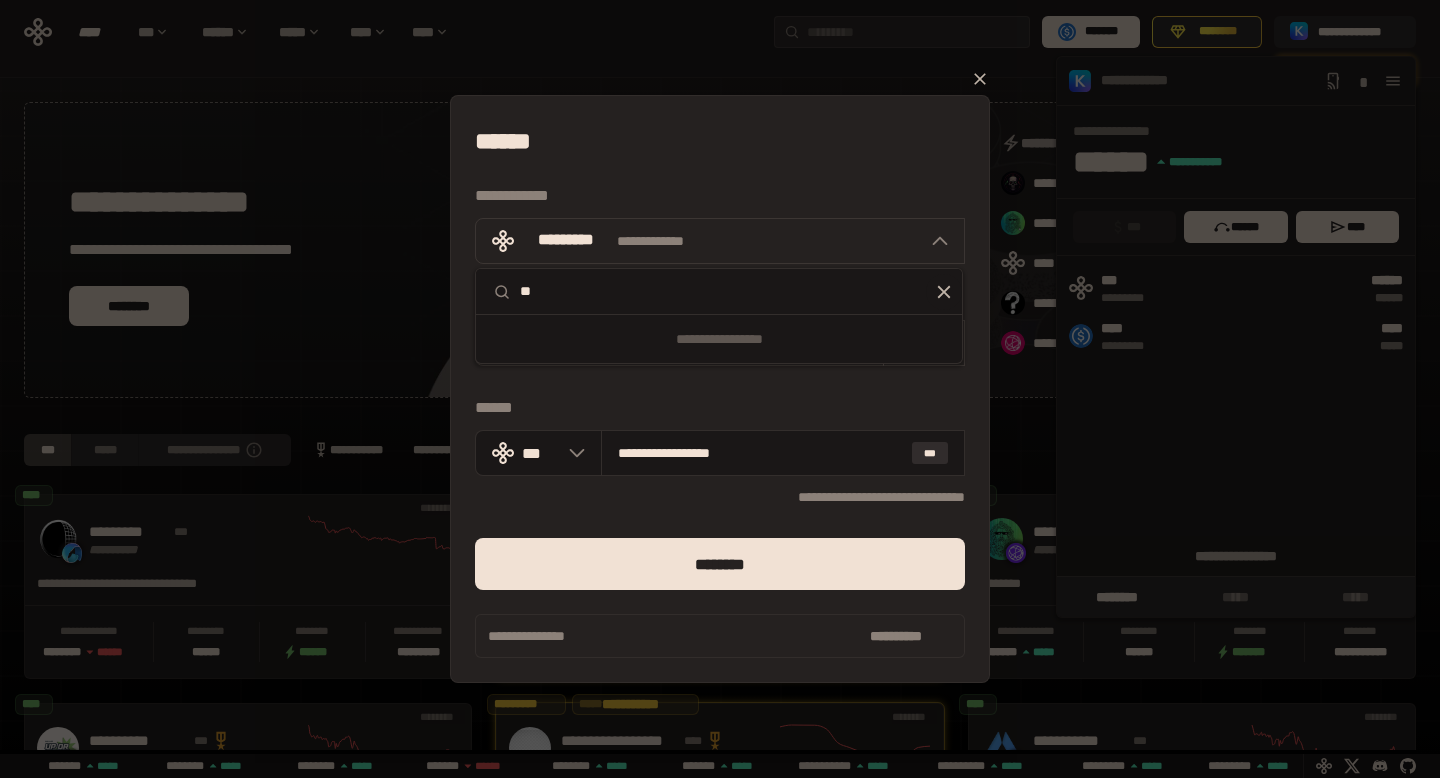 type on "*" 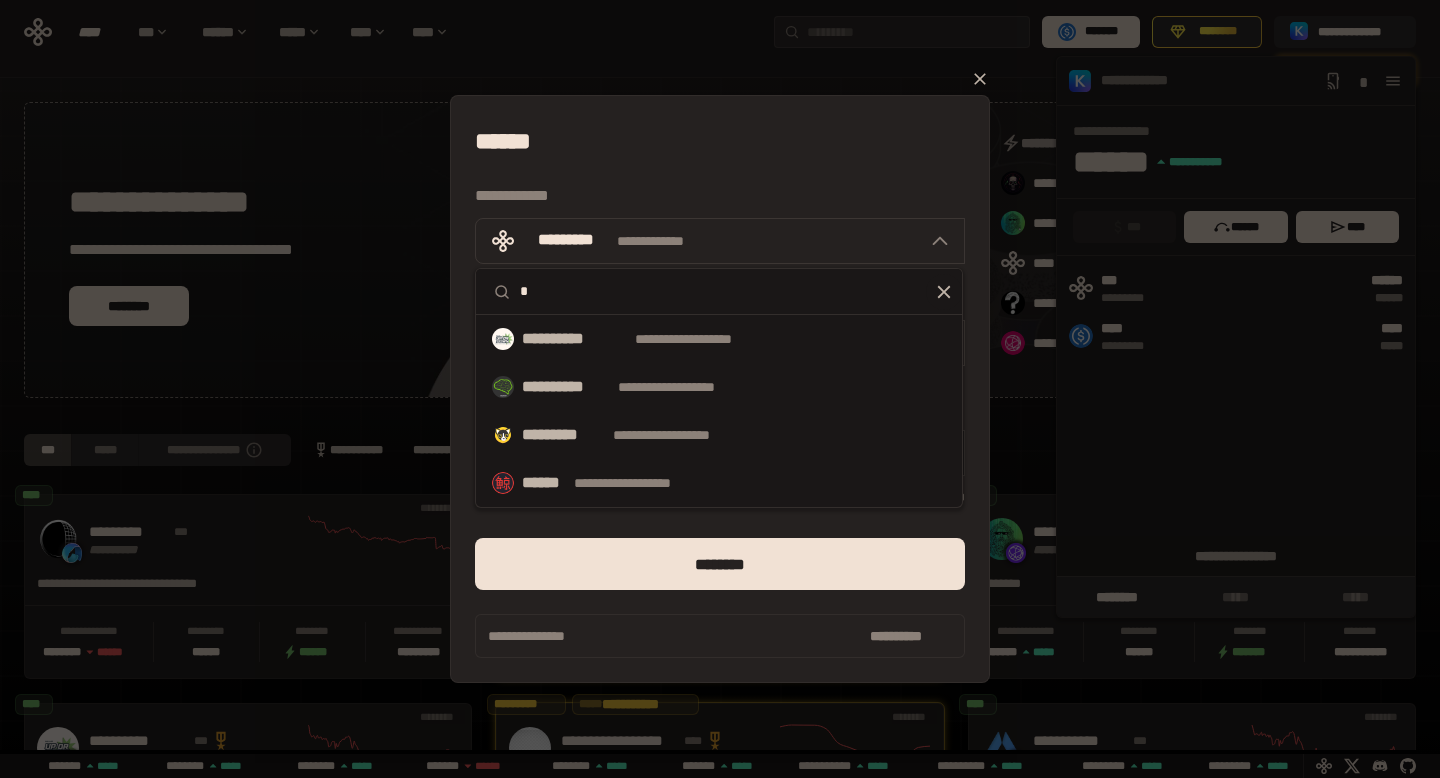 type 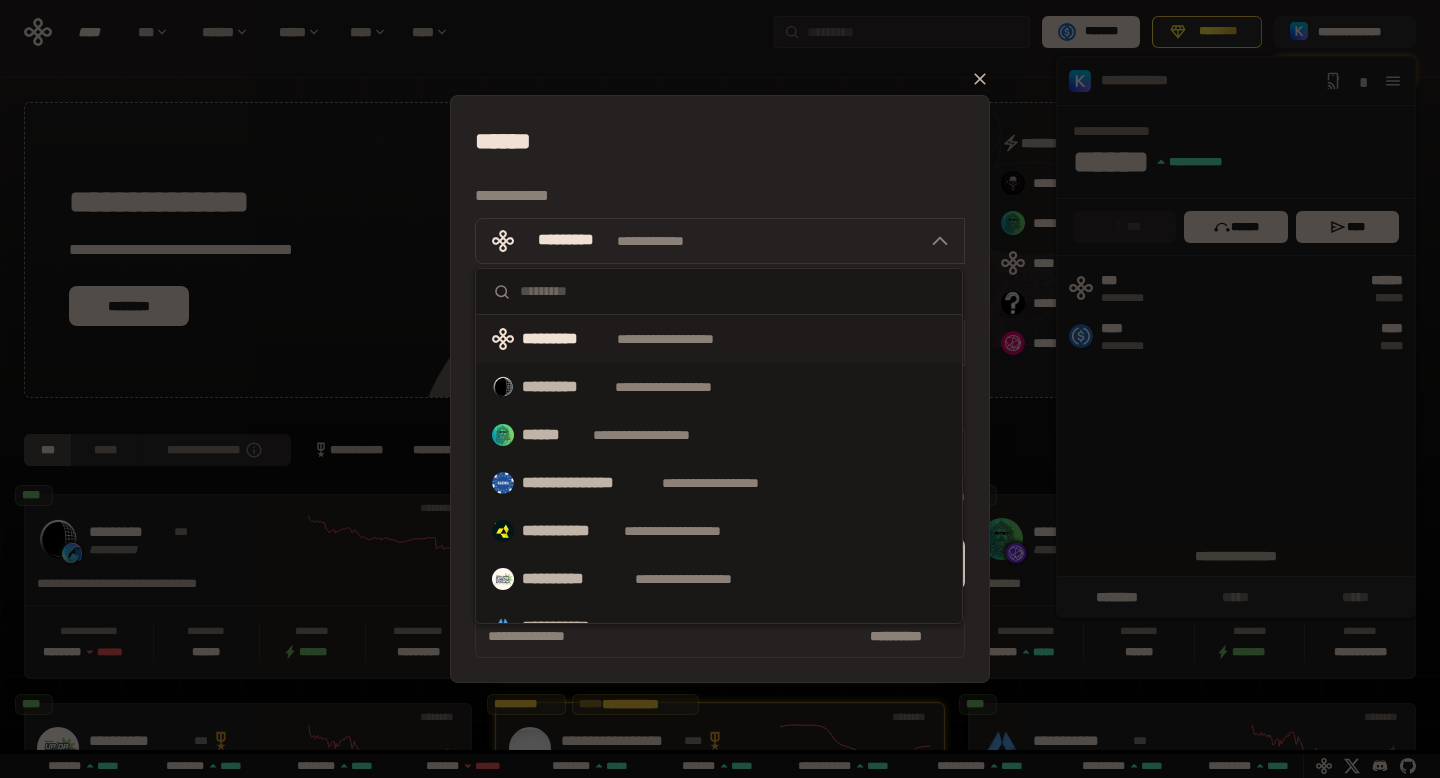 click on "[FIRST] [LAST] [STREET] [CITY], [STATE] [POSTAL_CODE] [COUNTRY] [PHONE] [EMAIL] [CREDIT_CARD] [EXPIRY_DATE] [CVV] [CARD_TYPE] [BANK_NAME] [ACCOUNT_NUMBER] [ROUTING_NUMBER] [SWIFT_CODE] [IBAN] [PASSPORT_NUMBER] [DRIVER_LICENSE] [NATIONAL_ID] [DATE_OF_BIRTH] [AGE] [OCCUPATION] [EMPLOYER] [JOB_TITLE]" at bounding box center (720, 389) 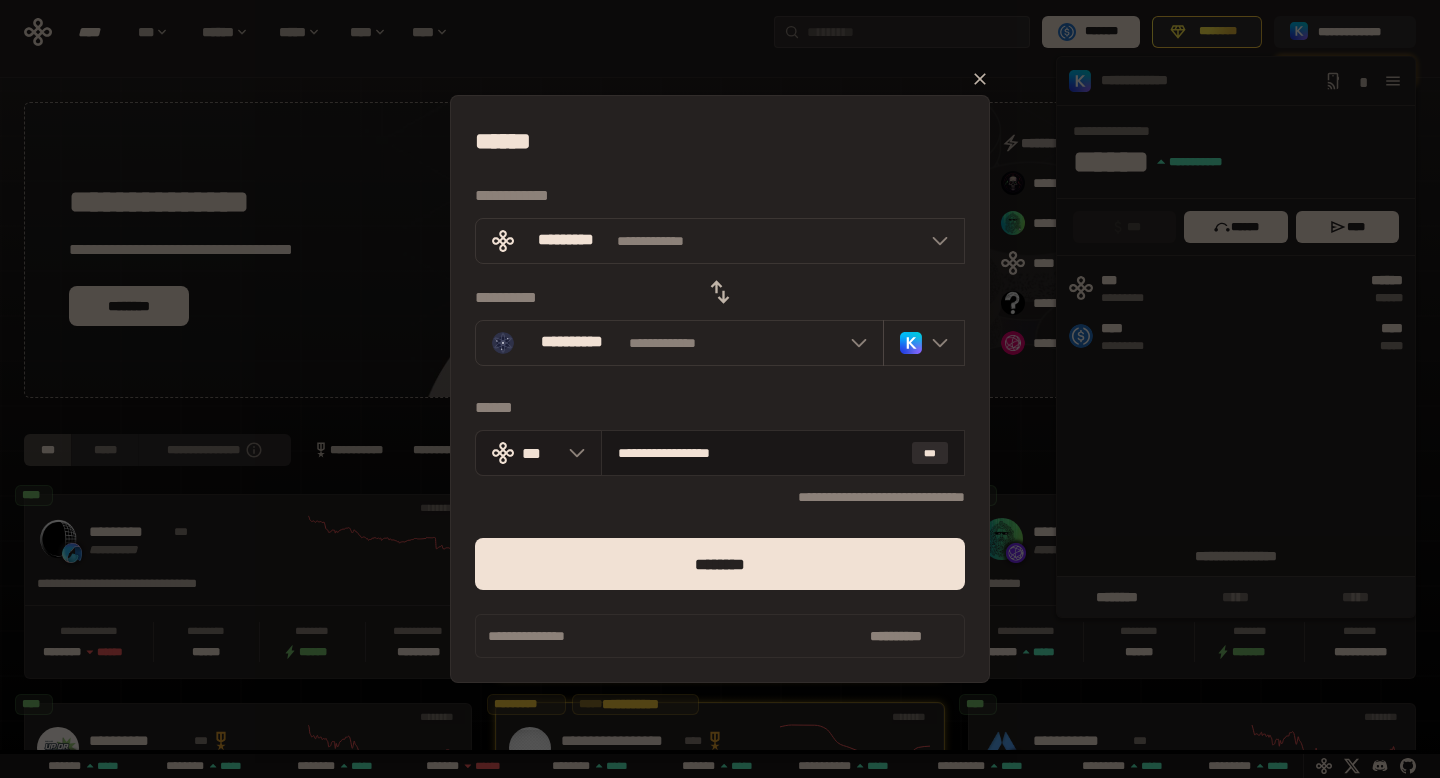 scroll, scrollTop: 0, scrollLeft: 436, axis: horizontal 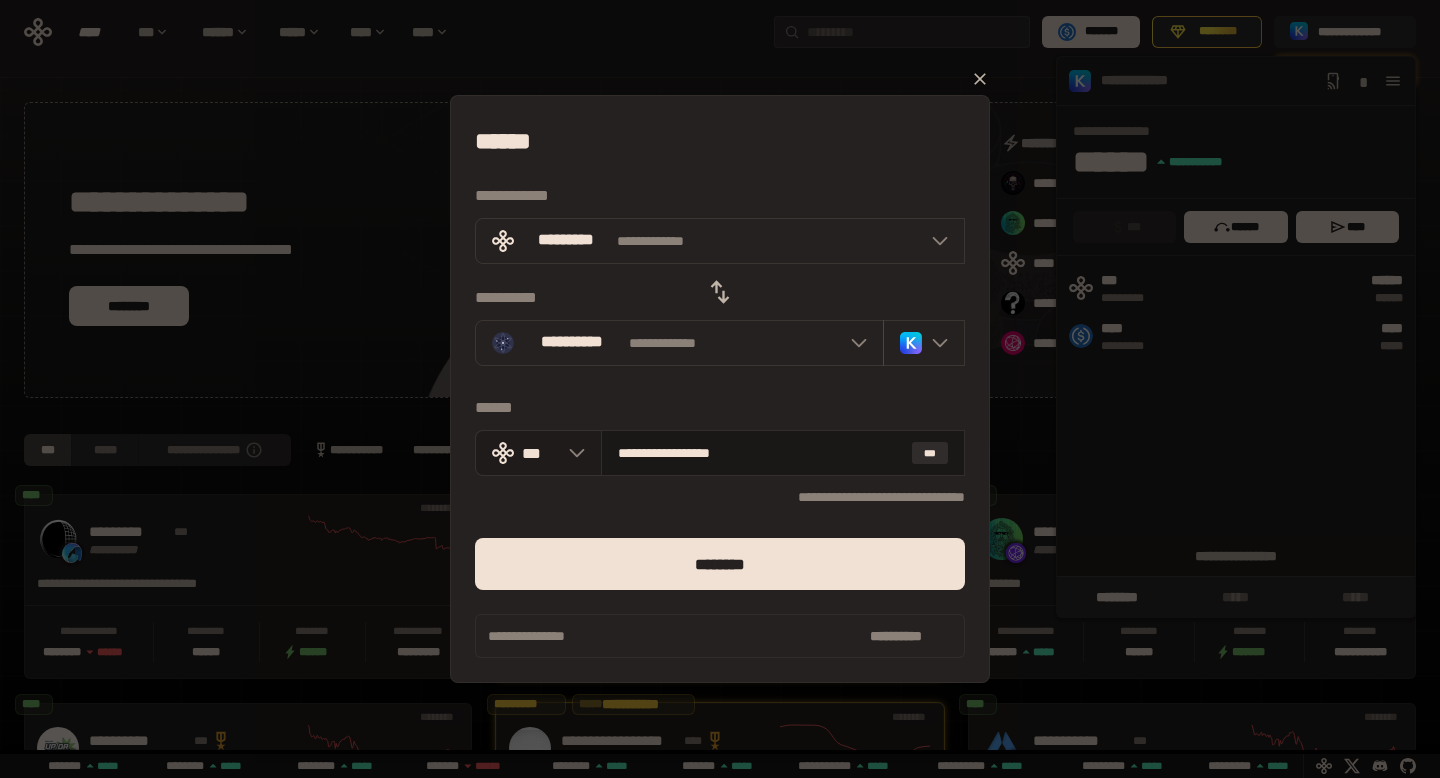 click at bounding box center [572, 453] 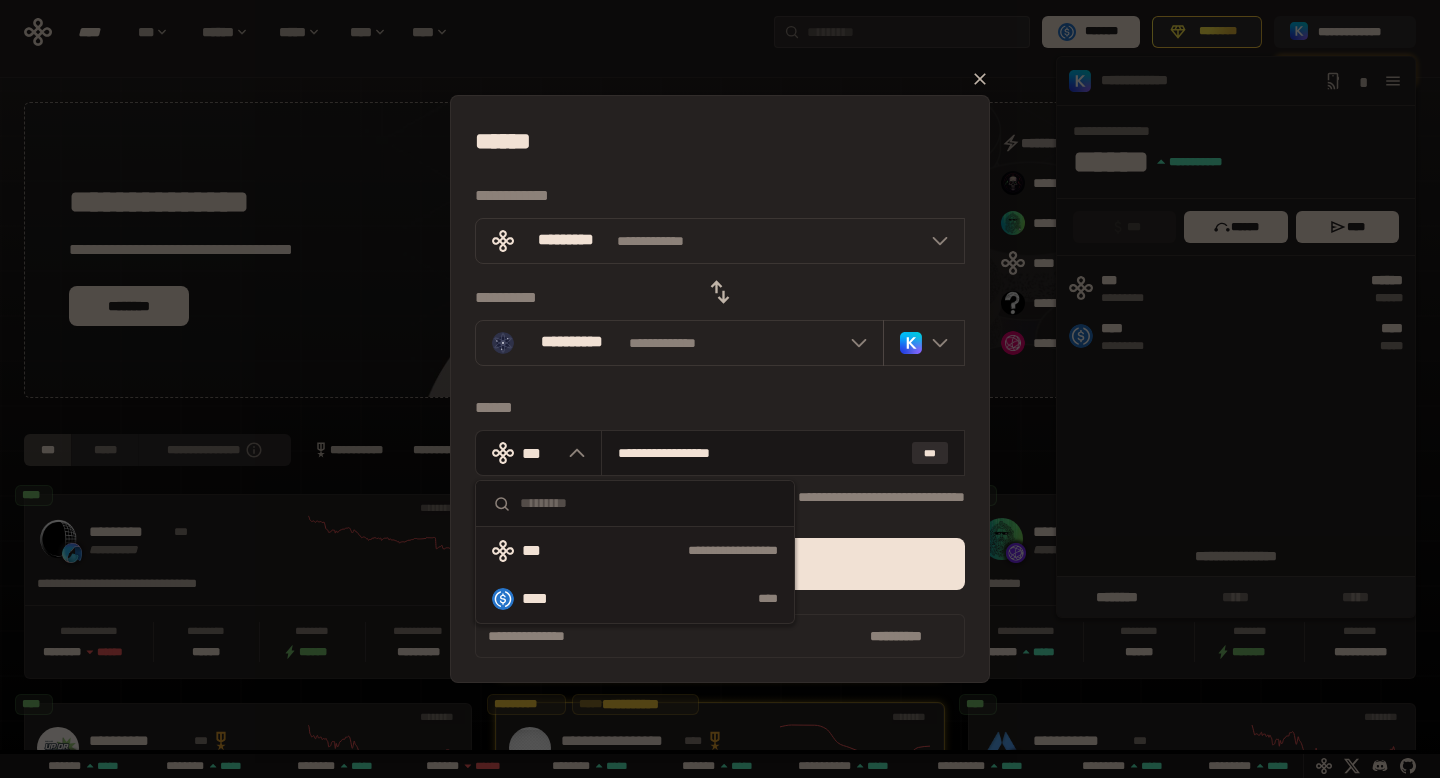 click on "**** ****" at bounding box center (635, 599) 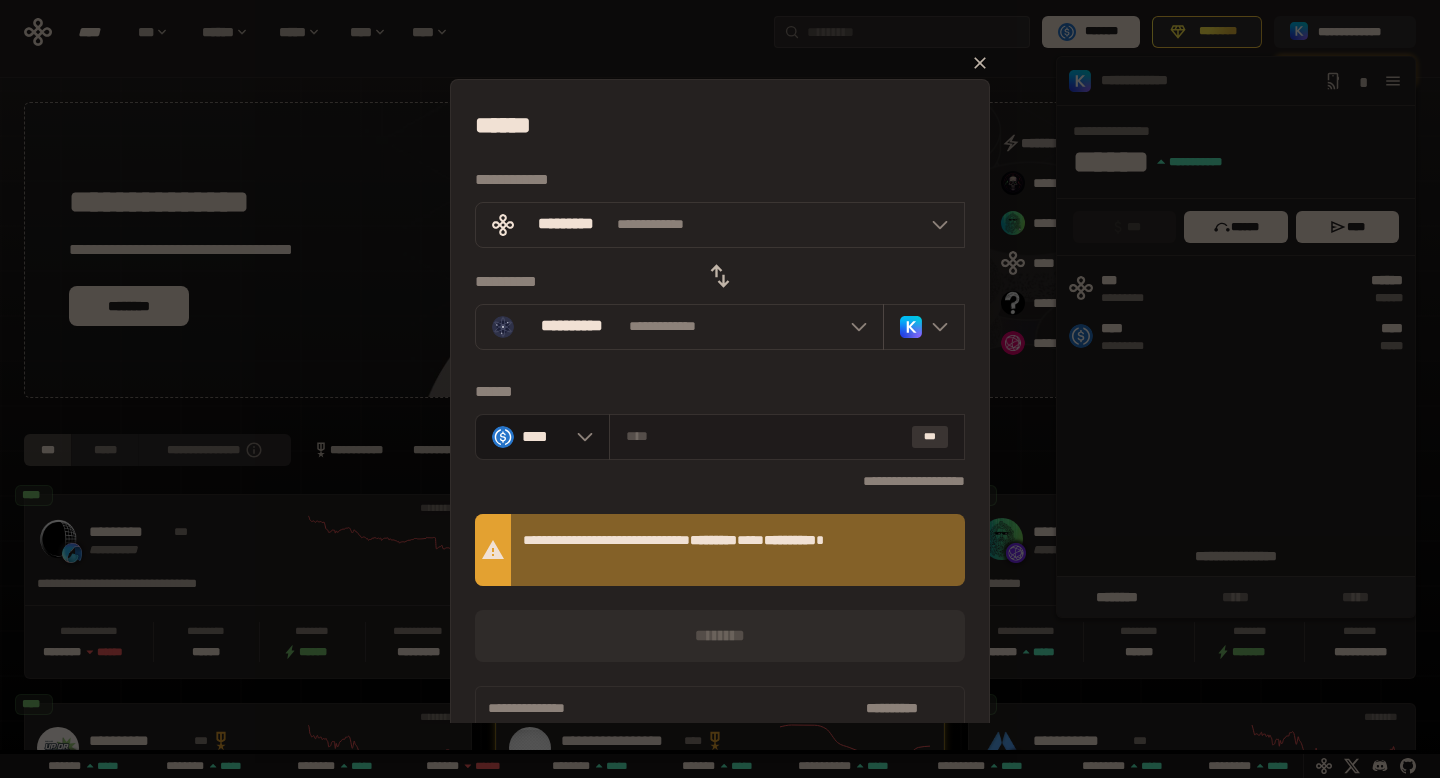 click on "***" at bounding box center [930, 437] 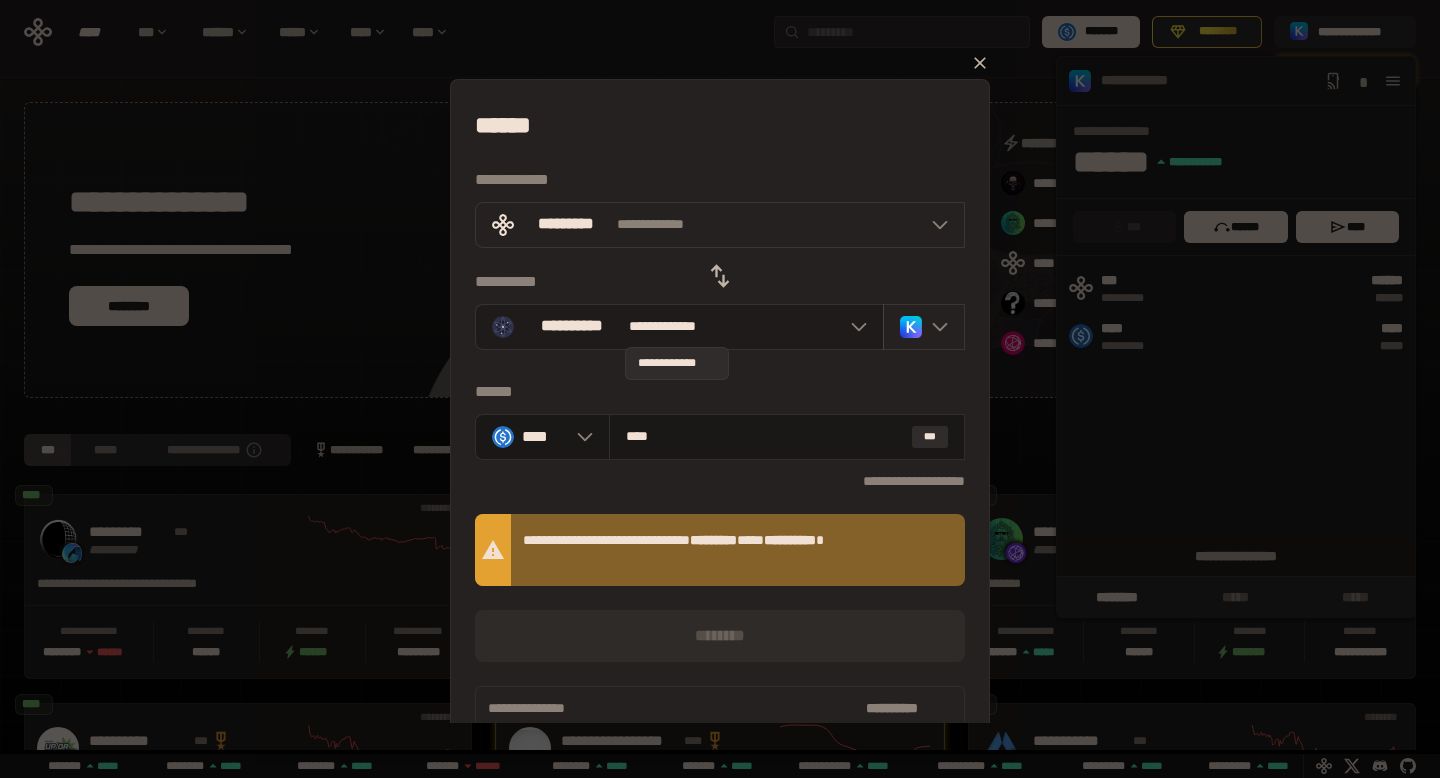 scroll, scrollTop: 0, scrollLeft: 856, axis: horizontal 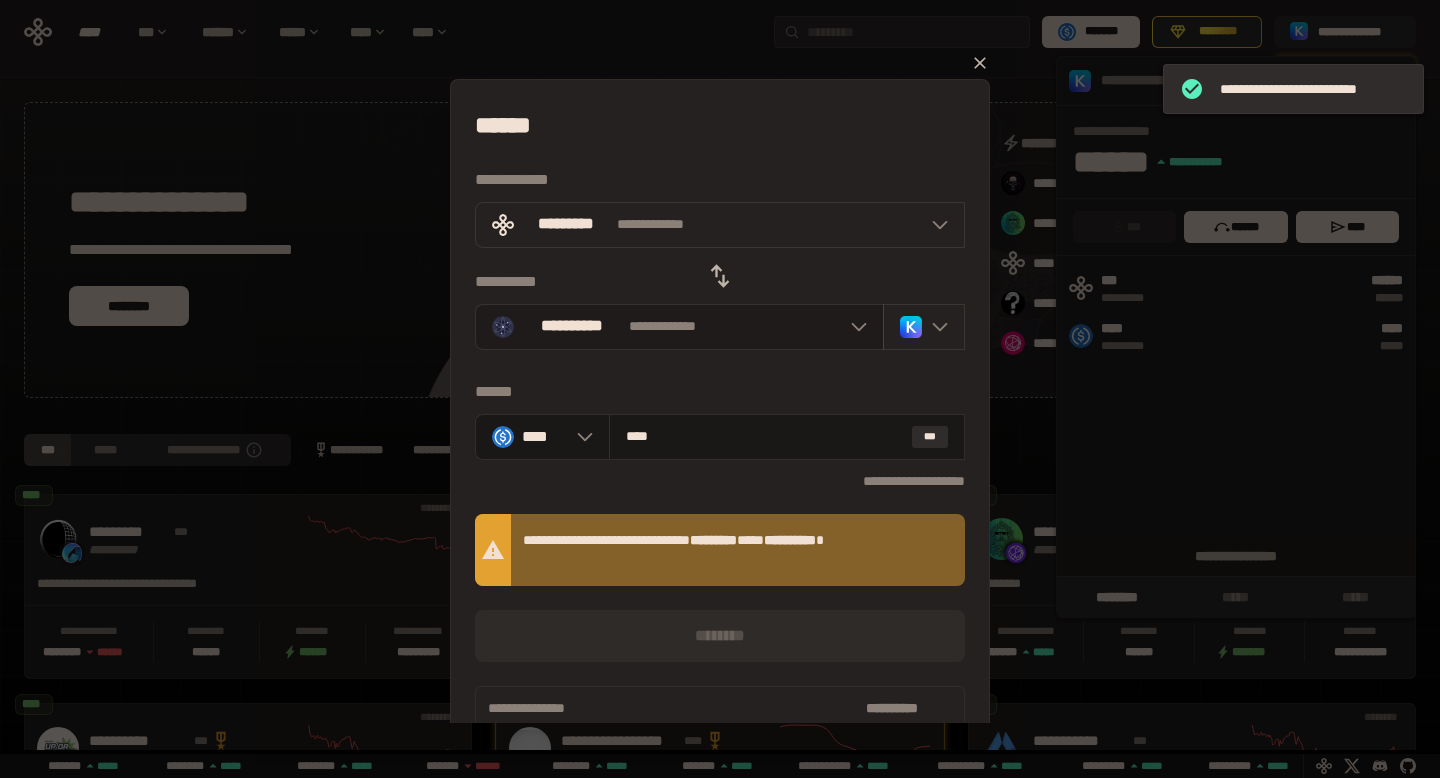 click on "[FIRST] [LAST]" at bounding box center (679, 327) 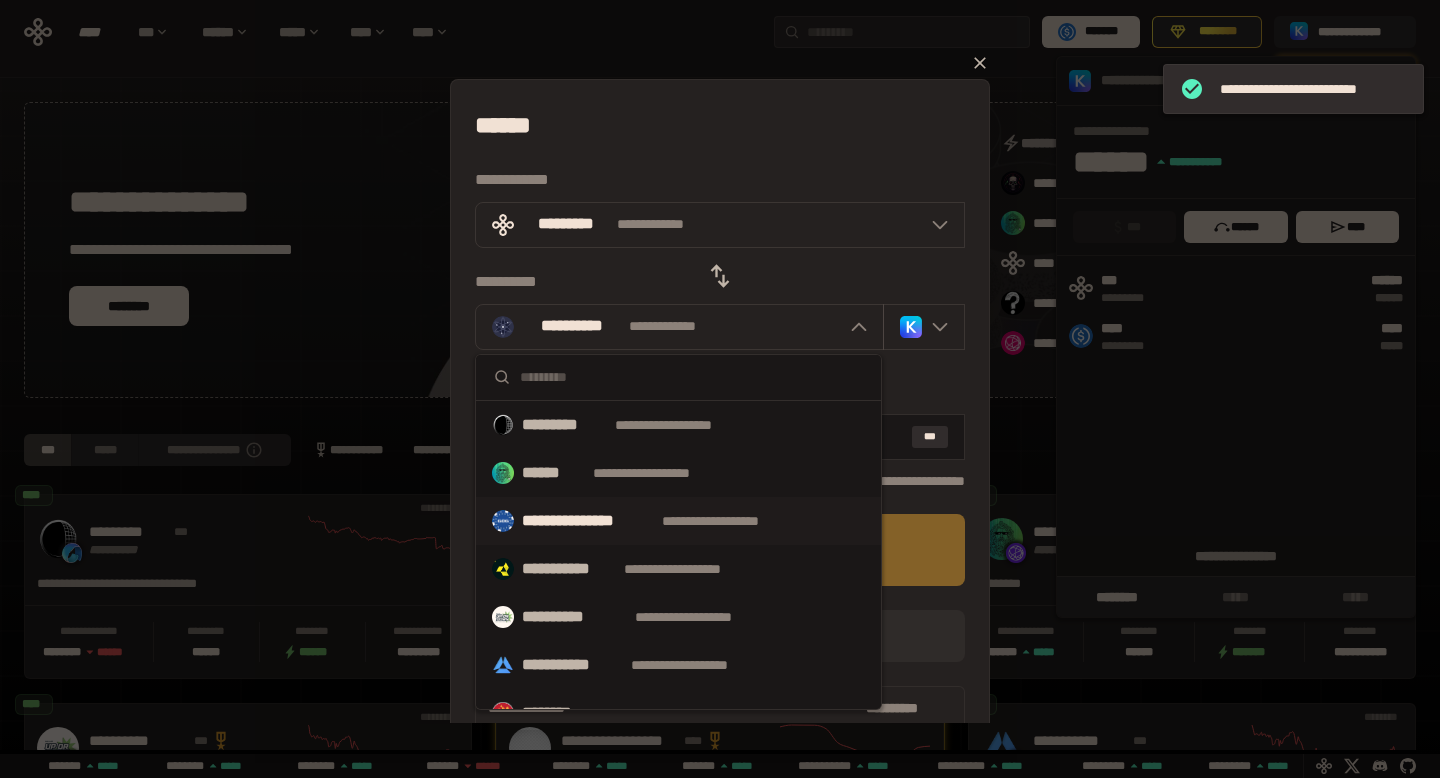 scroll, scrollTop: 0, scrollLeft: 0, axis: both 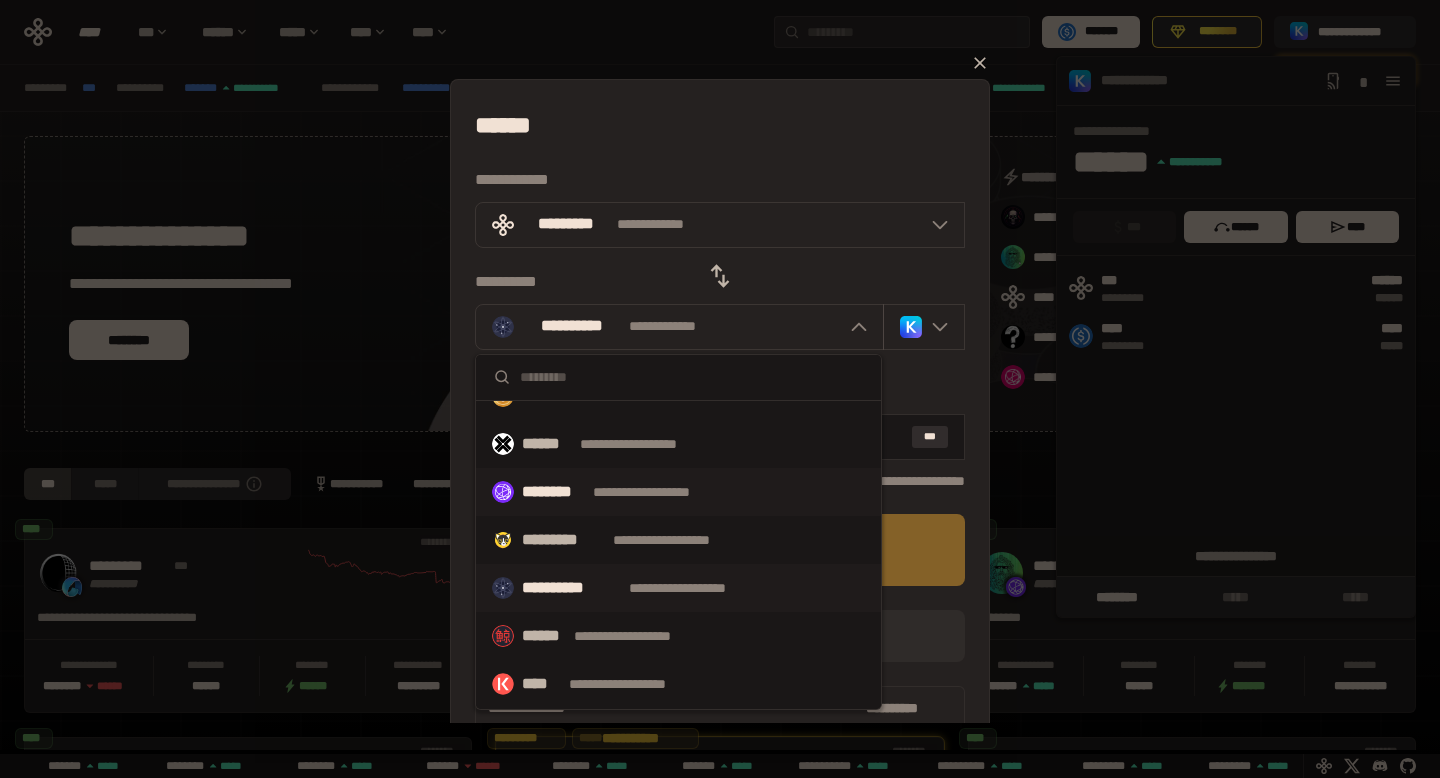 click on "**********" at bounding box center [660, 492] 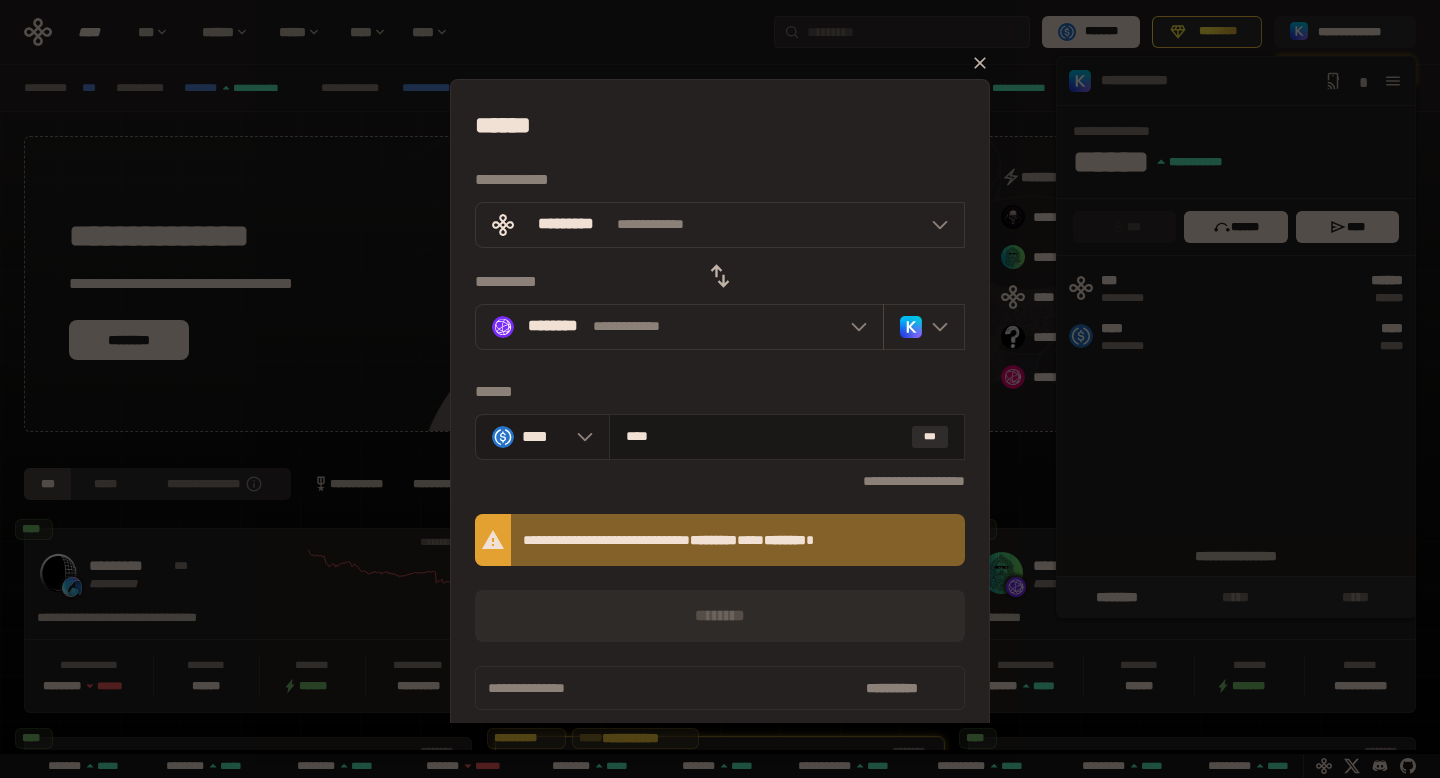 click on "****" at bounding box center [544, 437] 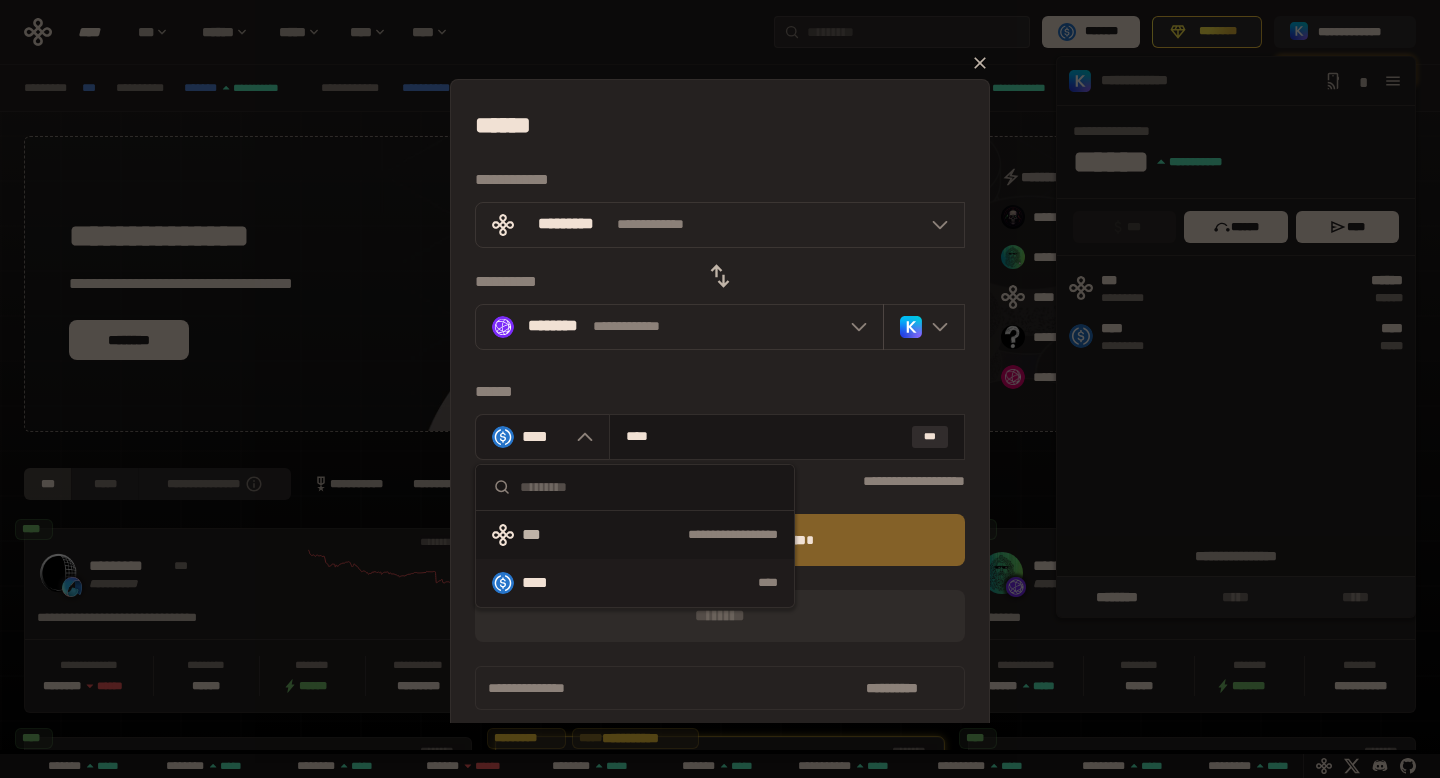 click at bounding box center [580, 437] 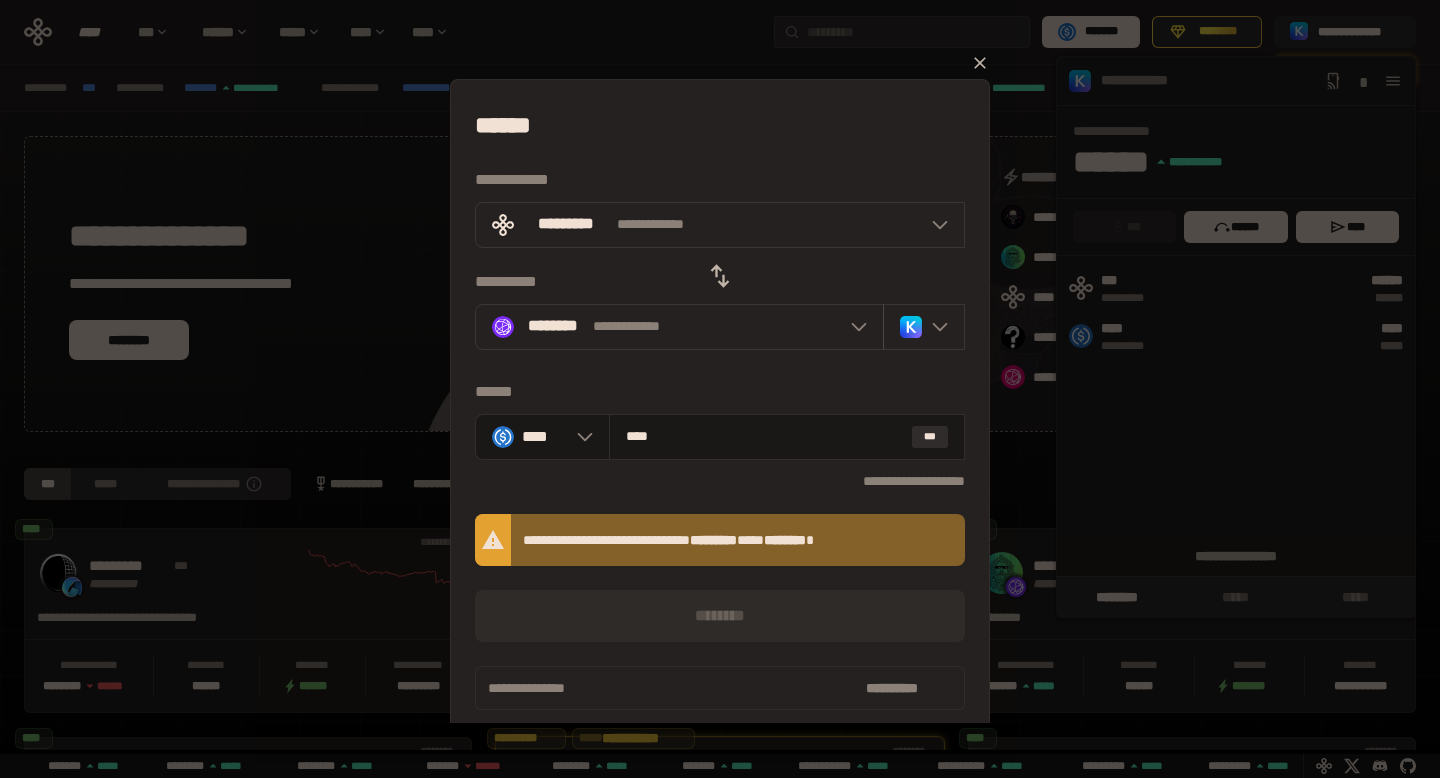 click 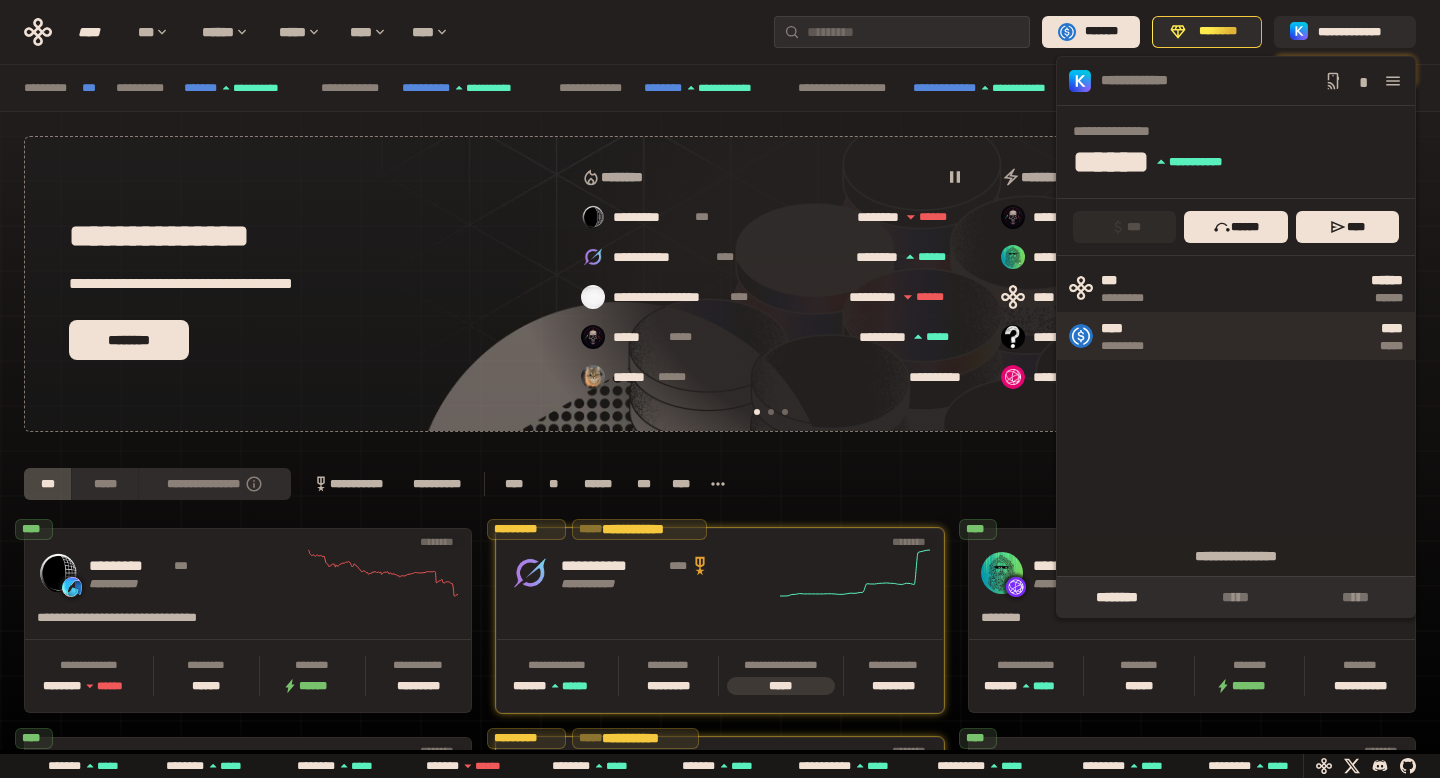 click on "****" at bounding box center (1133, 329) 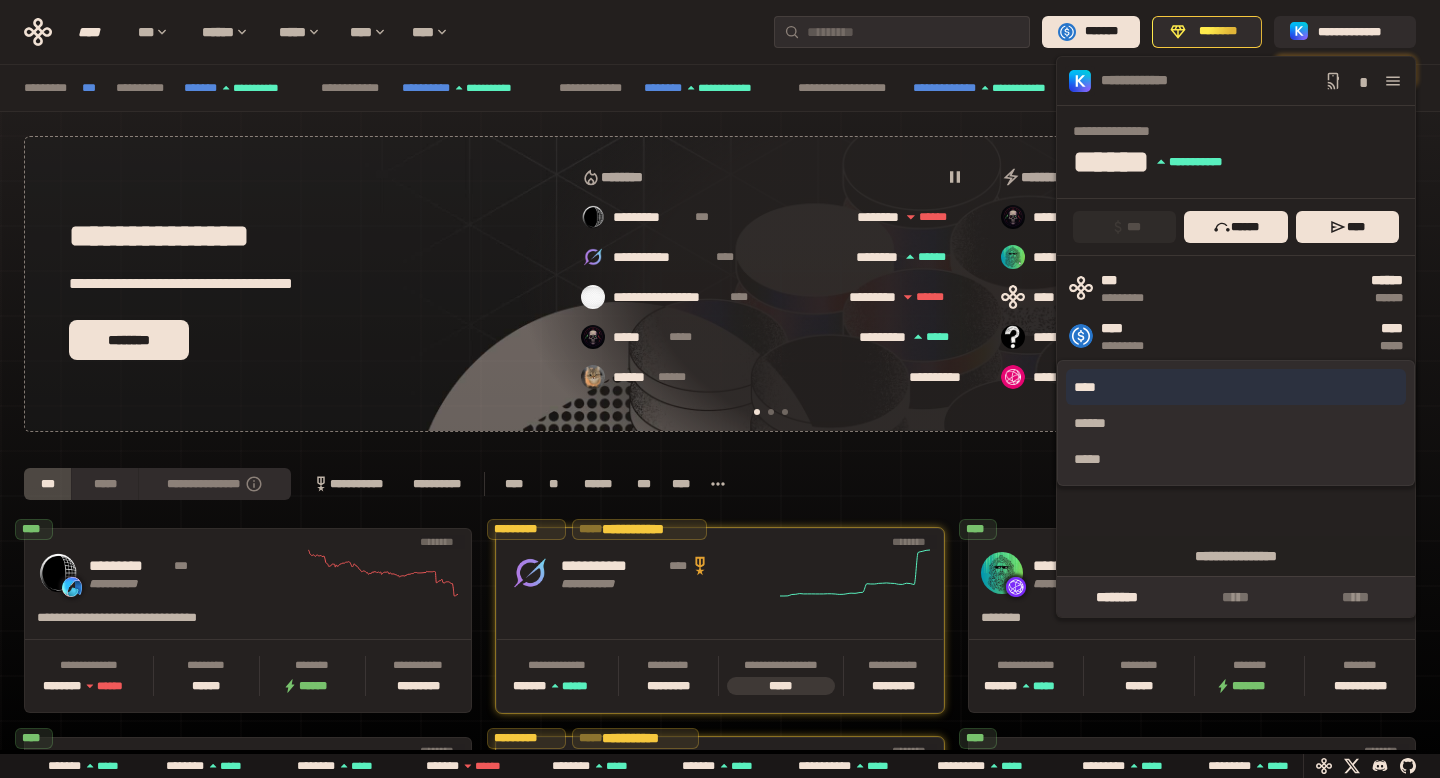 click on "****" at bounding box center (1236, 387) 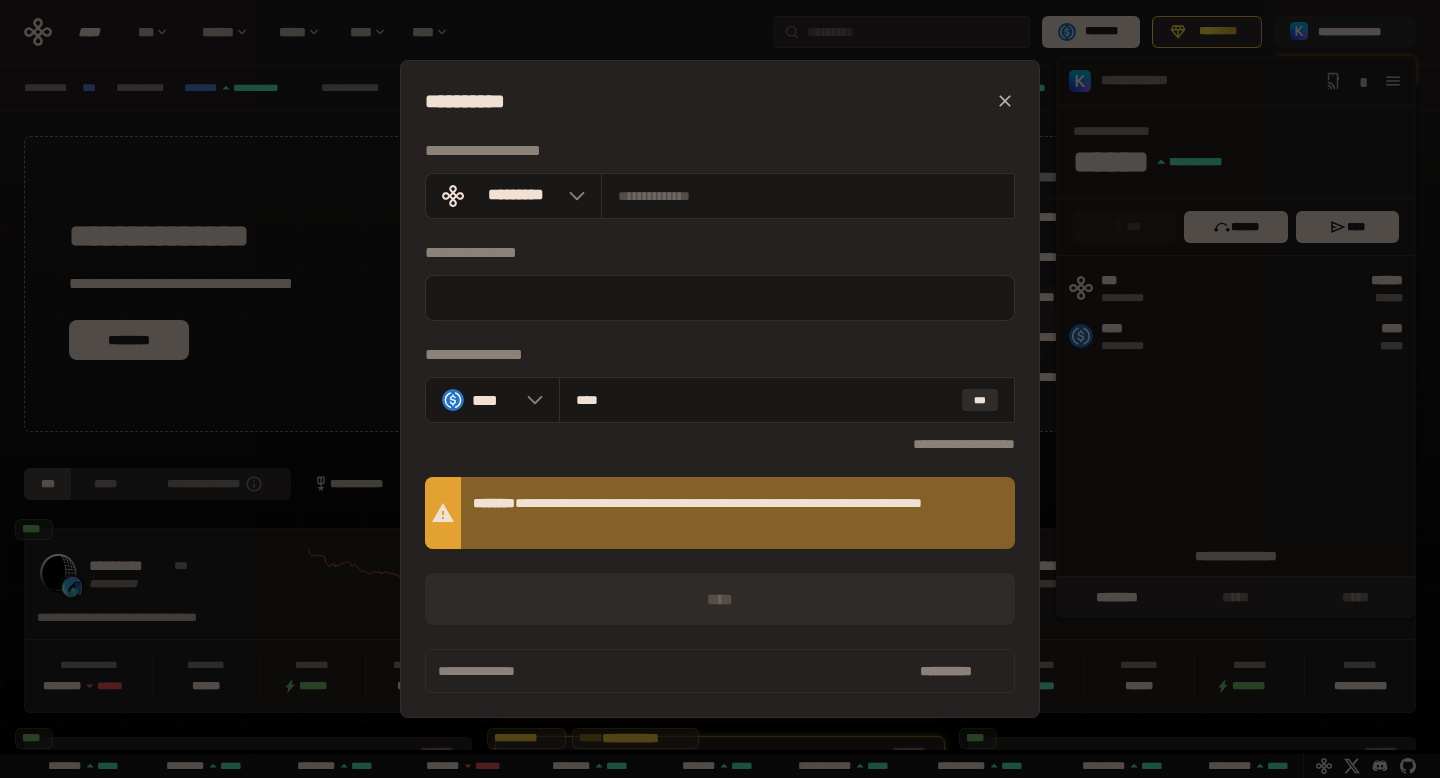 scroll, scrollTop: 0, scrollLeft: 436, axis: horizontal 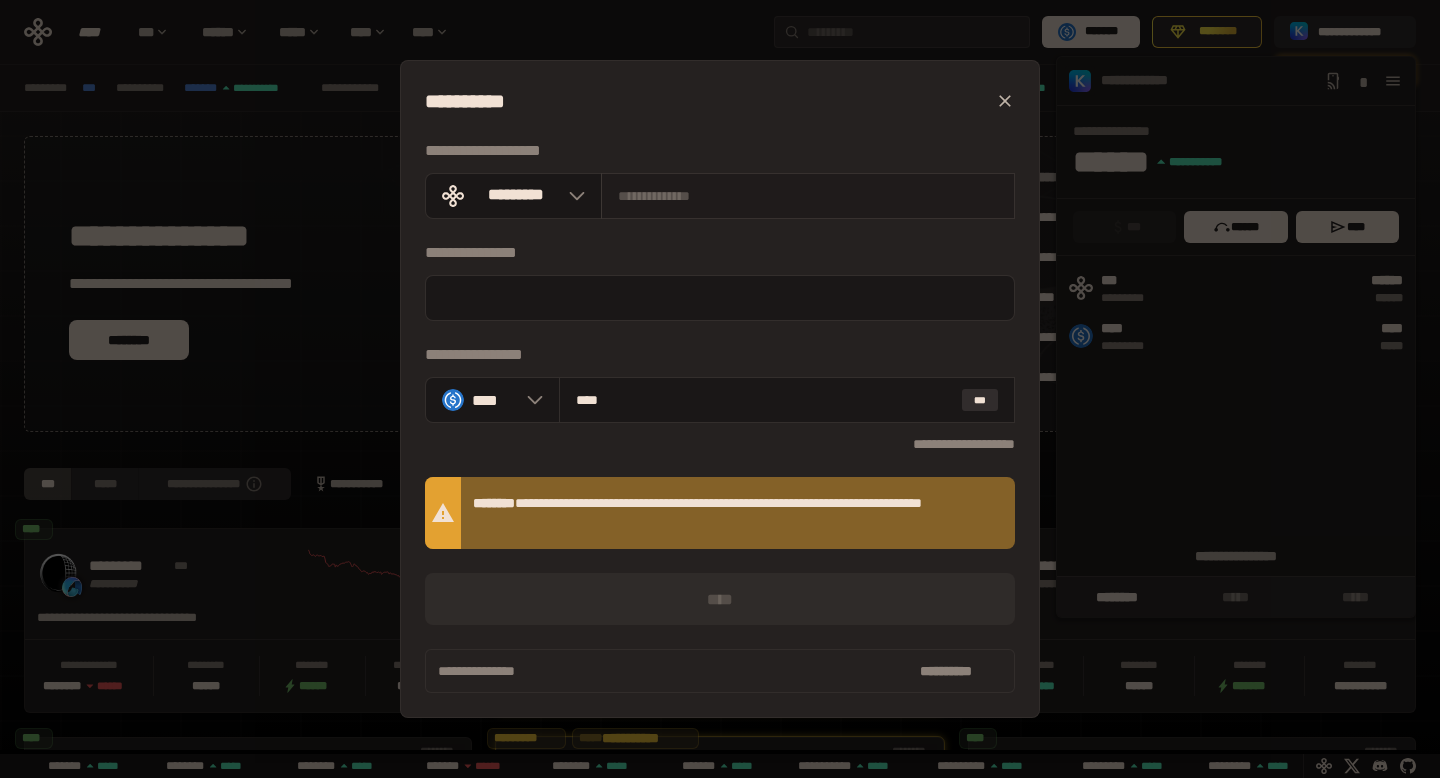 click at bounding box center [808, 196] 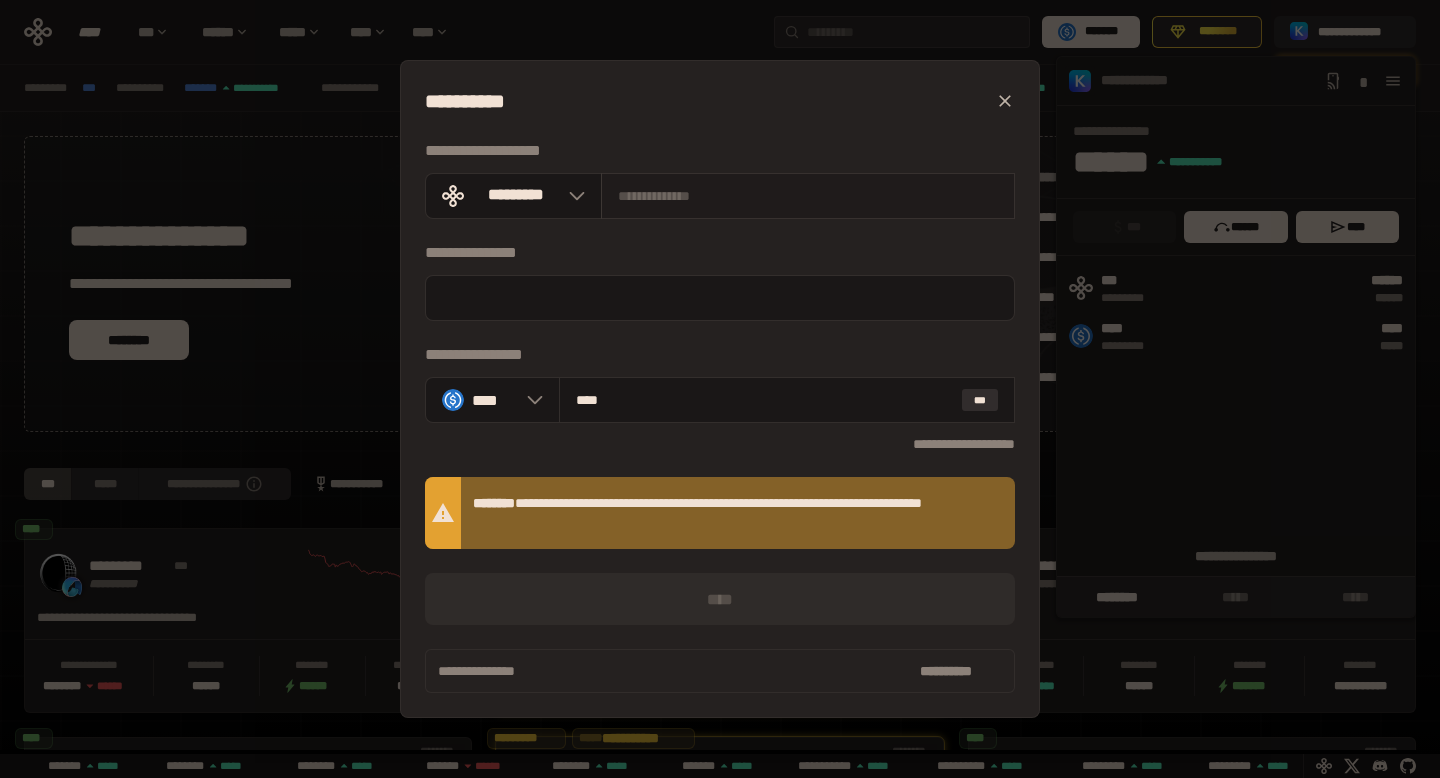 scroll, scrollTop: 0, scrollLeft: 856, axis: horizontal 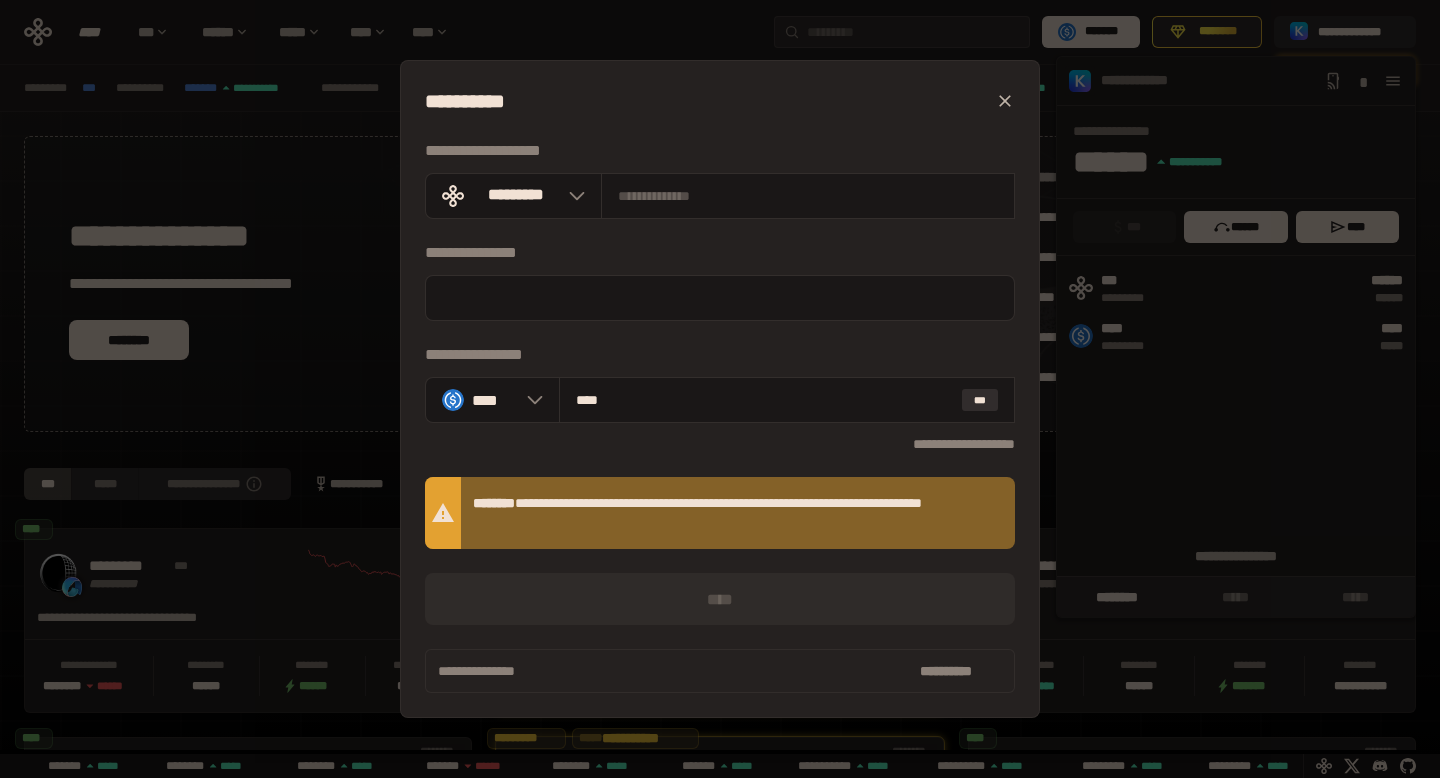 click 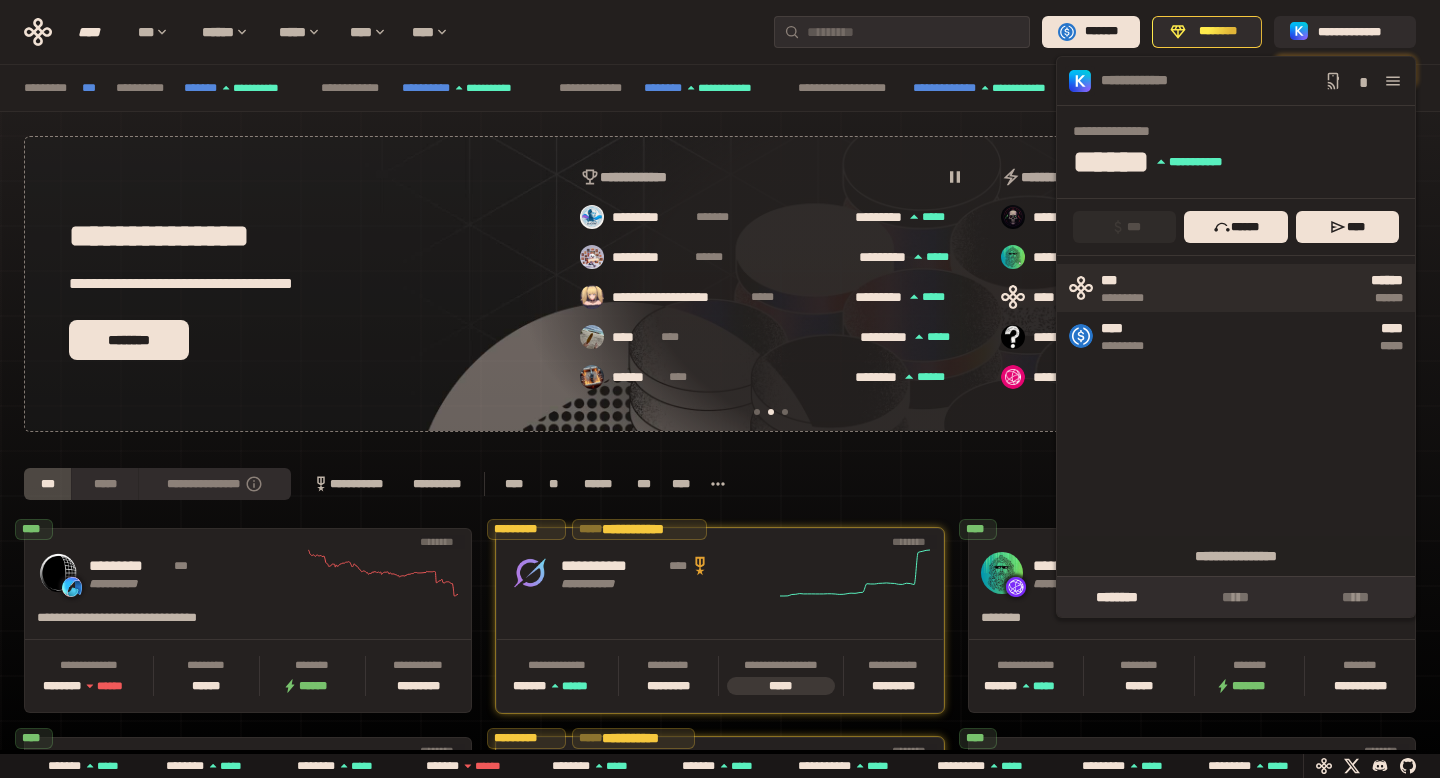 scroll, scrollTop: 0, scrollLeft: 436, axis: horizontal 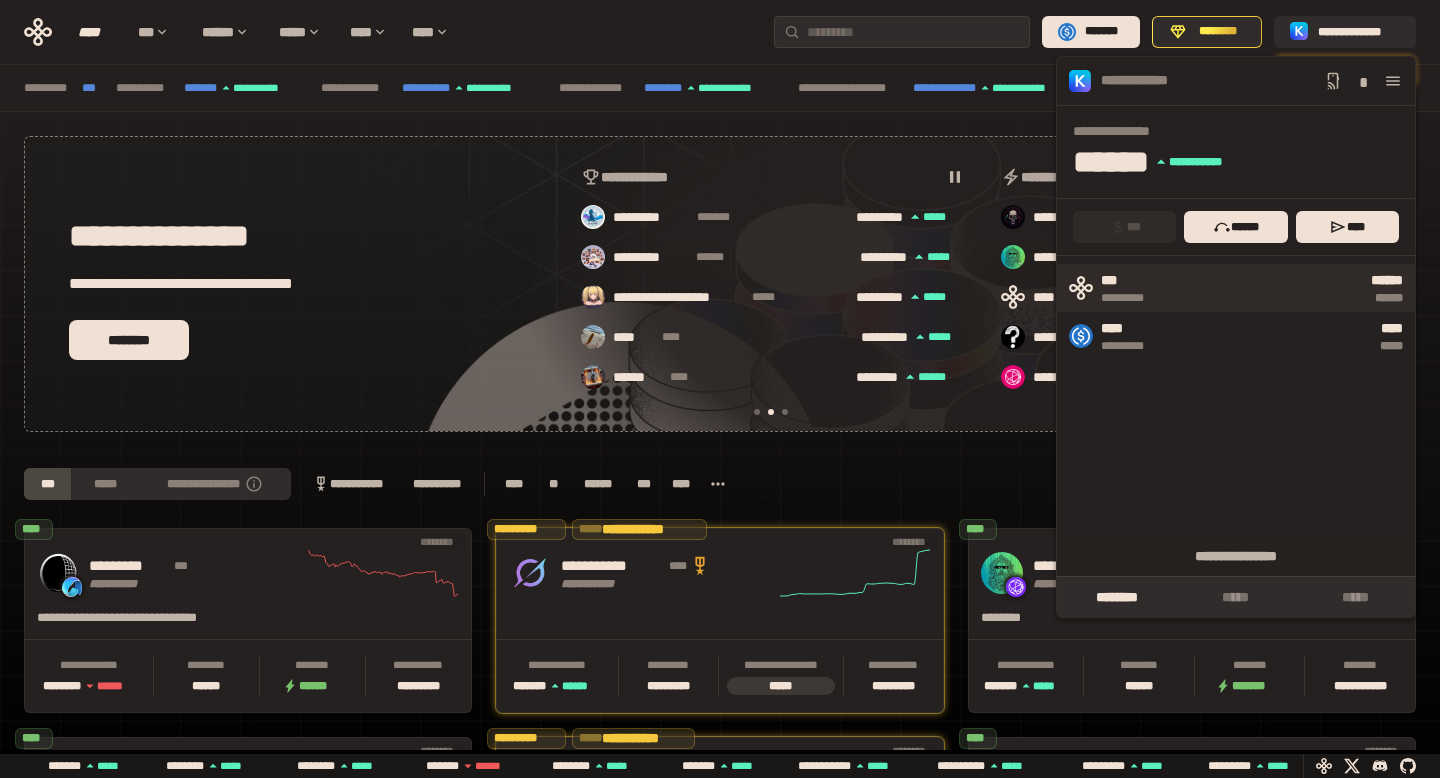 click on "****** ******" at bounding box center [1288, 288] 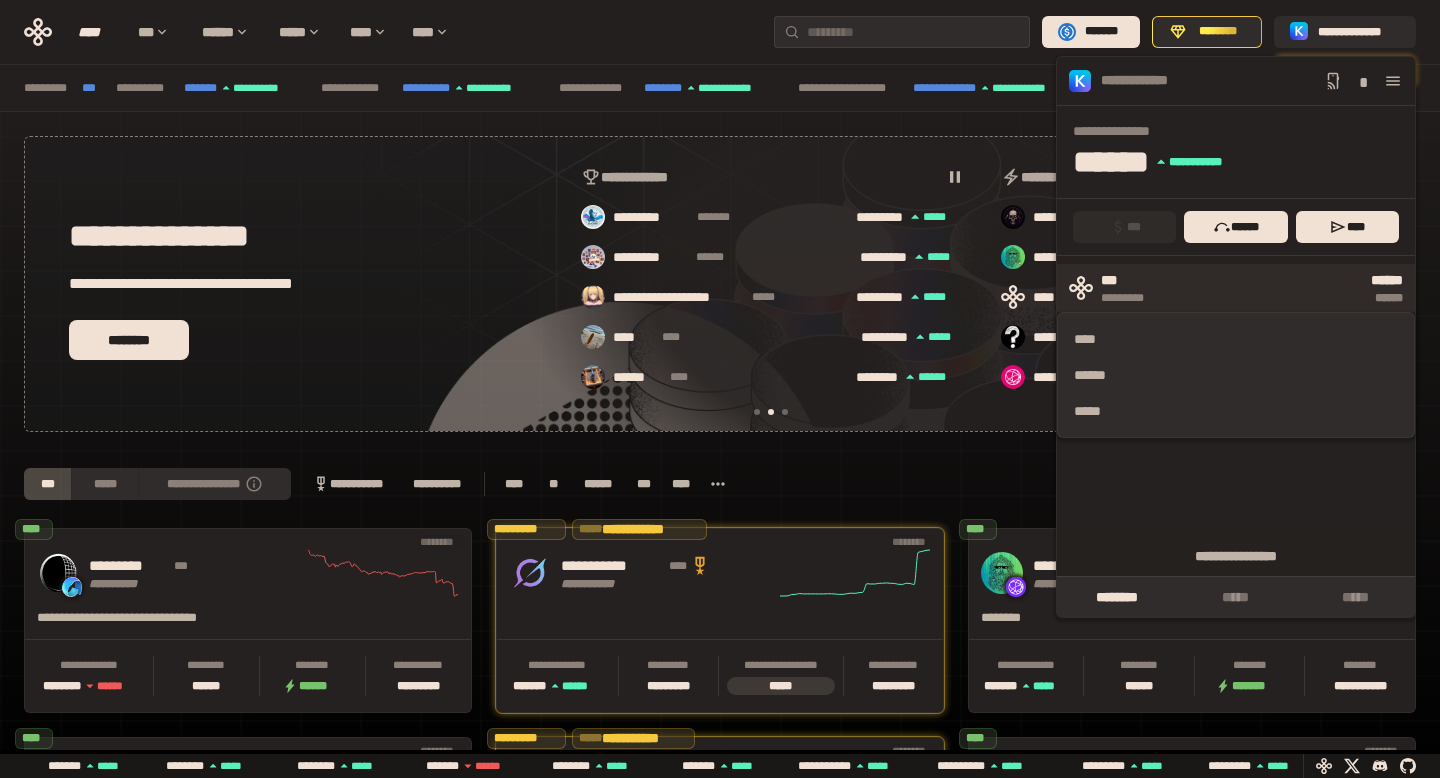 click on "****** ******" at bounding box center [1288, 288] 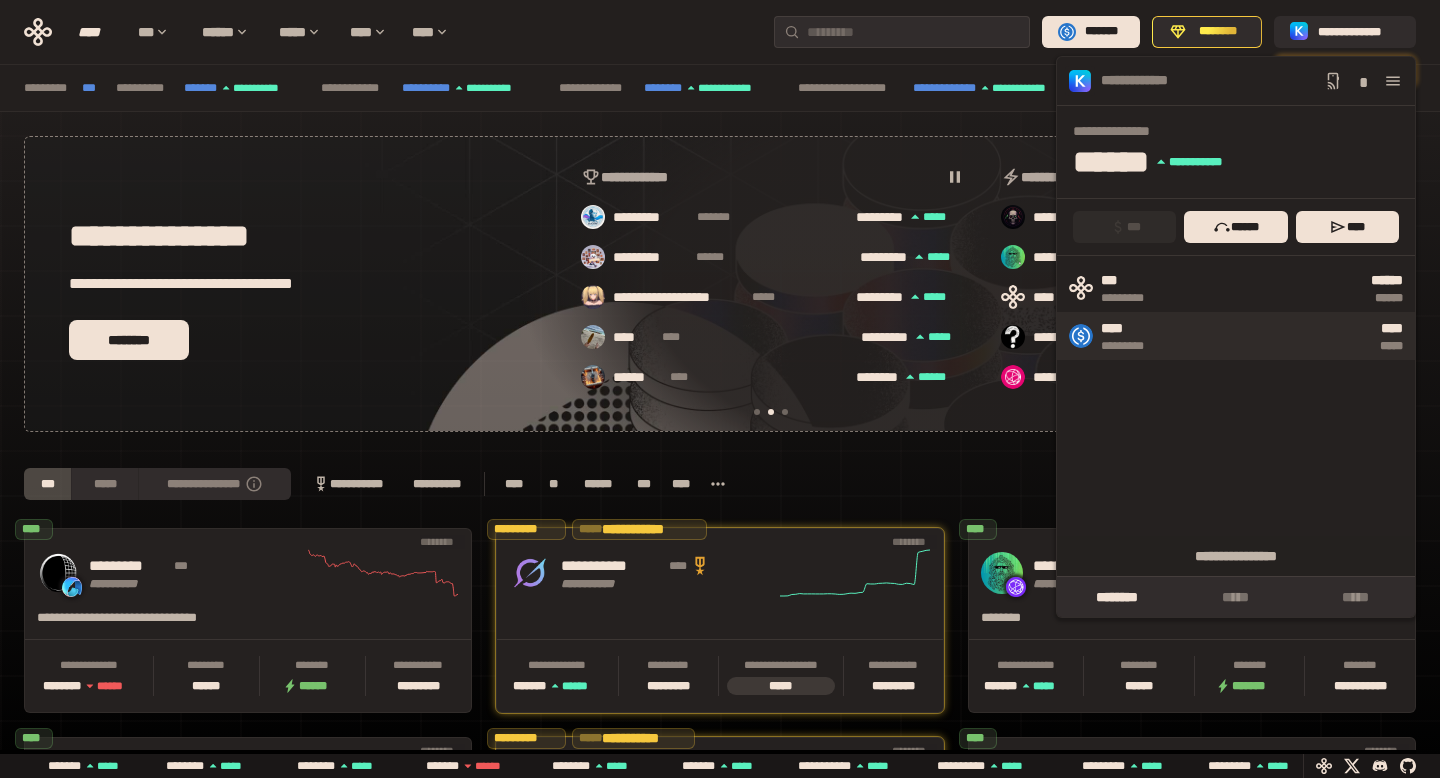 click on "**** *****" at bounding box center (1288, 336) 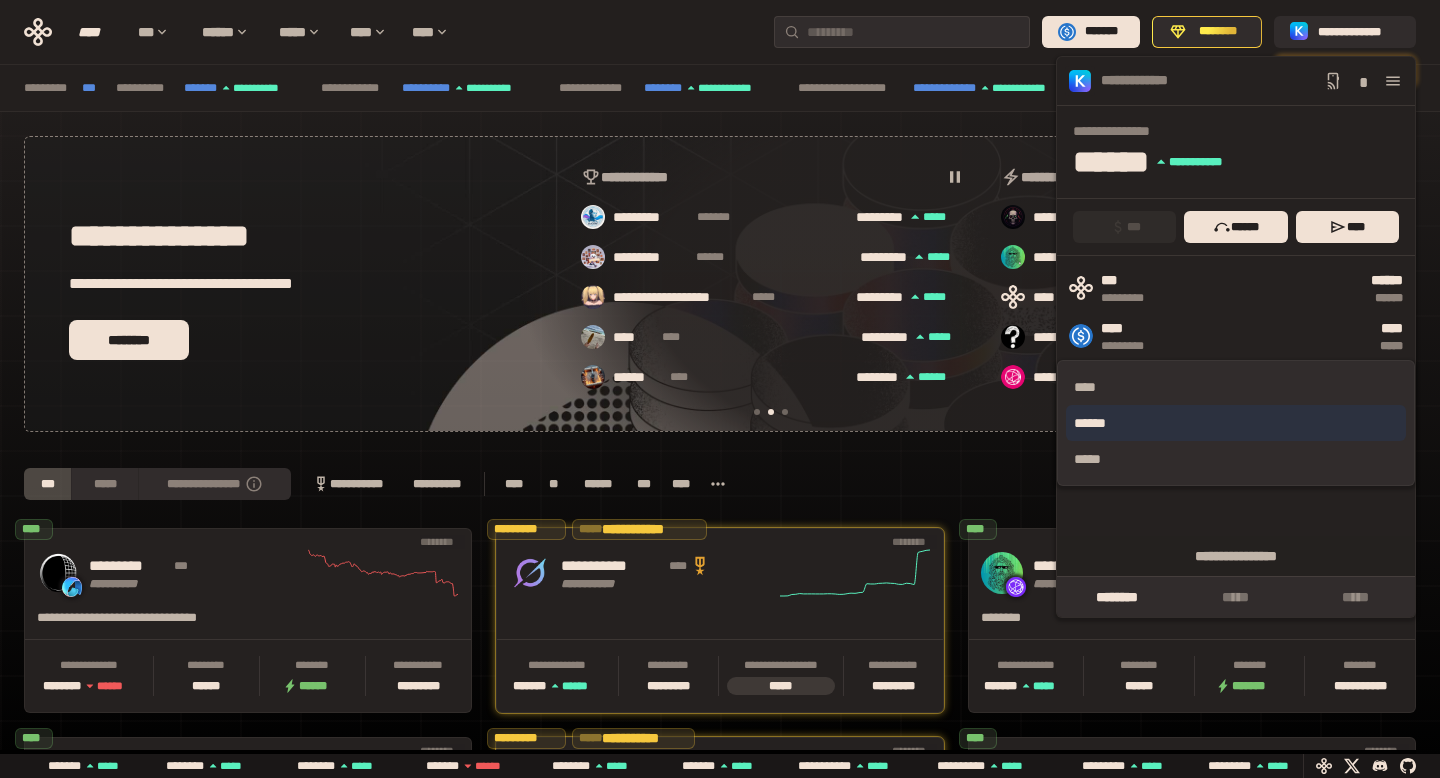 click on "******" at bounding box center [1236, 423] 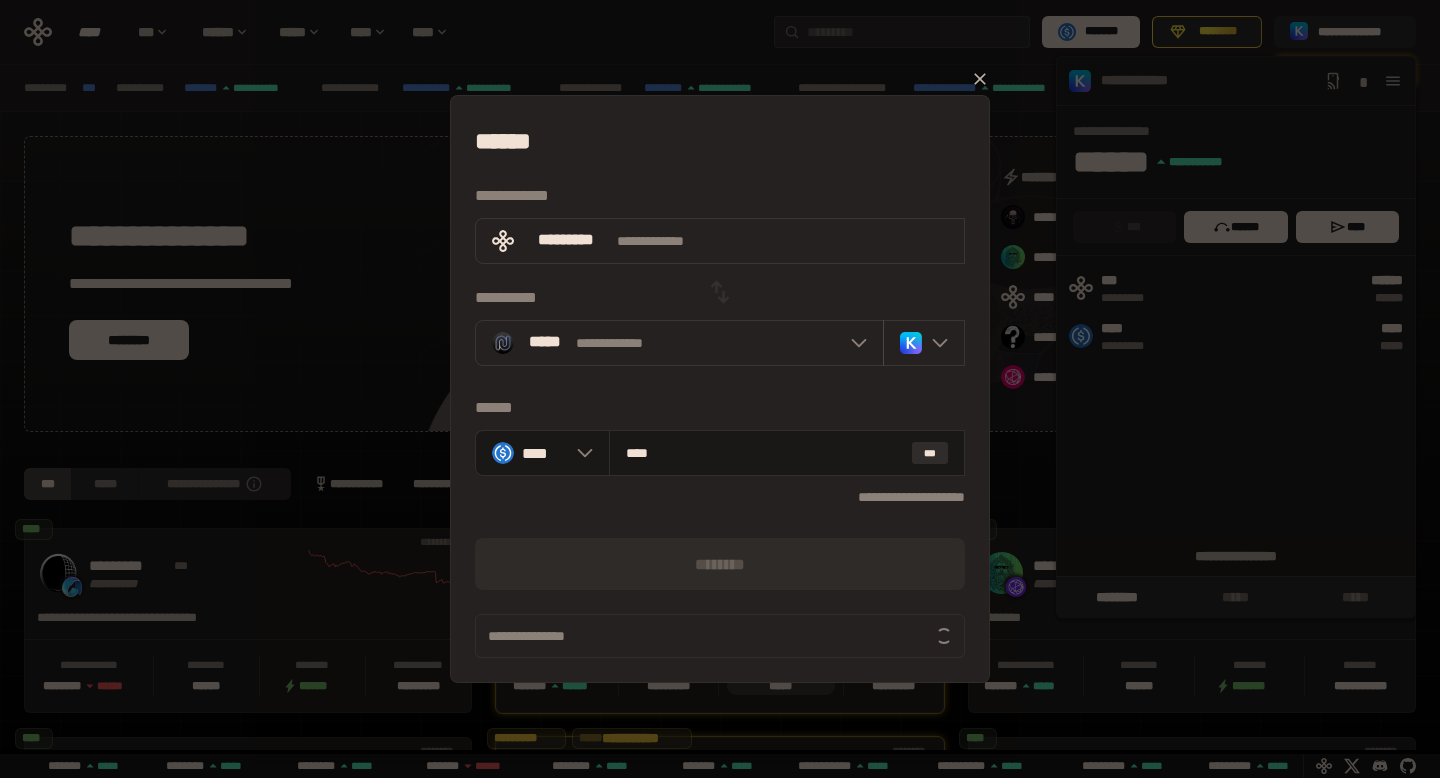 scroll, scrollTop: 0, scrollLeft: 16, axis: horizontal 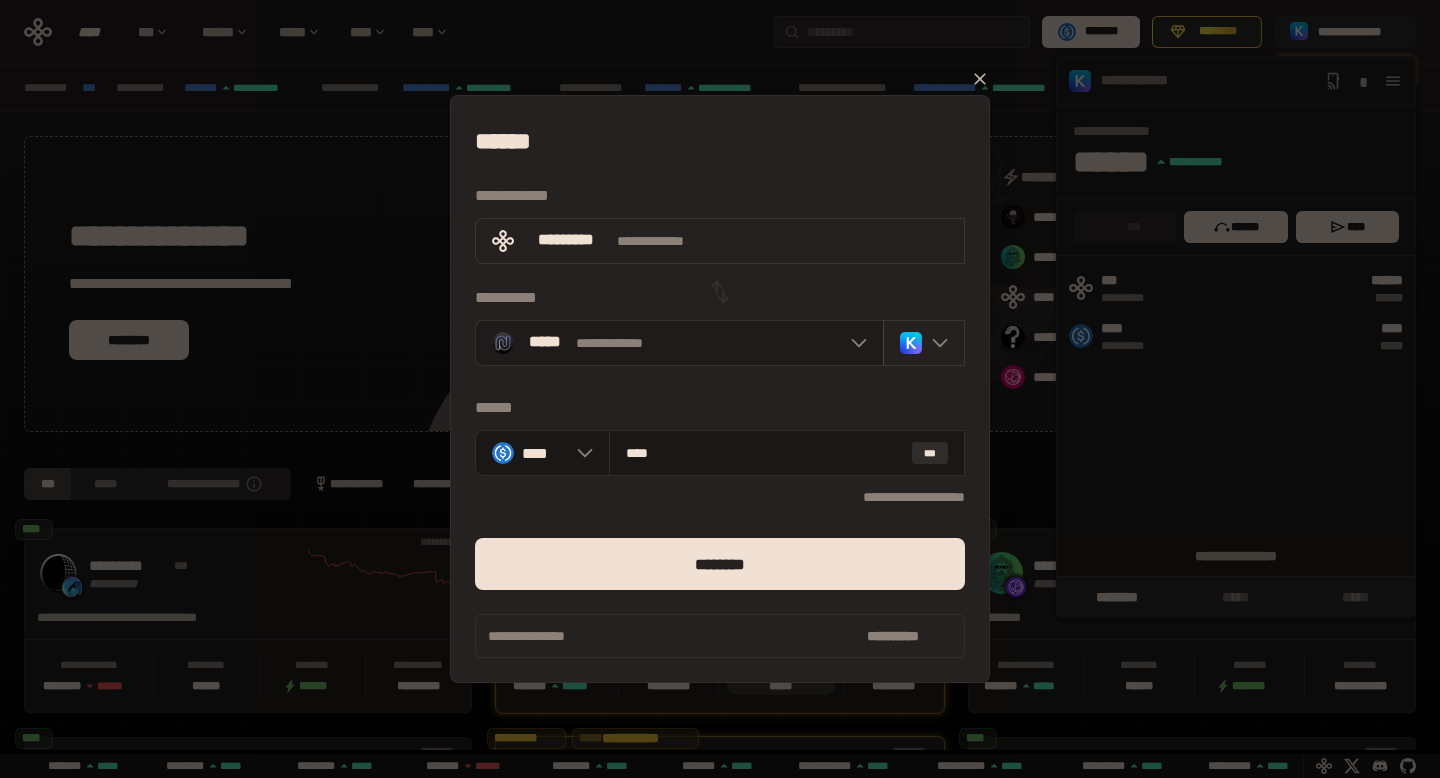 click on "[FIRST] [LAST]" at bounding box center (679, 343) 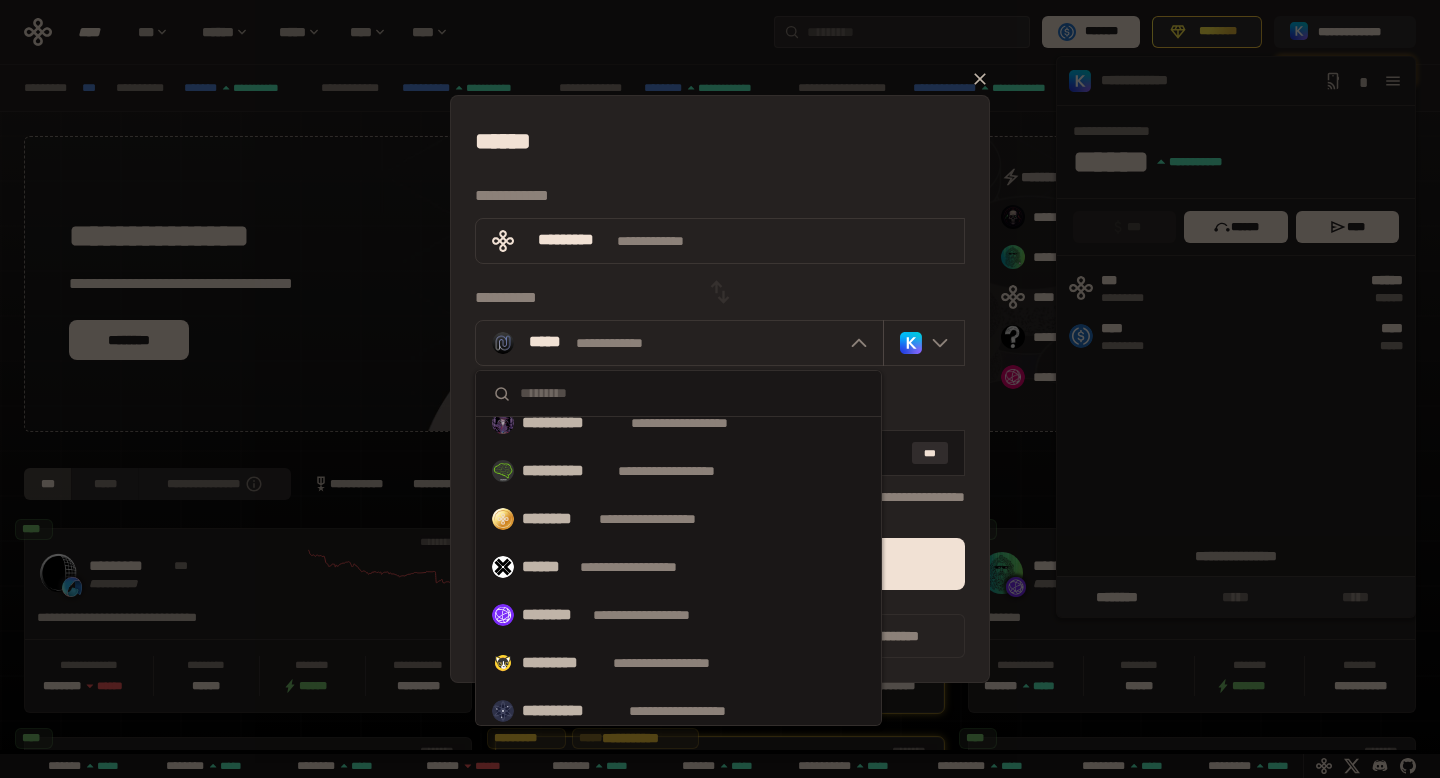 scroll, scrollTop: 398, scrollLeft: 0, axis: vertical 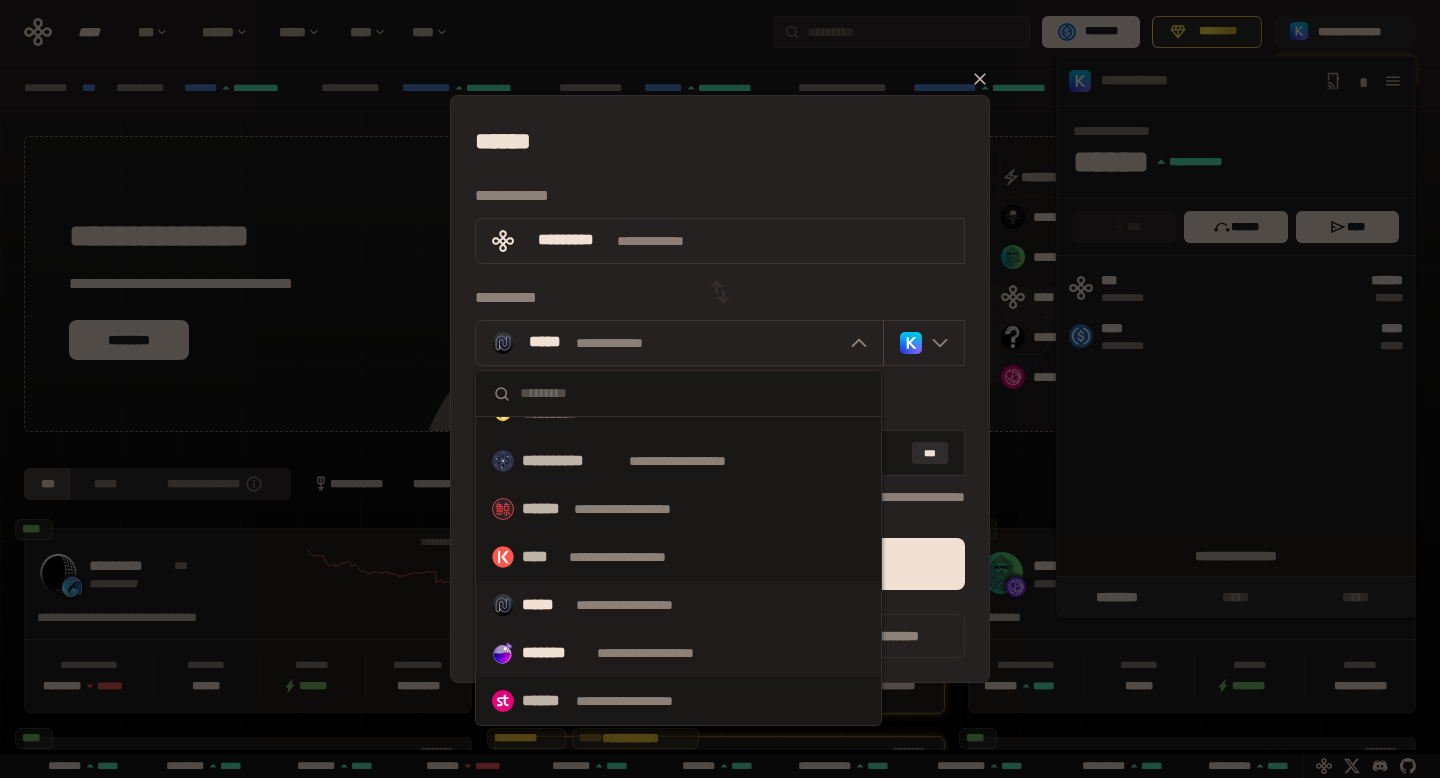 click on "**********" at bounding box center (664, 653) 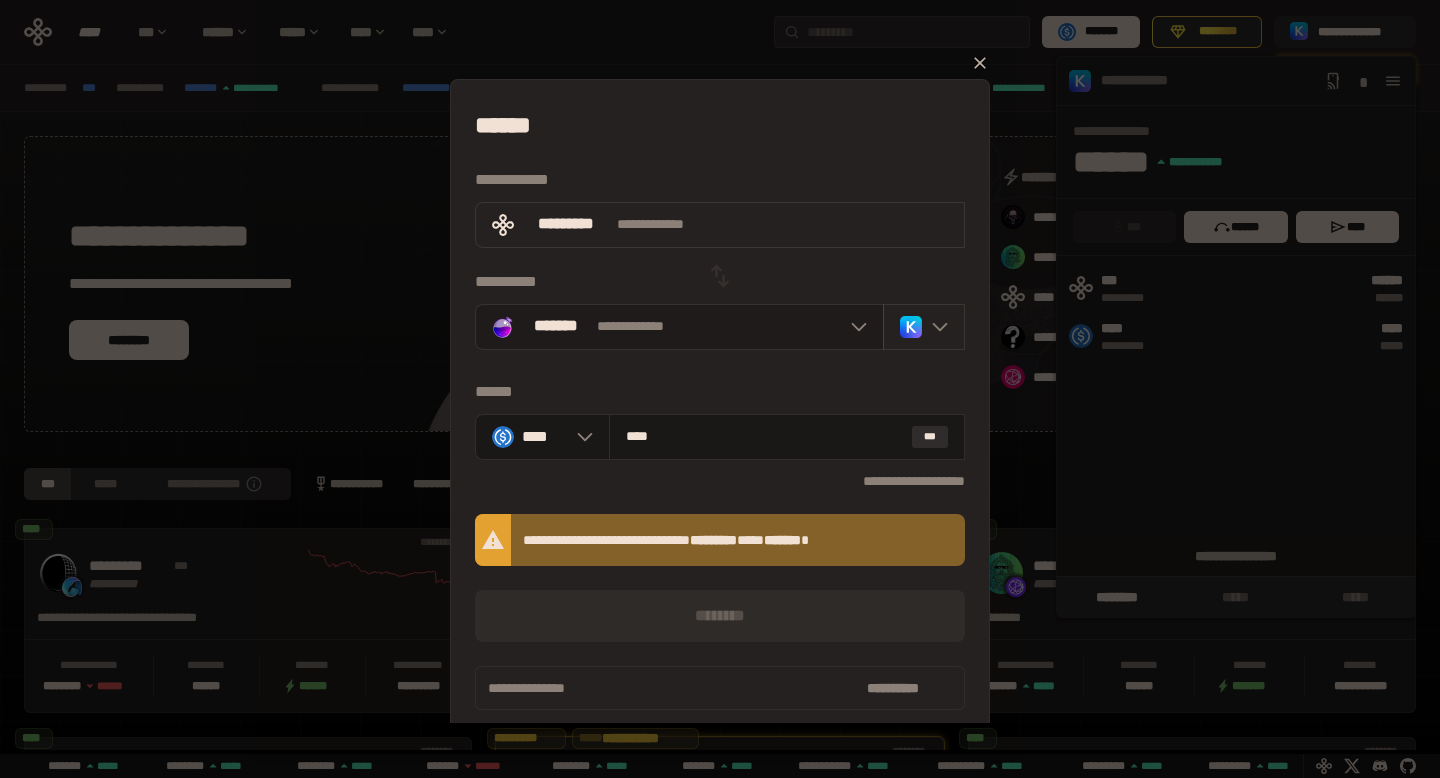 click on "*******" at bounding box center (555, 327) 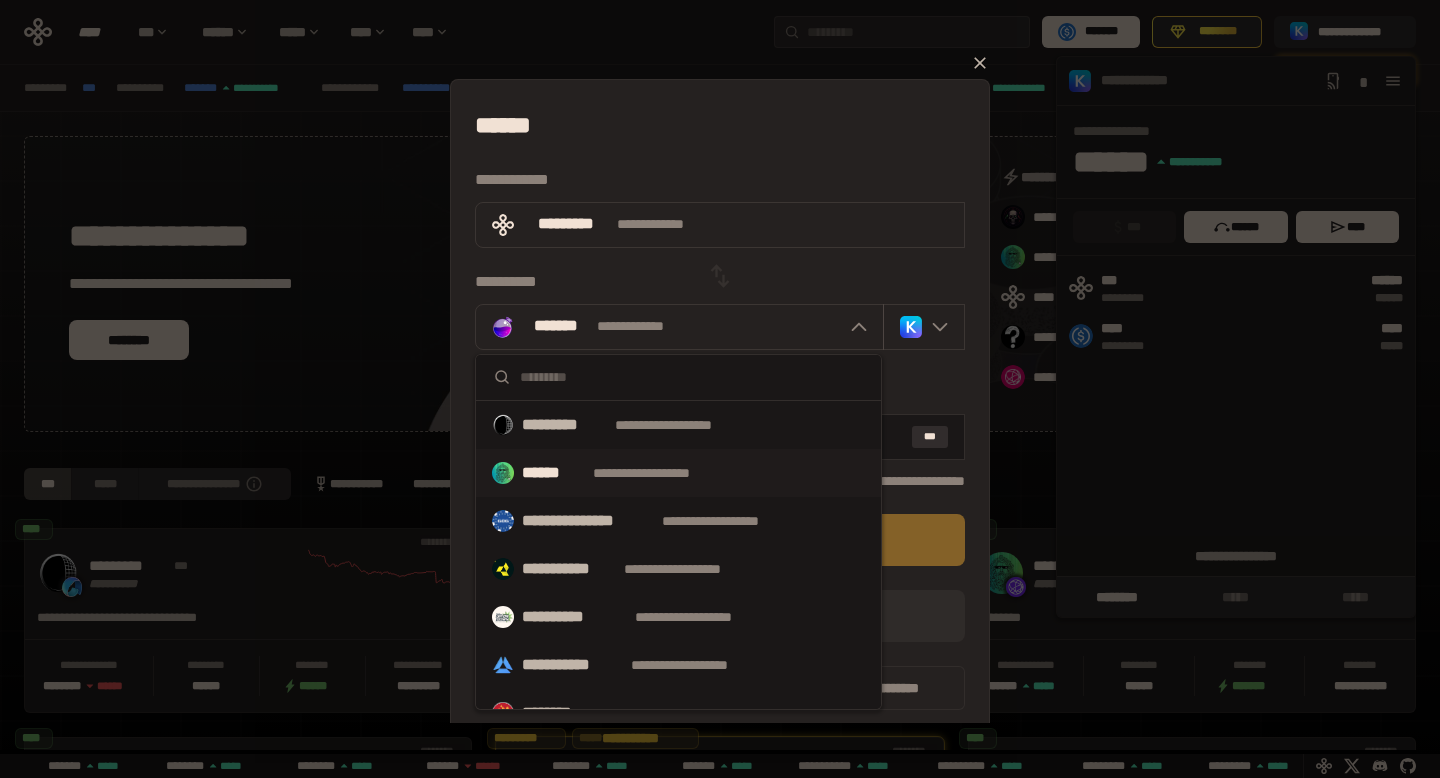 scroll, scrollTop: 604, scrollLeft: 0, axis: vertical 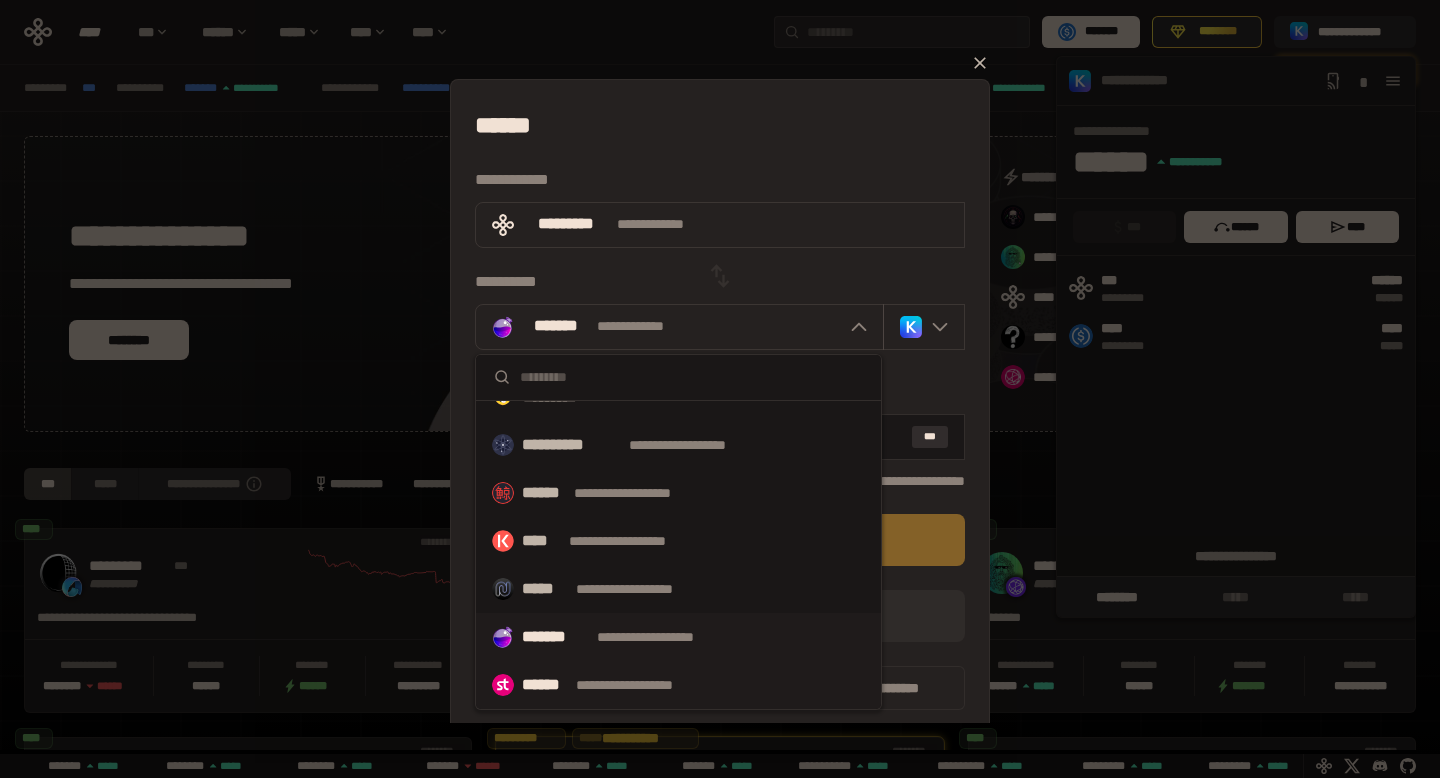 click on "**********" at bounding box center (643, 685) 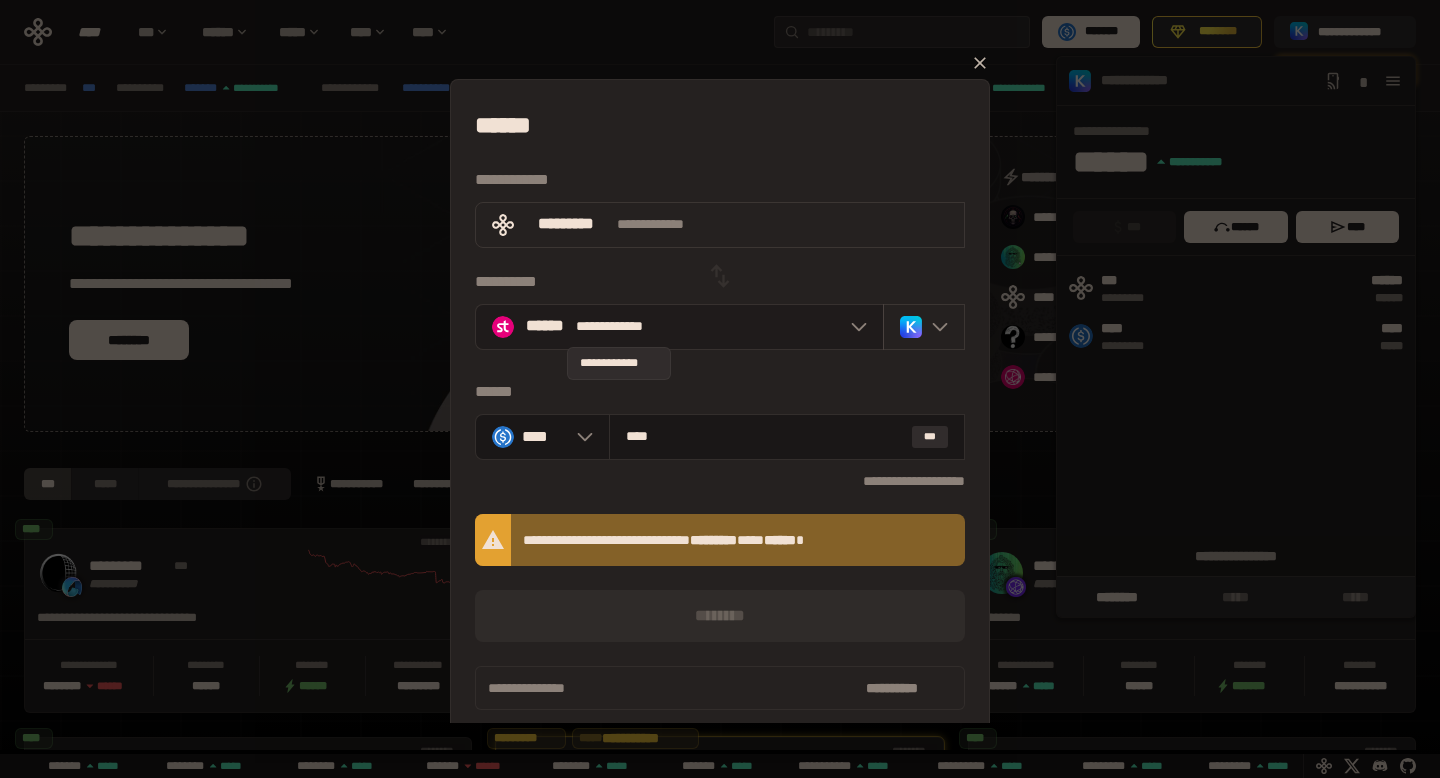 click on "**********" at bounding box center (618, 326) 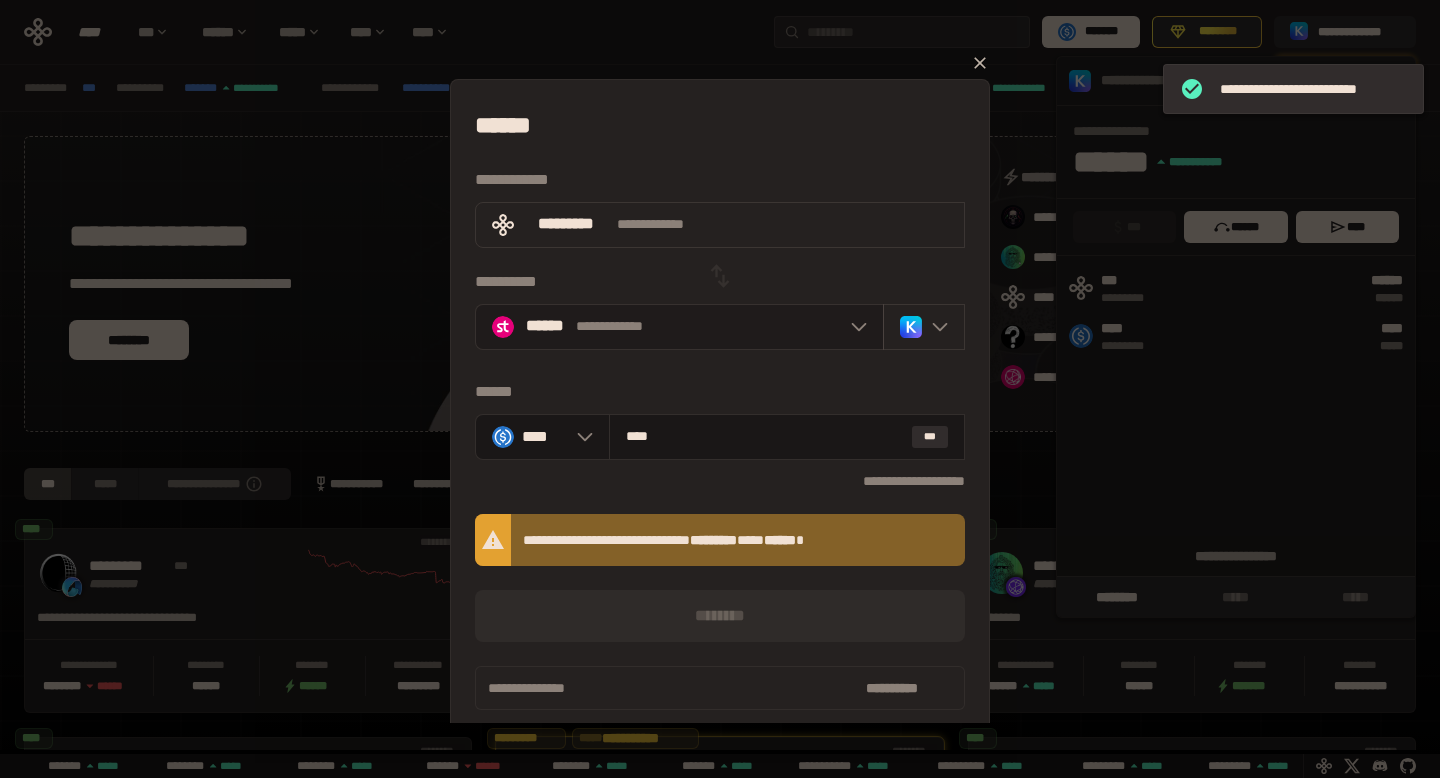 click at bounding box center (854, 327) 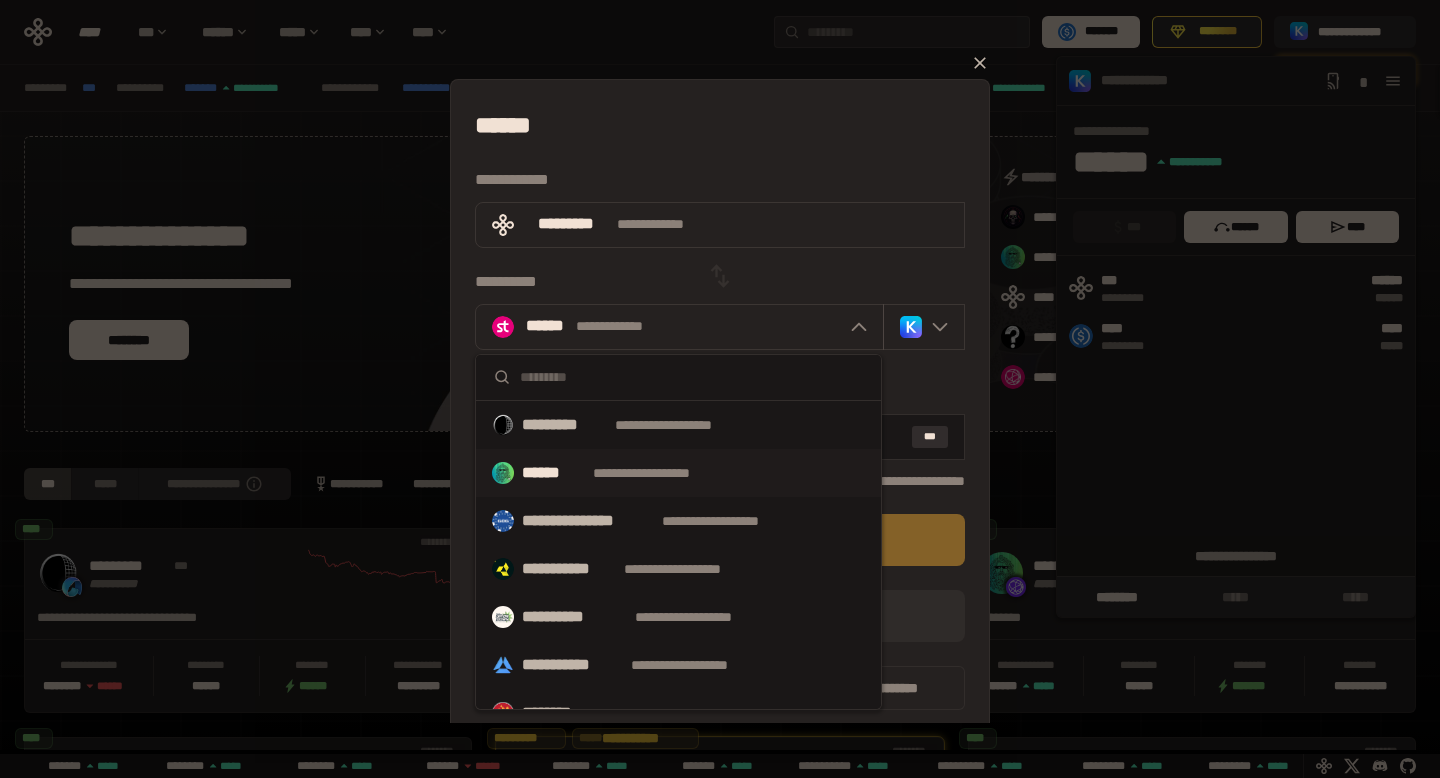 scroll, scrollTop: 0, scrollLeft: 436, axis: horizontal 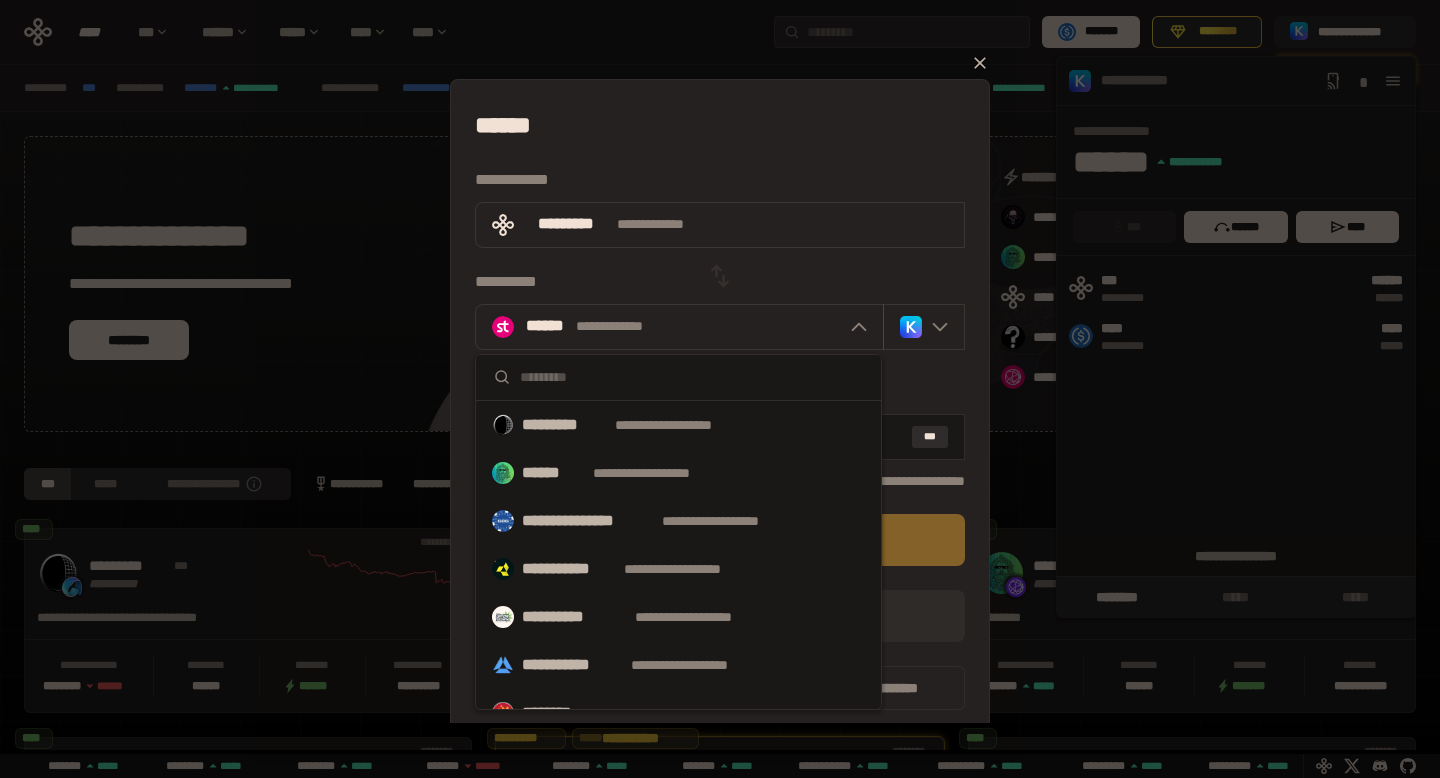click on "[FIRST] [LAST] [STREET] [CITY], [STATE] [POSTAL_CODE] [COUNTRY] [PHONE] [EMAIL] [CREDIT_CARD] [EXPIRY_DATE] [CVV] [CARD_TYPE] [BANK_NAME] [ACCOUNT_NUMBER] [ROUTING_NUMBER] [SWIFT_CODE] [IBAN] [PASSPORT_NUMBER] [DRIVER_LICENSE] [NATIONAL_ID] [DATE_OF_BIRTH] [AGE] [OCCUPATION] [EMPLOYER] [JOB_TITLE]" at bounding box center [720, 407] 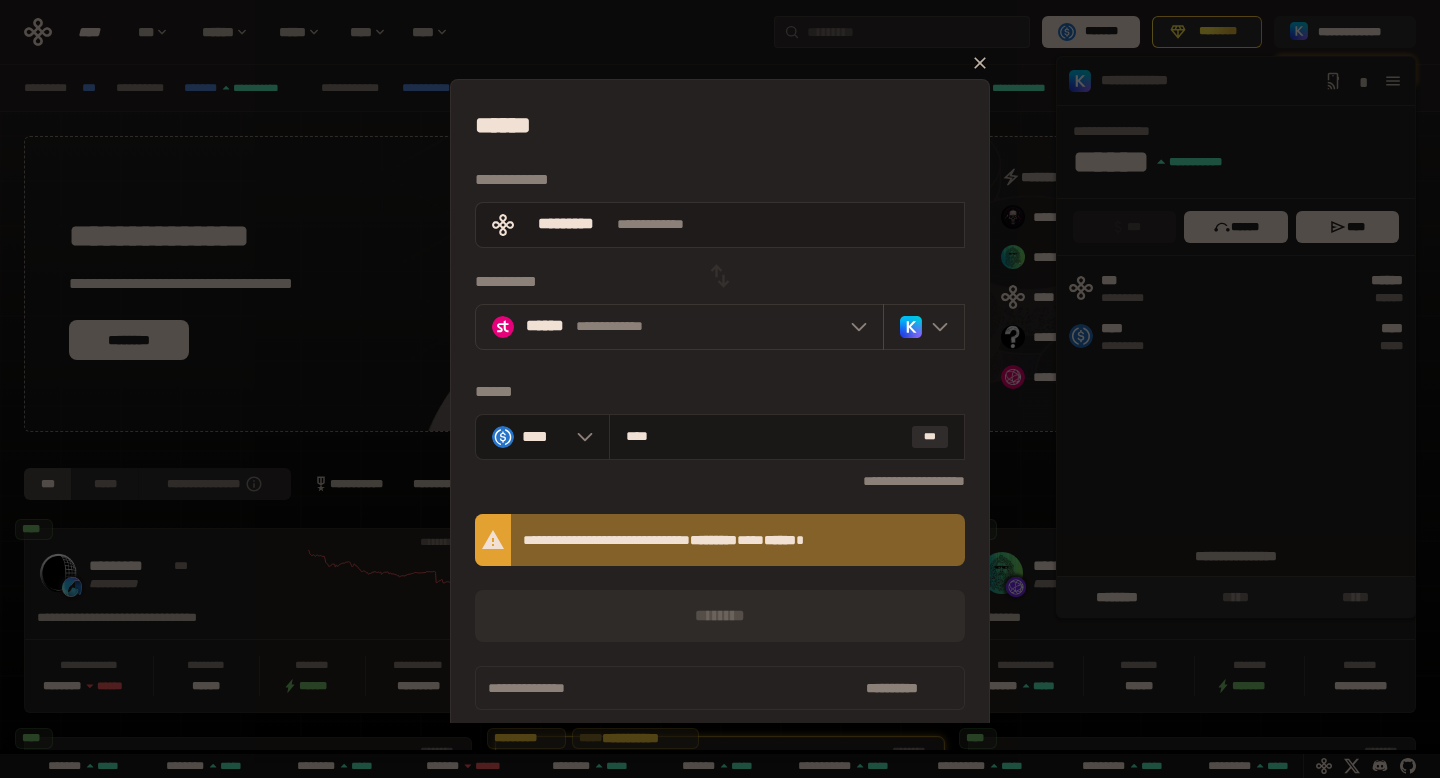 scroll, scrollTop: 0, scrollLeft: 436, axis: horizontal 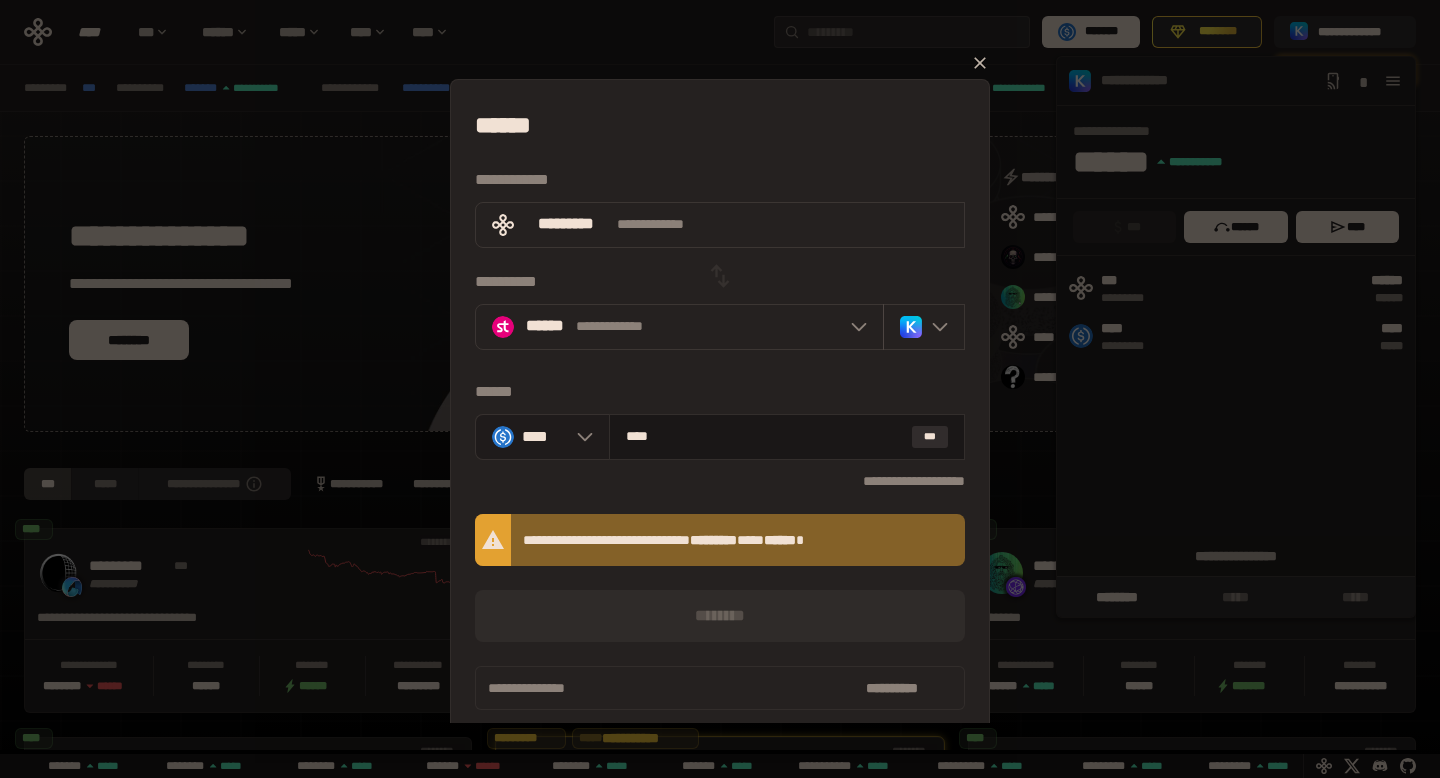 click on "****" at bounding box center [542, 437] 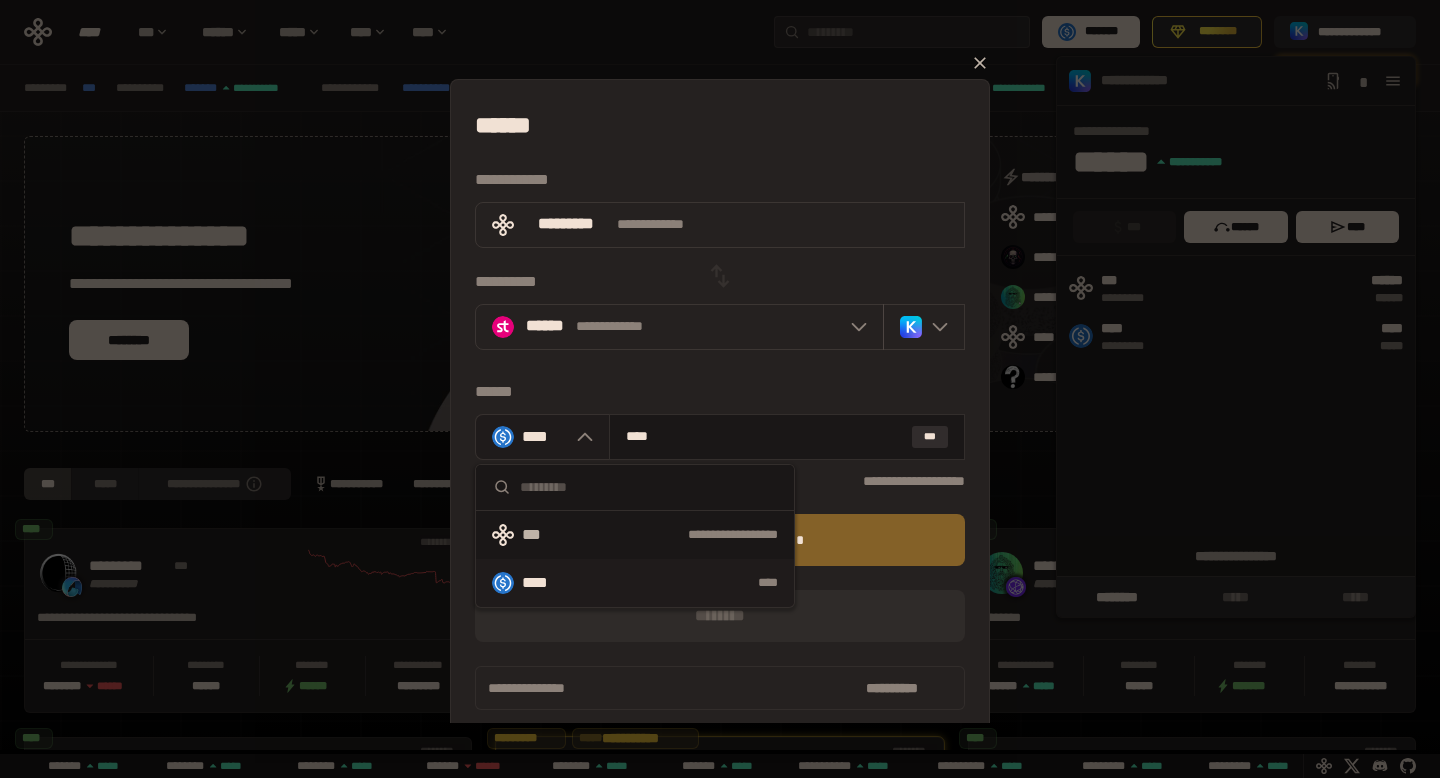 click on "****" at bounding box center [542, 437] 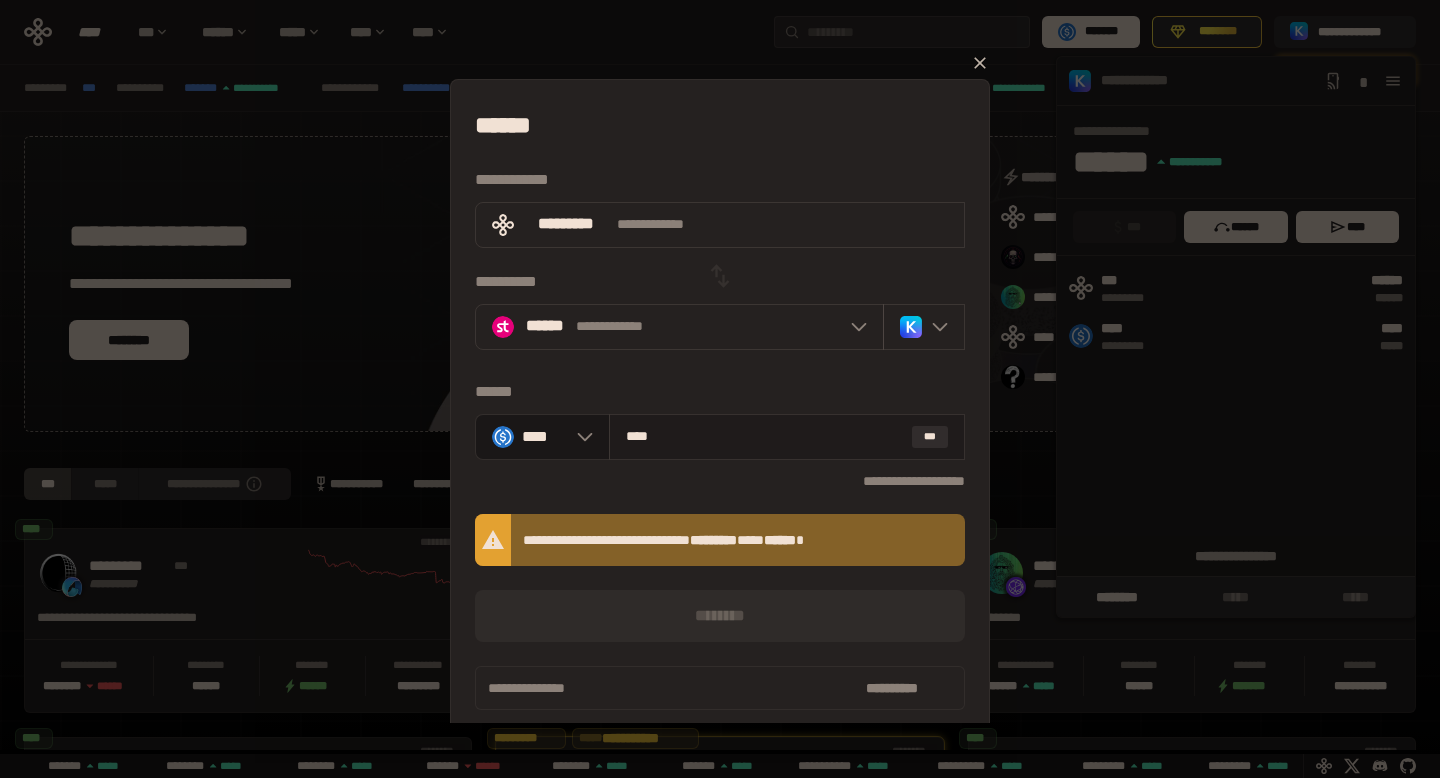 scroll, scrollTop: 0, scrollLeft: 856, axis: horizontal 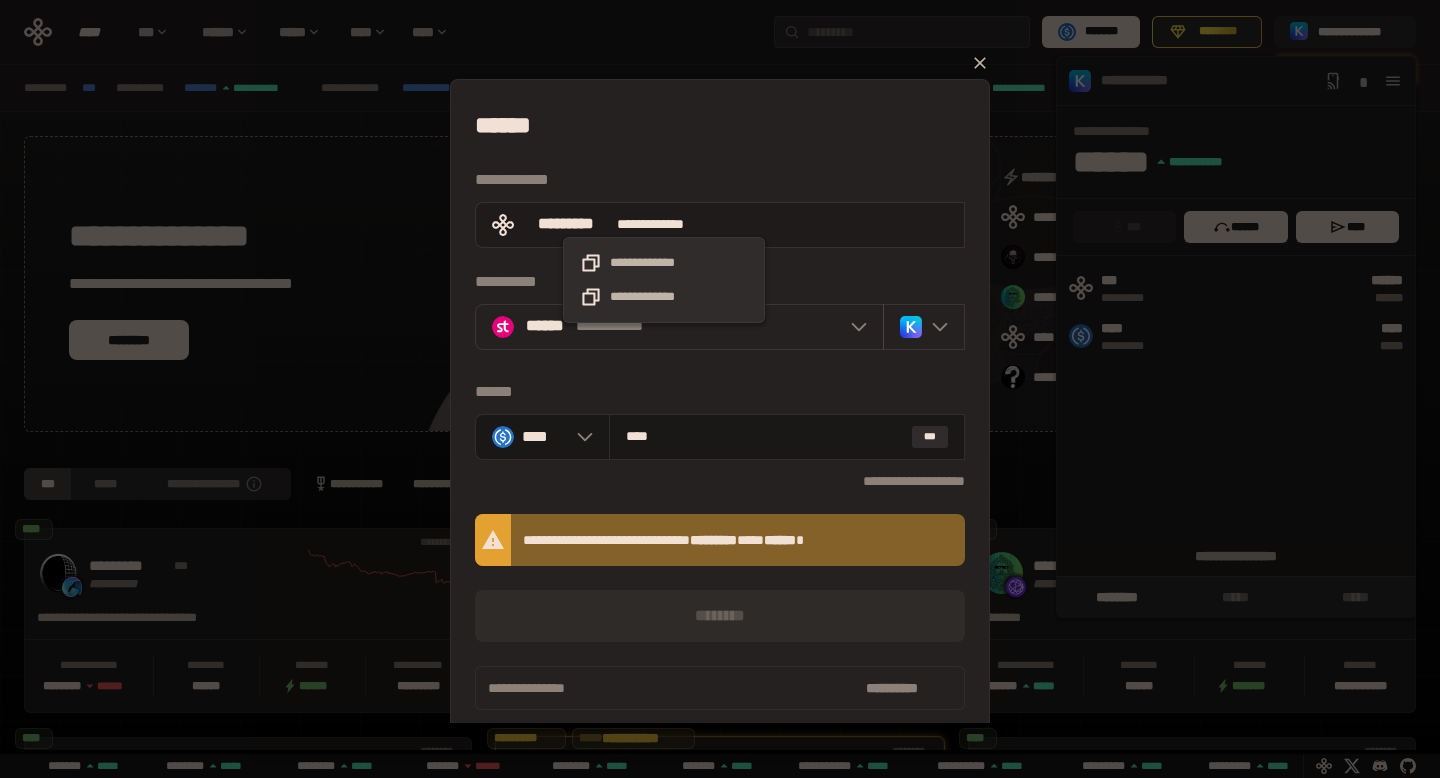 click on "**********" at bounding box center [664, 224] 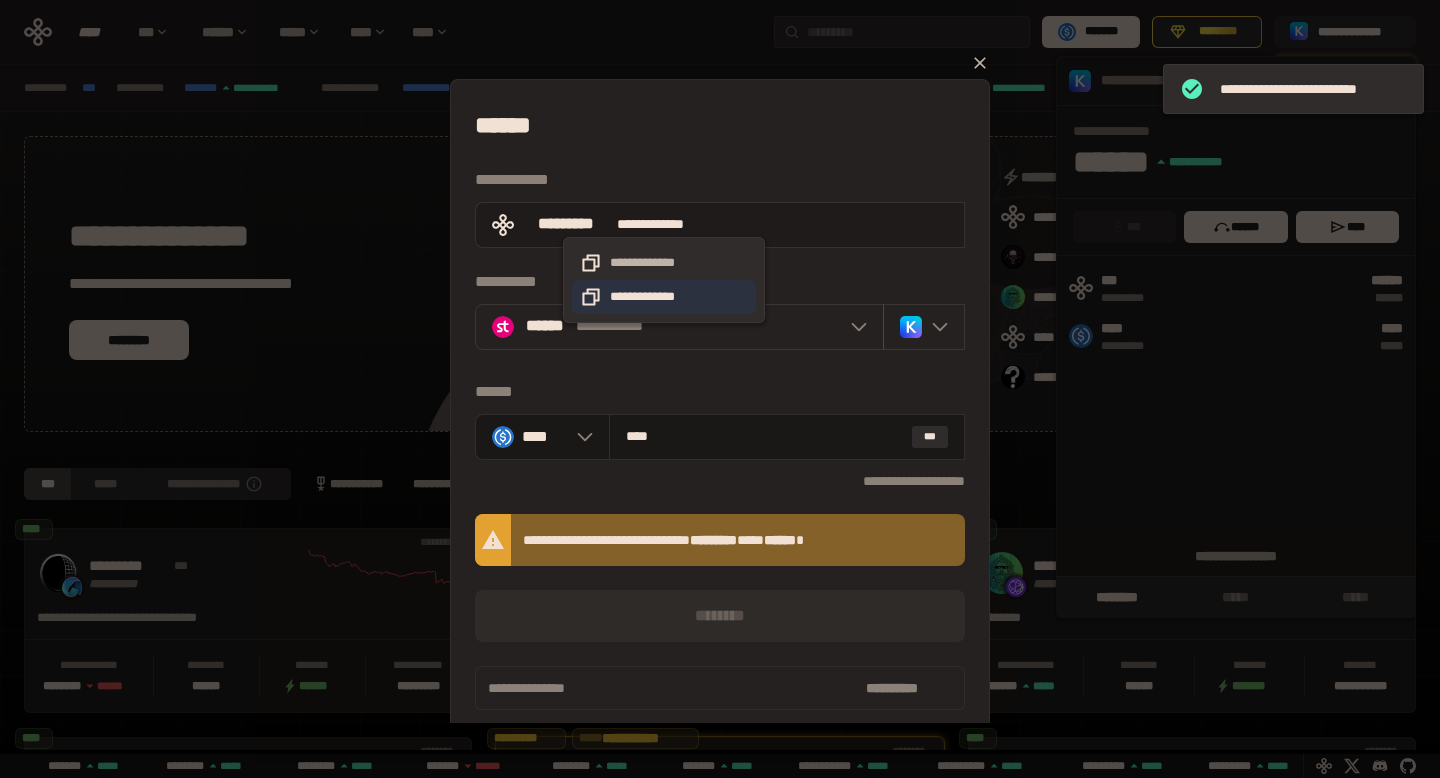 click on "**********" at bounding box center [664, 297] 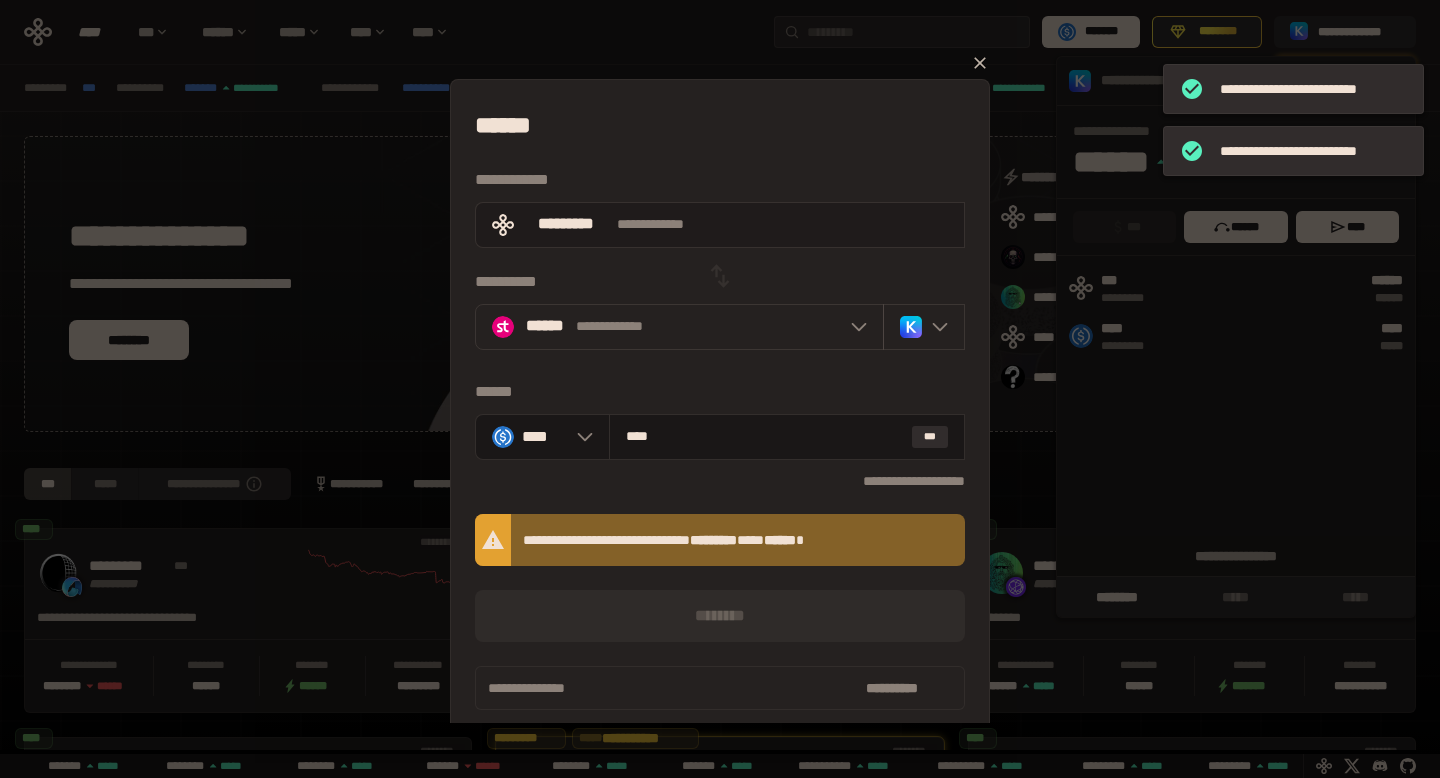 scroll, scrollTop: 0, scrollLeft: 436, axis: horizontal 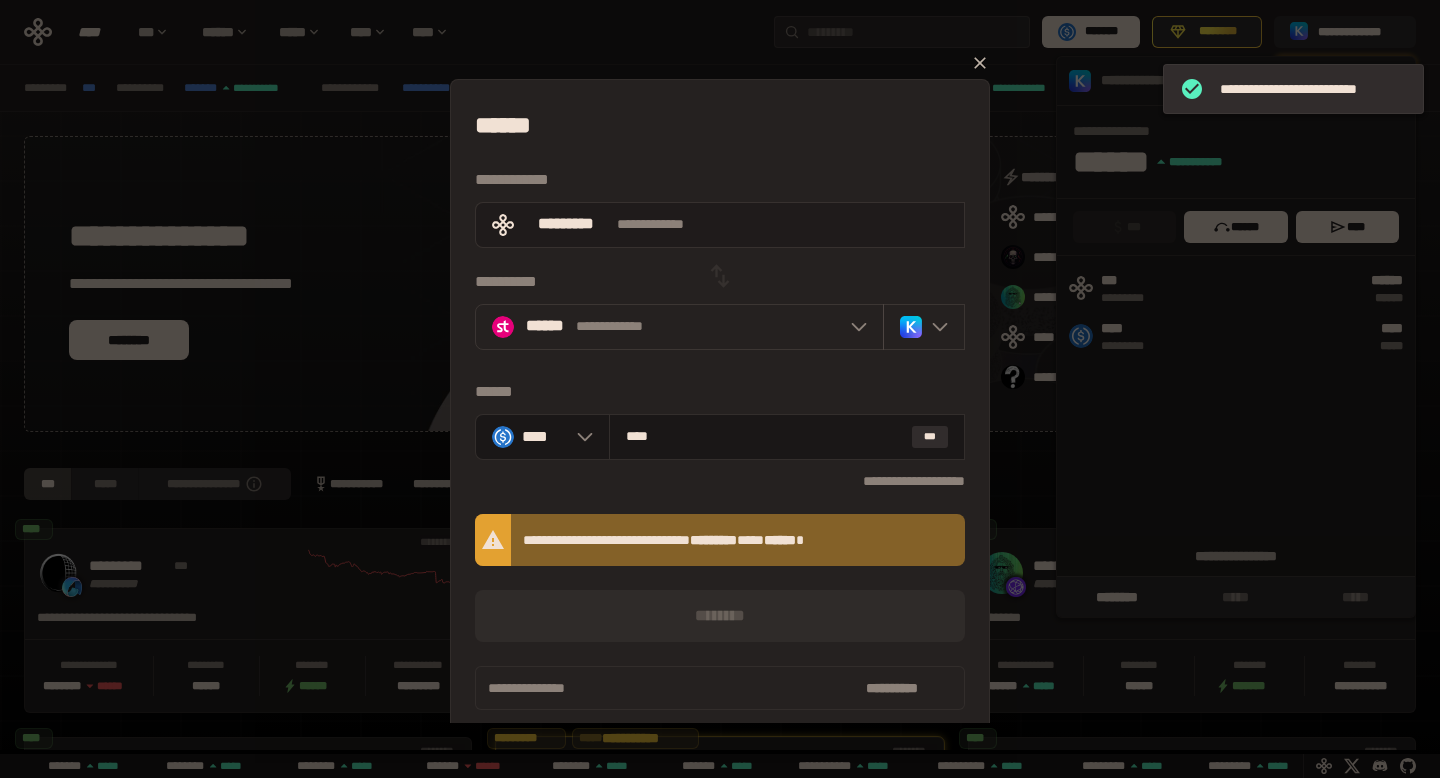 click at bounding box center [980, 63] 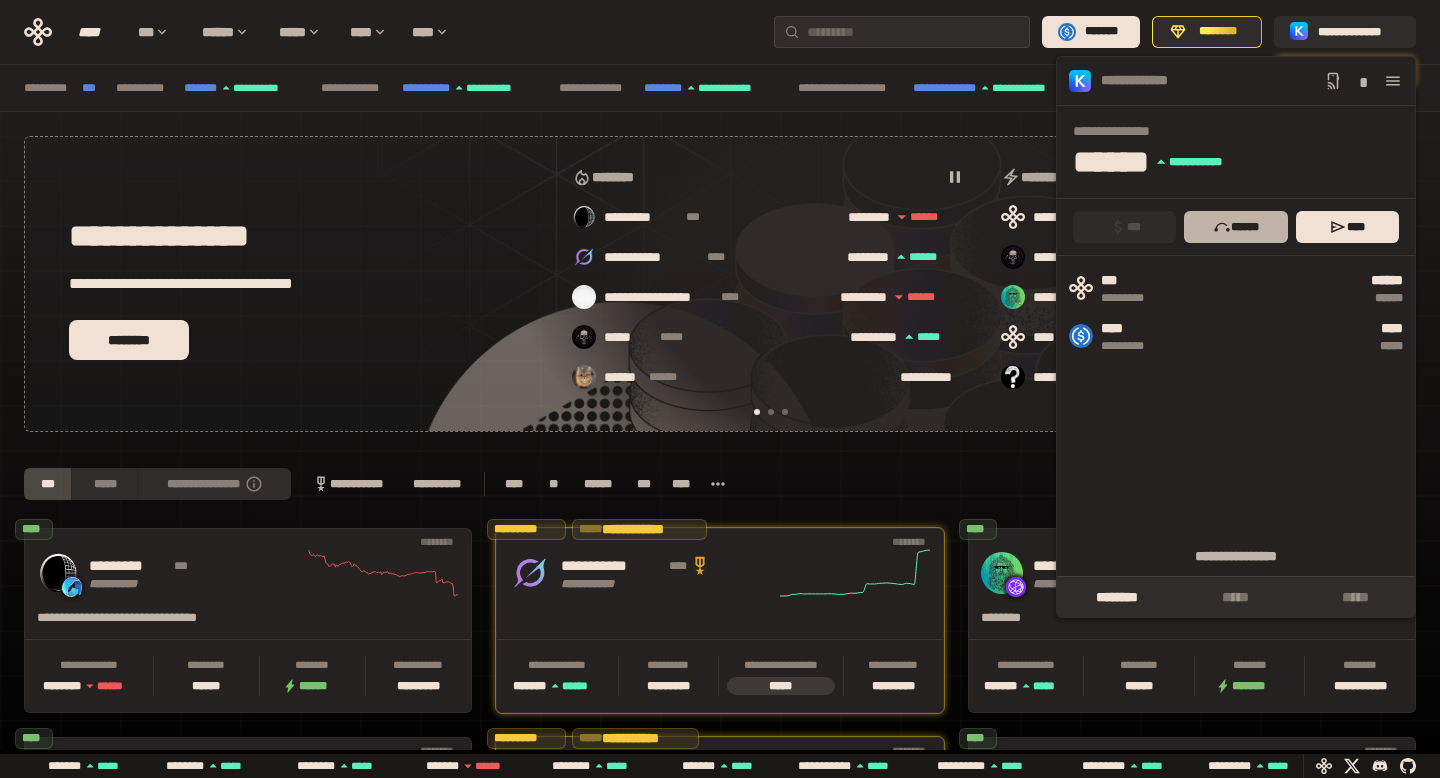 scroll, scrollTop: 0, scrollLeft: 16, axis: horizontal 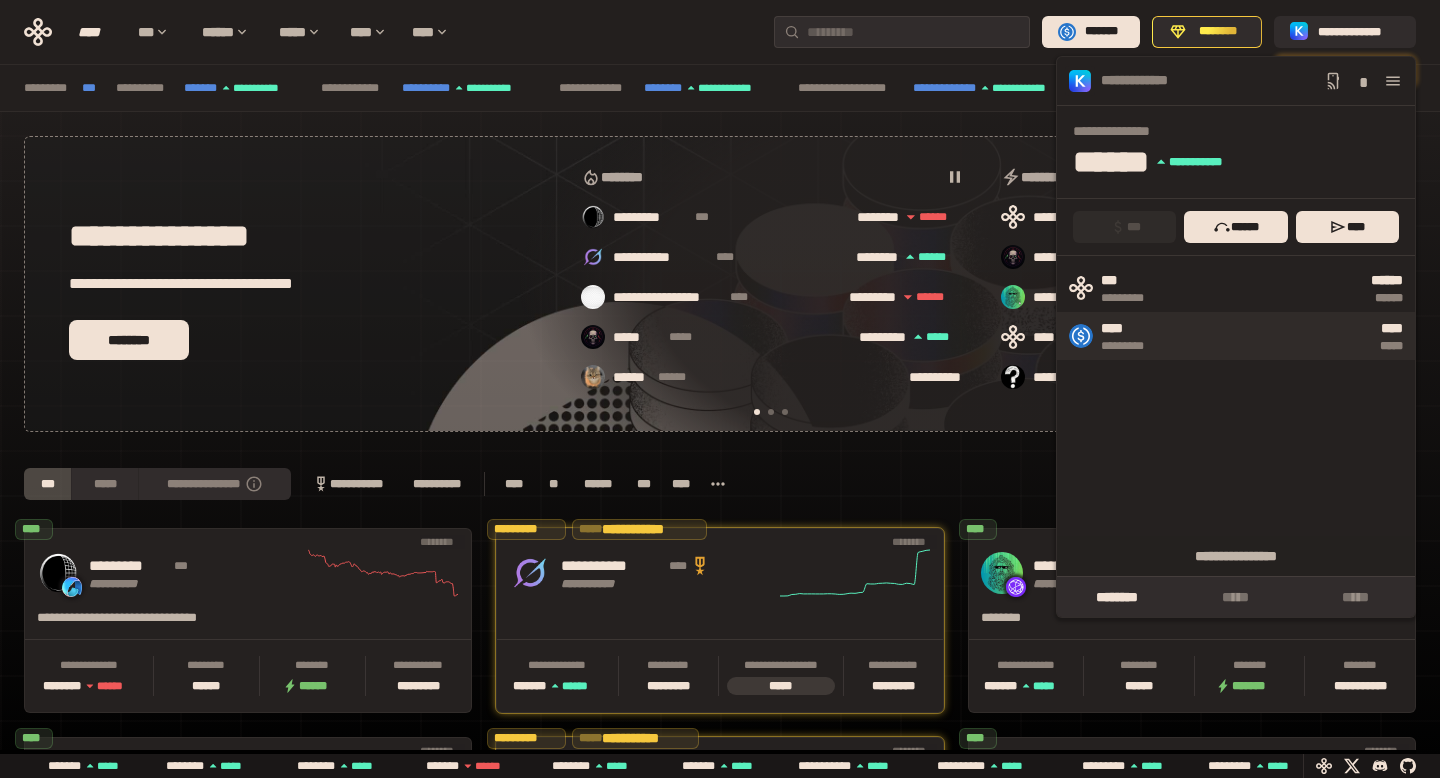 click on "**** *****" at bounding box center [1288, 336] 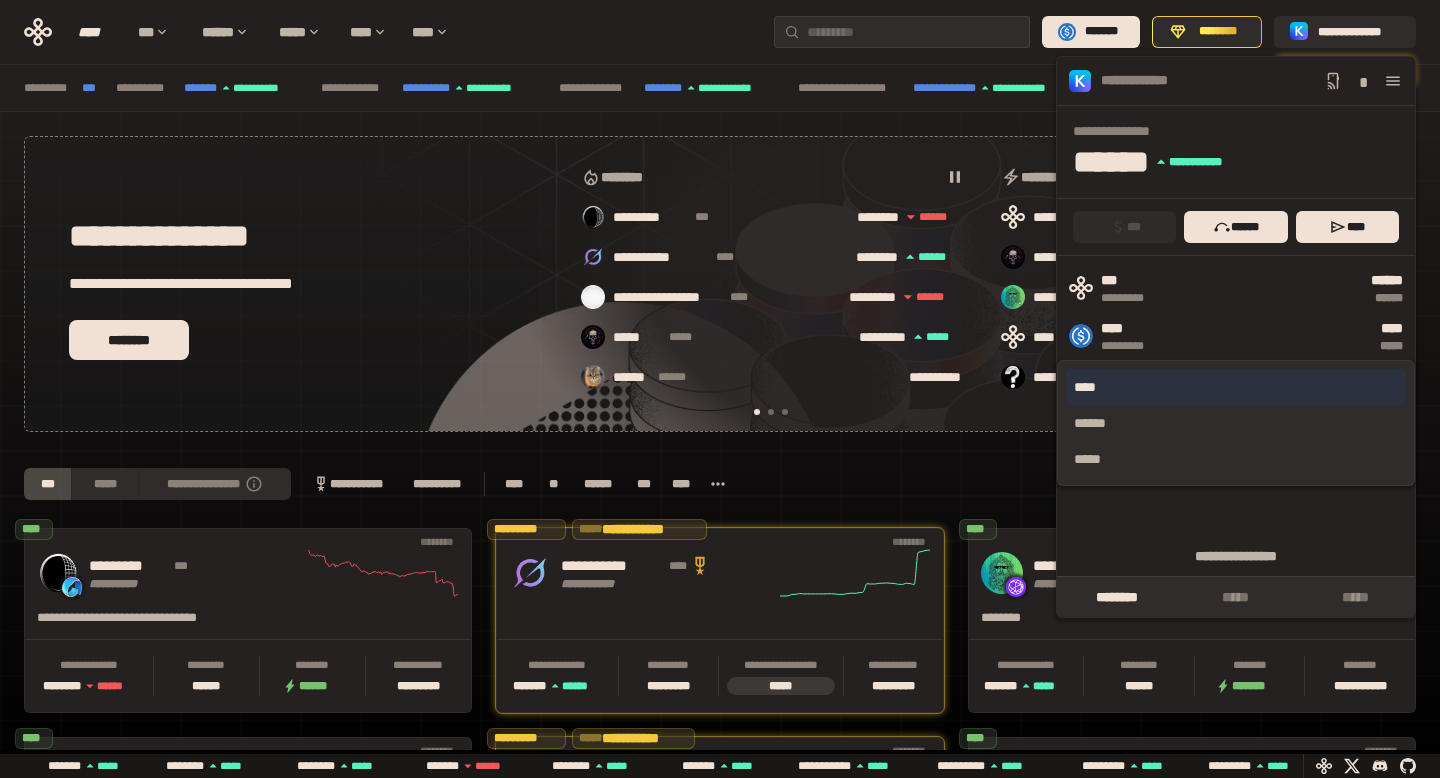 click on "****" at bounding box center [1236, 387] 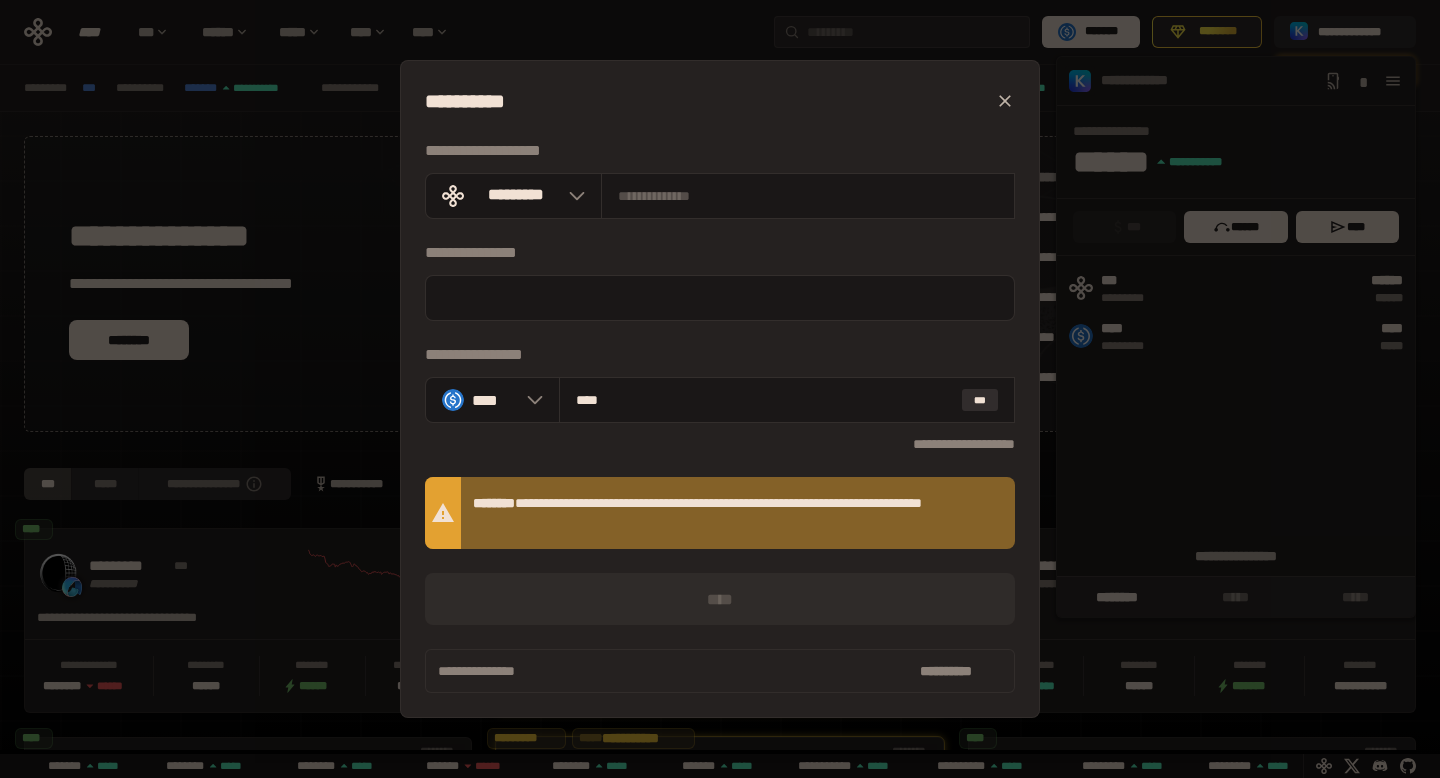 scroll, scrollTop: 0, scrollLeft: 436, axis: horizontal 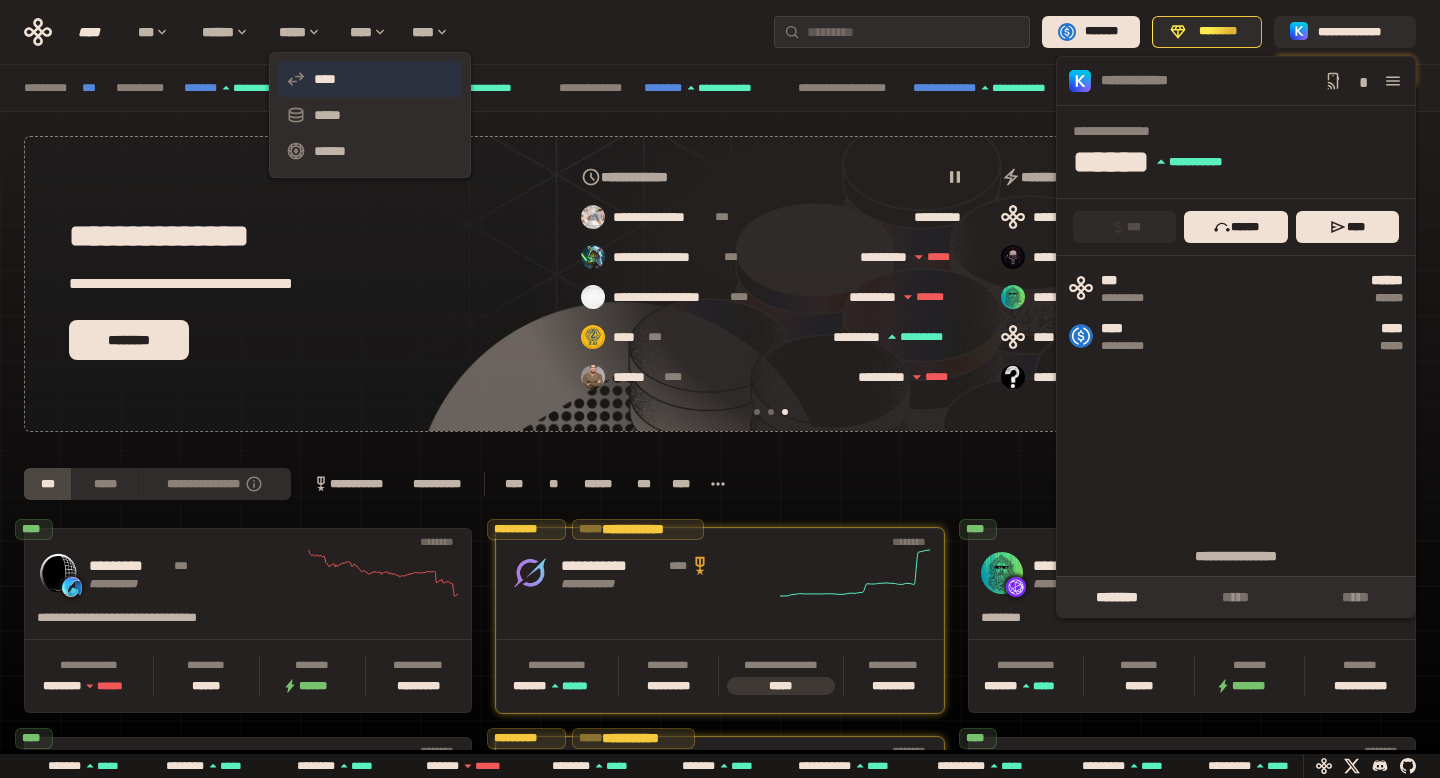 click on "****" at bounding box center (370, 79) 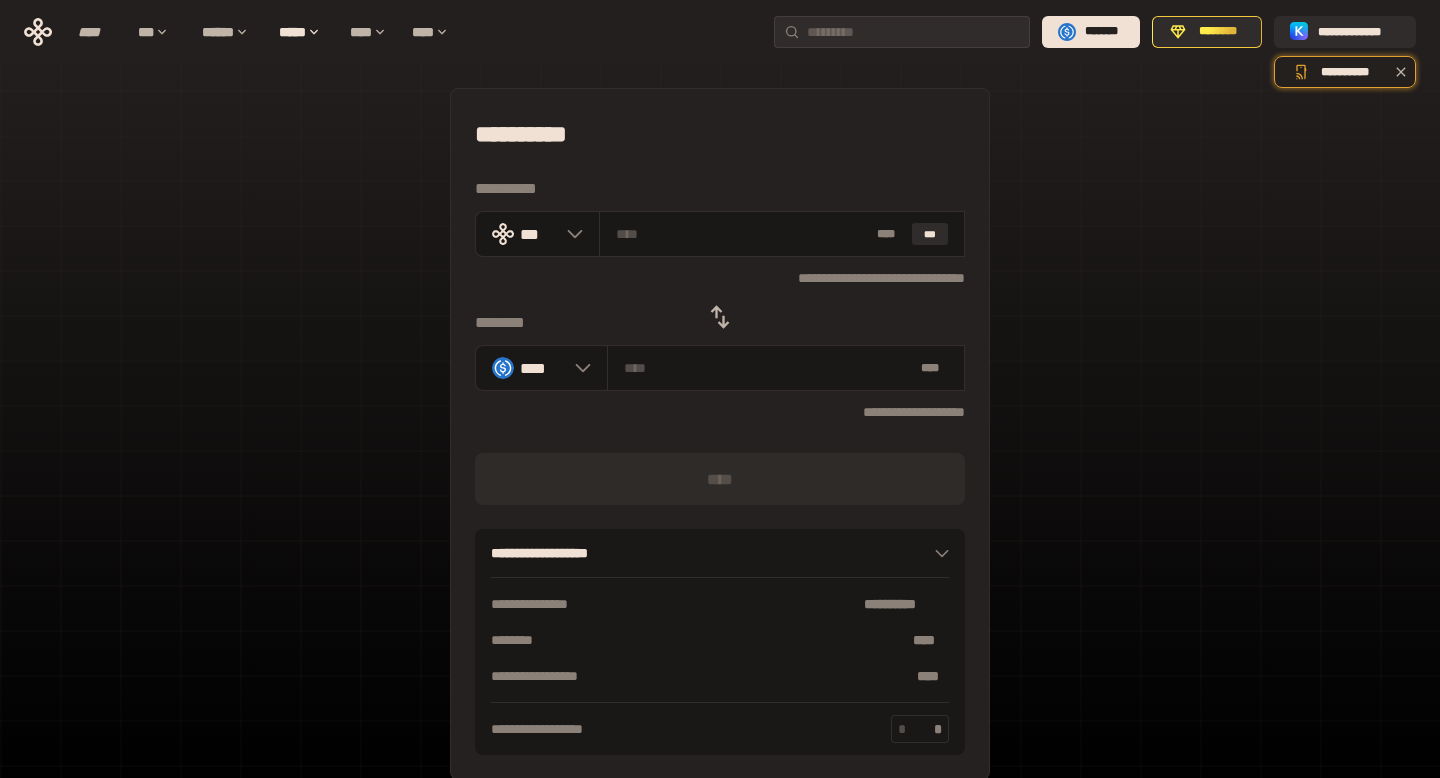 click 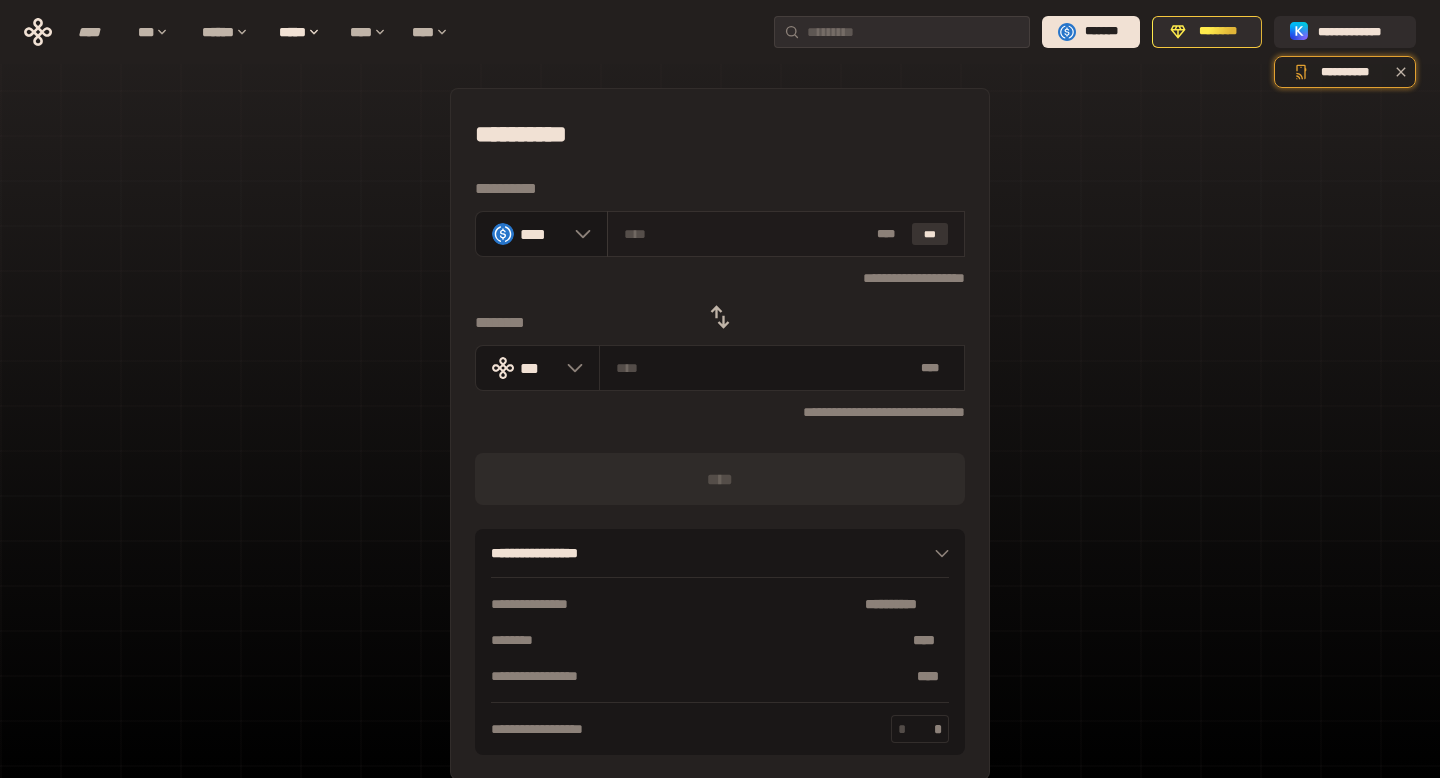 click on "***" at bounding box center [930, 234] 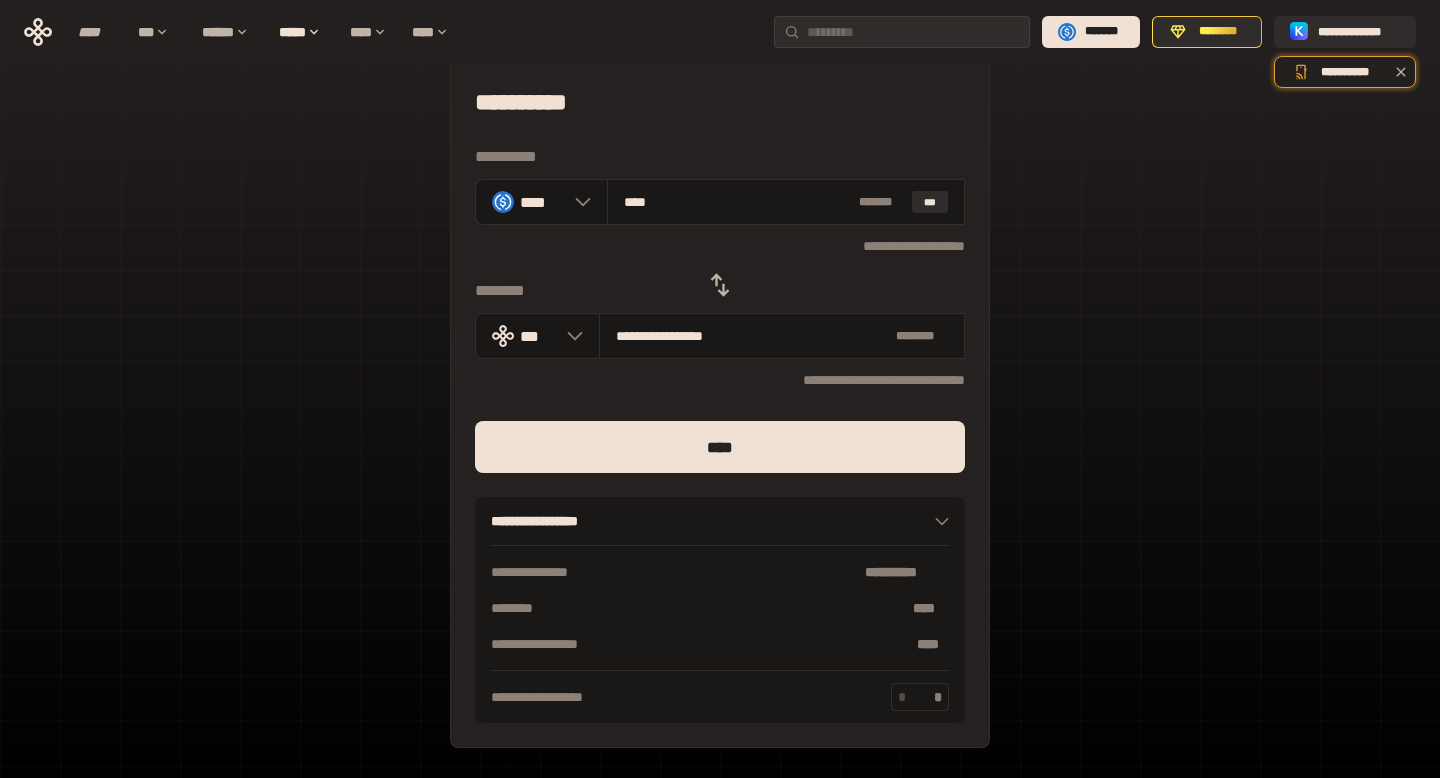 scroll, scrollTop: 36, scrollLeft: 0, axis: vertical 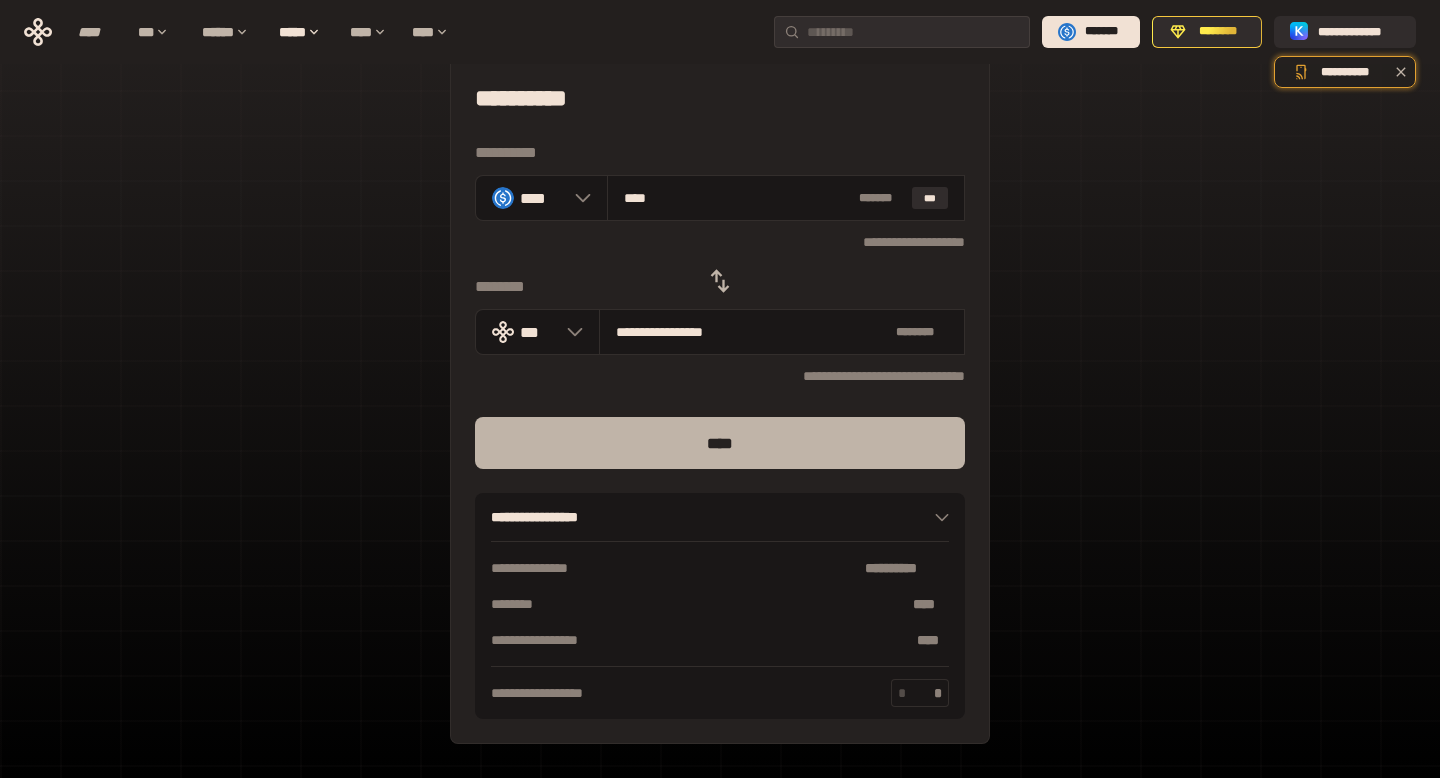 click on "****" at bounding box center [720, 443] 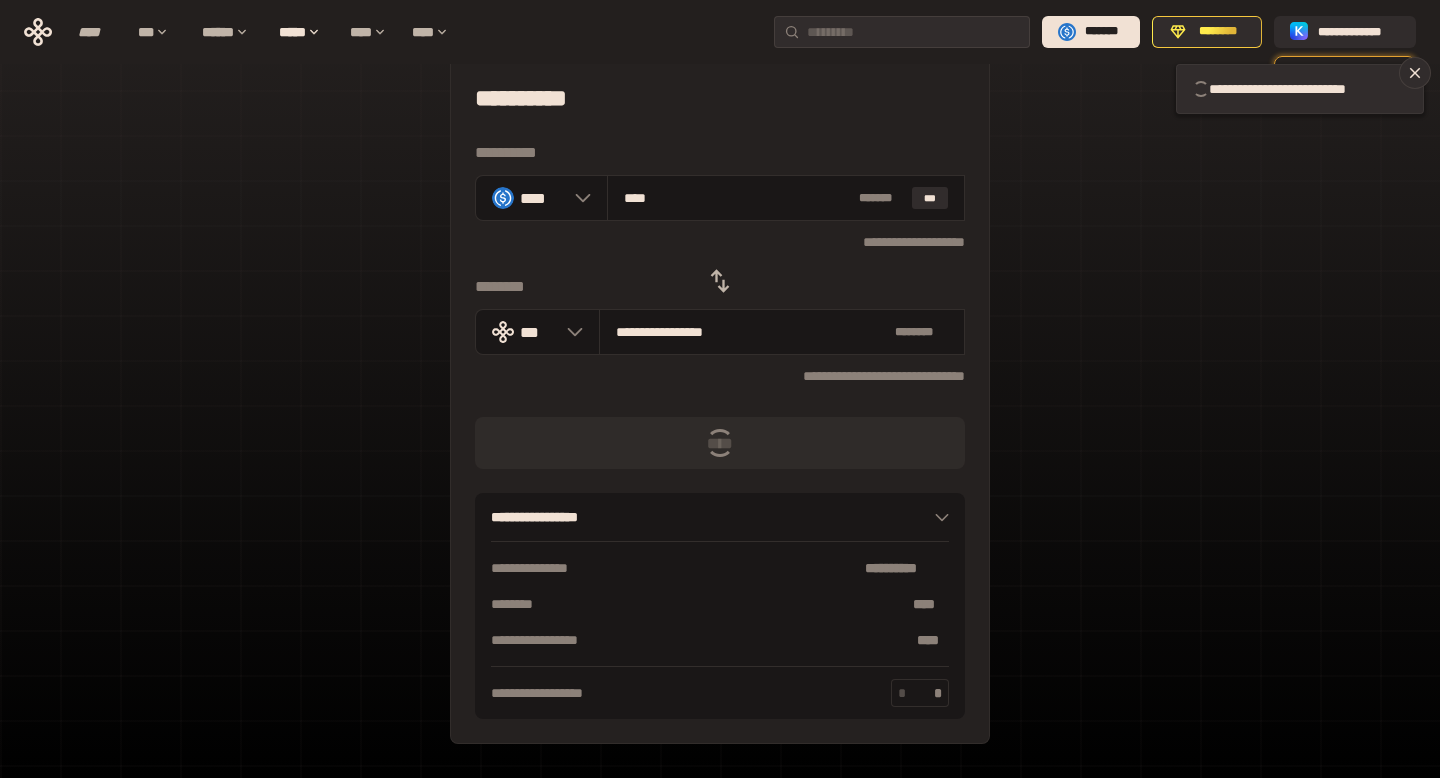 type 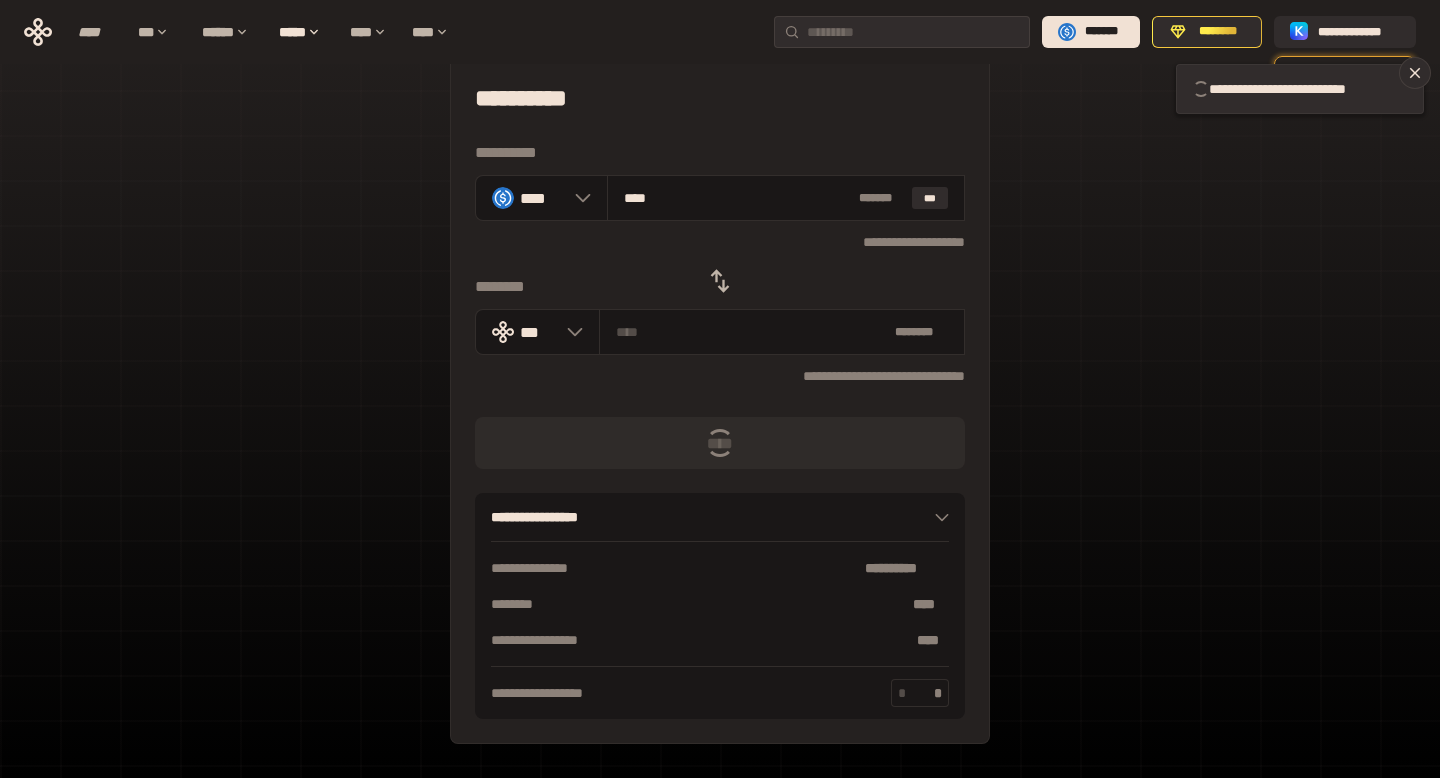 type 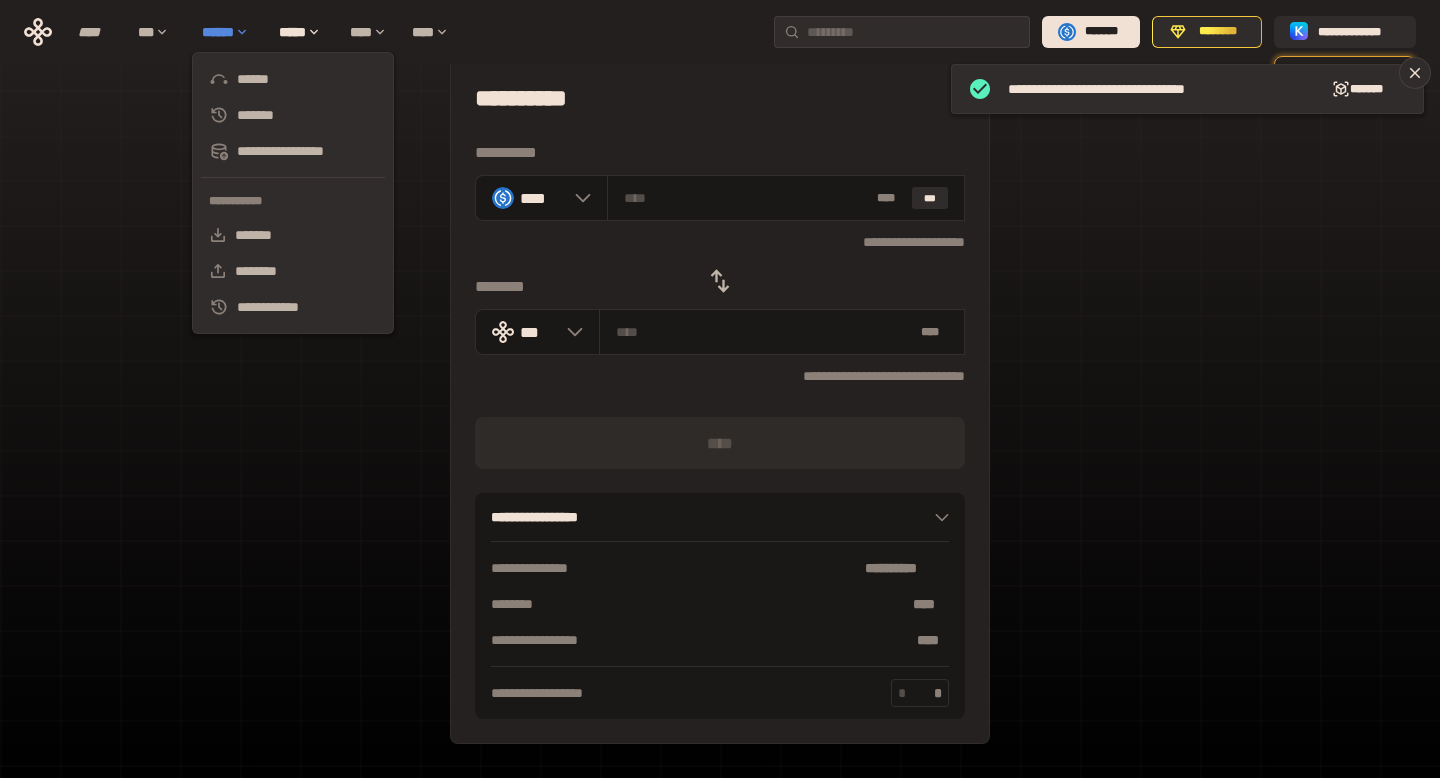 click on "******" at bounding box center [230, 32] 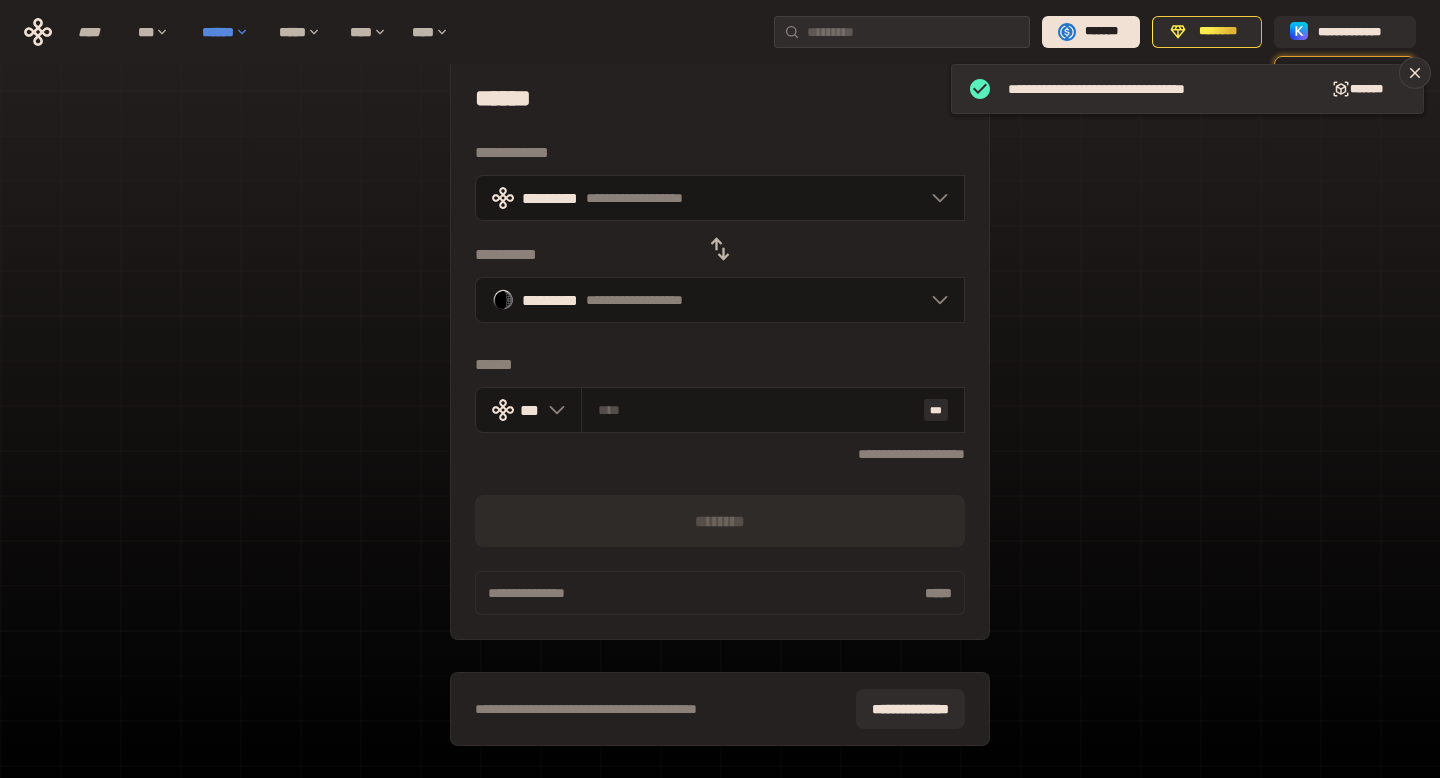 scroll, scrollTop: 0, scrollLeft: 0, axis: both 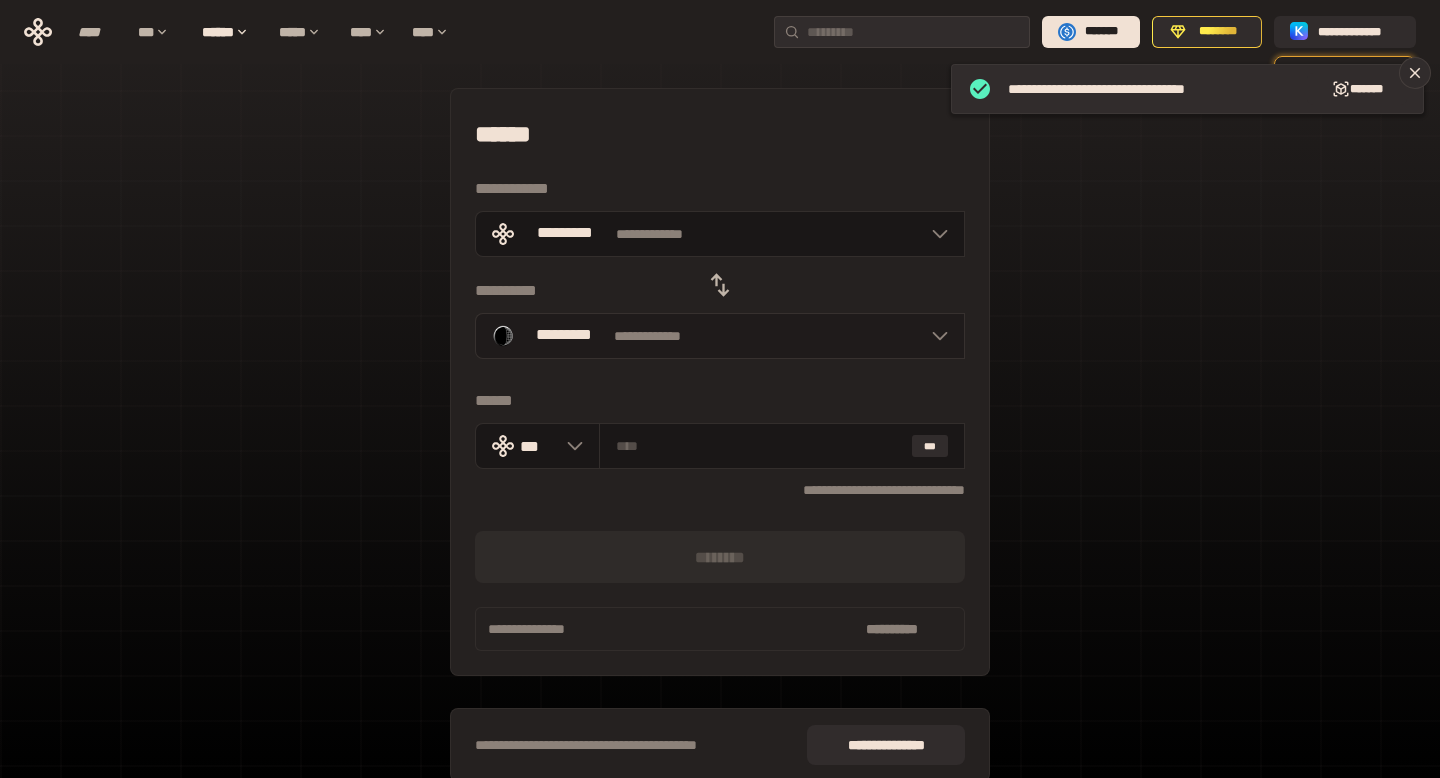 click on "**********" at bounding box center (720, 336) 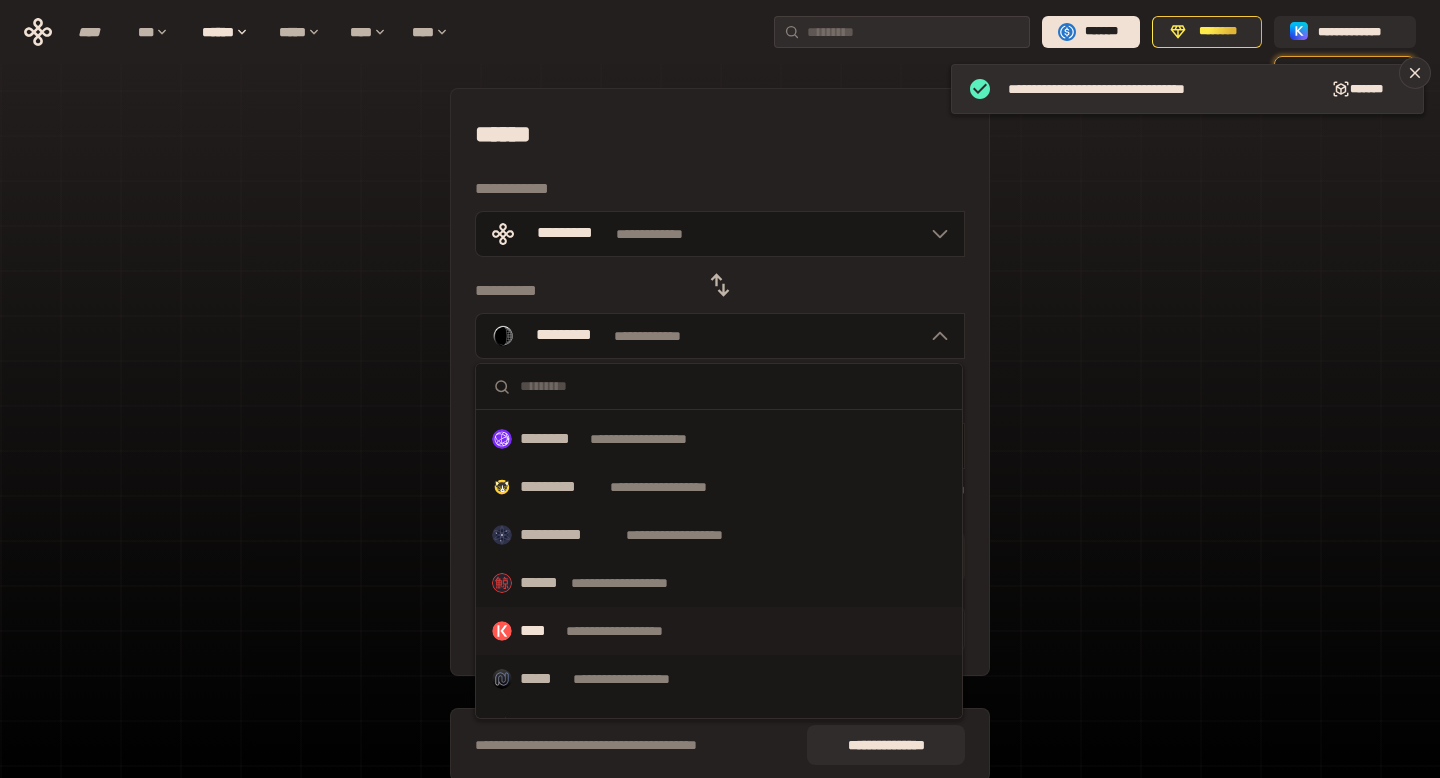 scroll, scrollTop: 522, scrollLeft: 0, axis: vertical 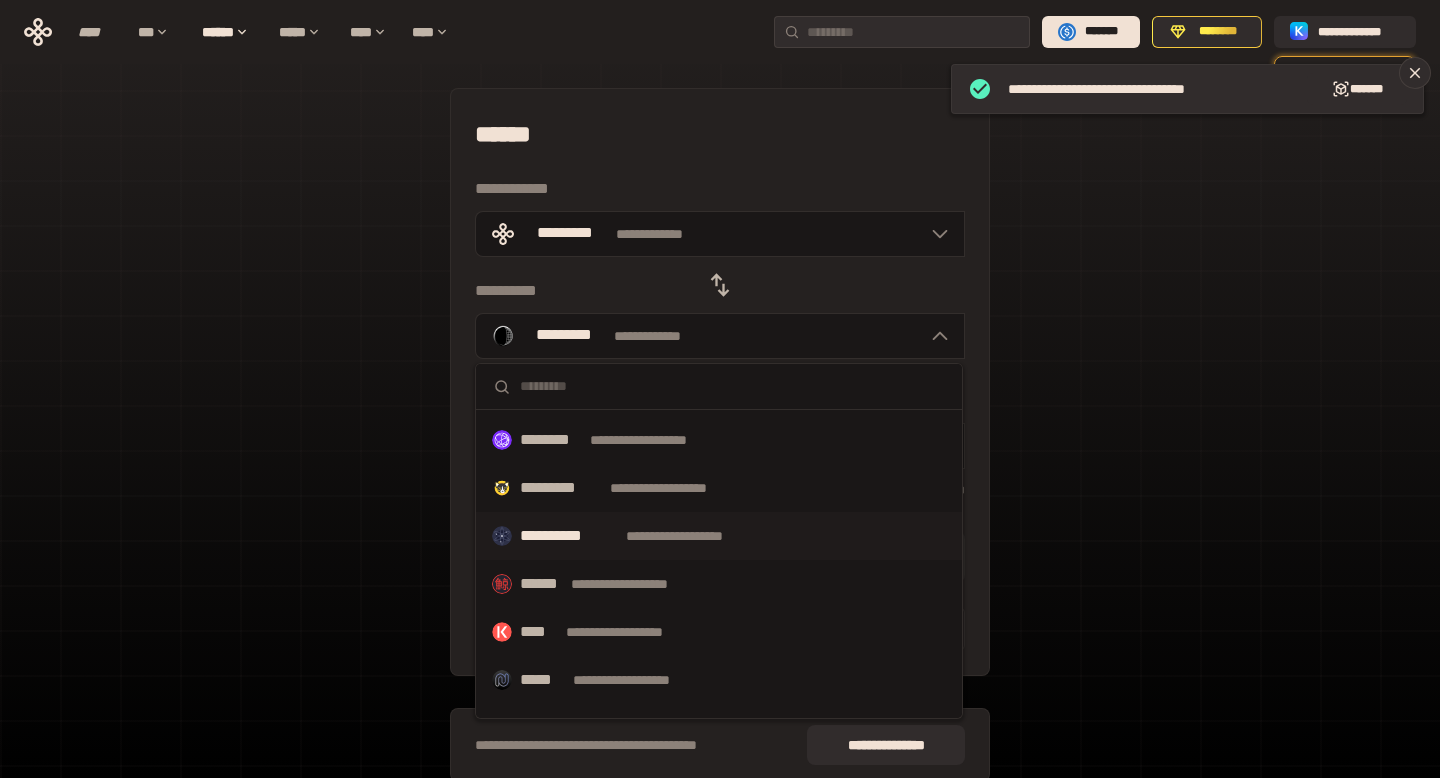 click on "**********" at bounding box center (719, 536) 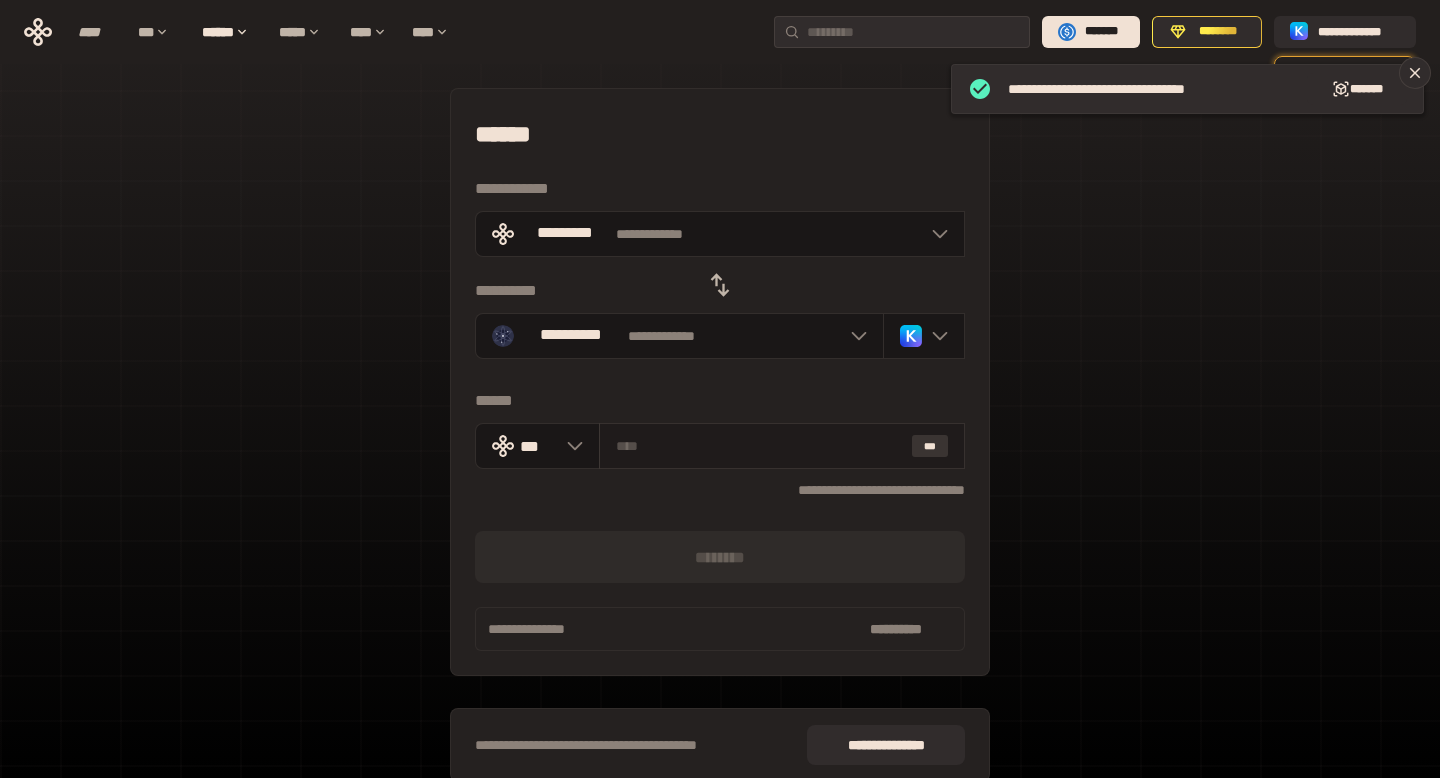 click on "***" at bounding box center (930, 446) 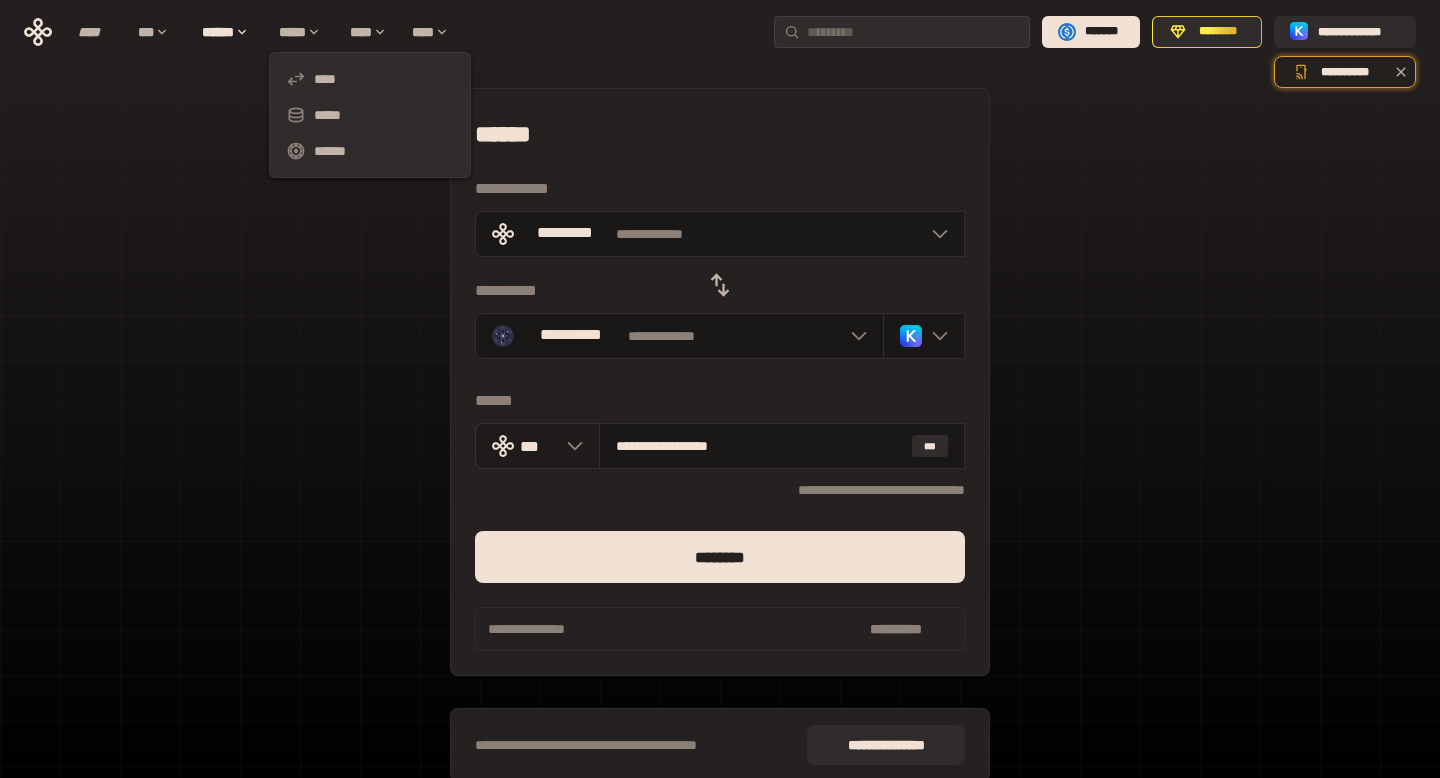click on "***" at bounding box center (537, 446) 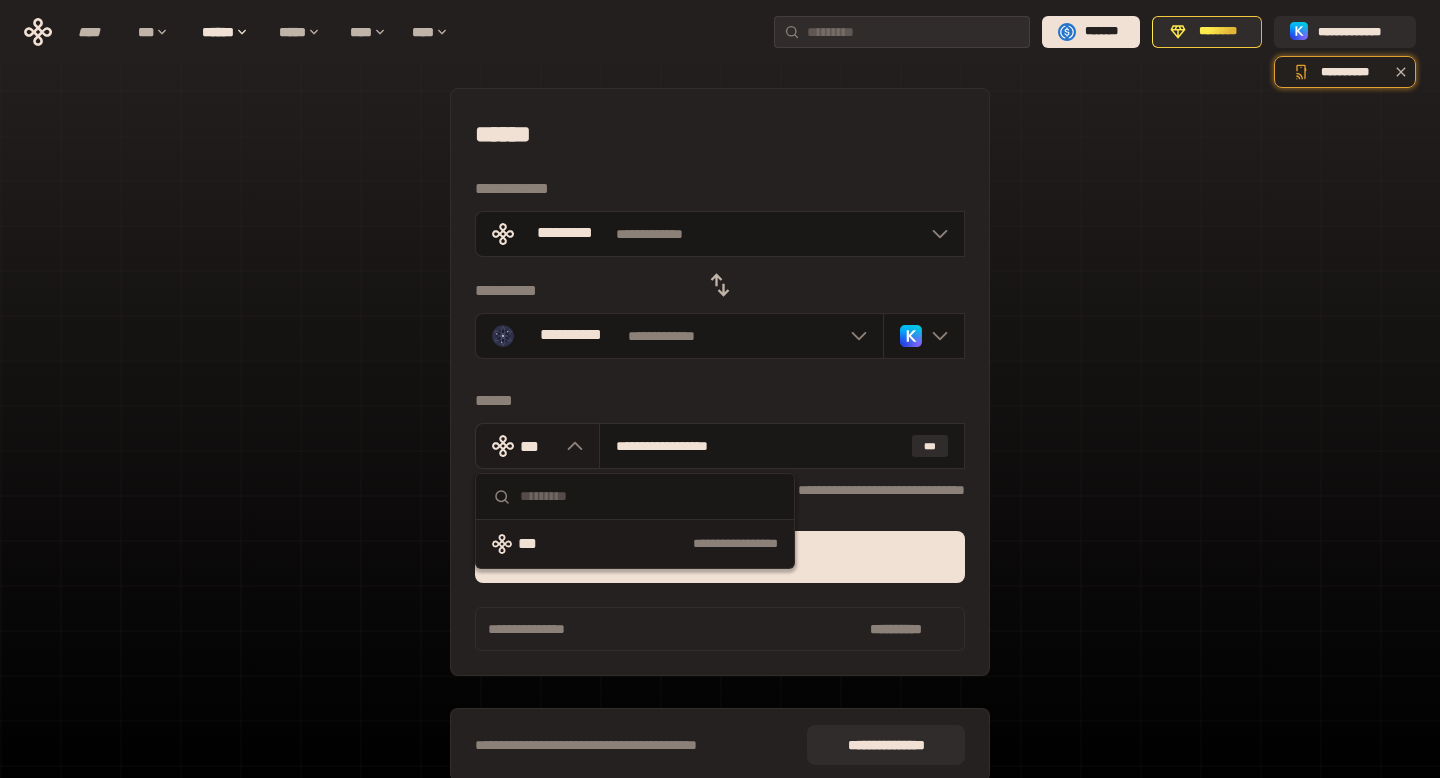 click on "***" at bounding box center (537, 446) 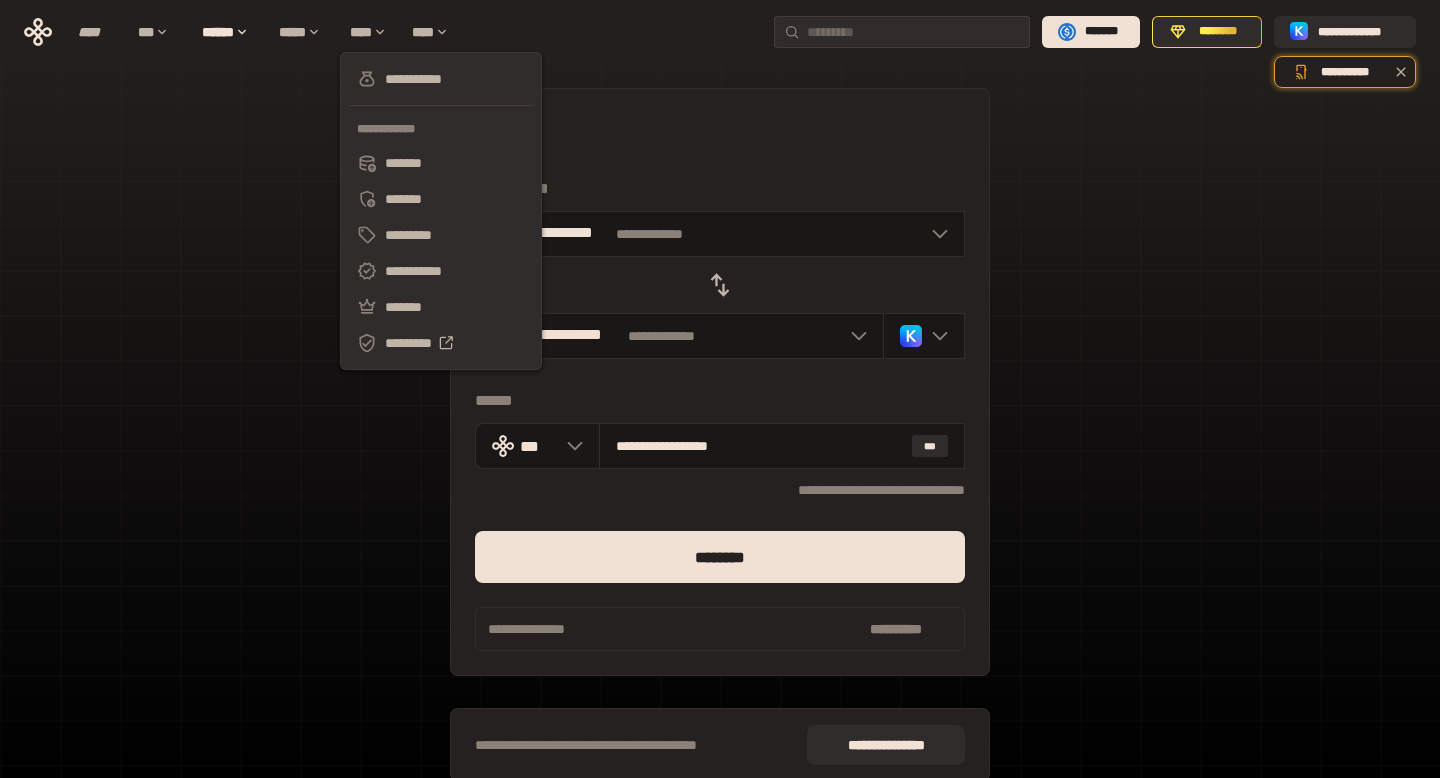 click on "[CREDIT_CARD]" at bounding box center [720, 490] 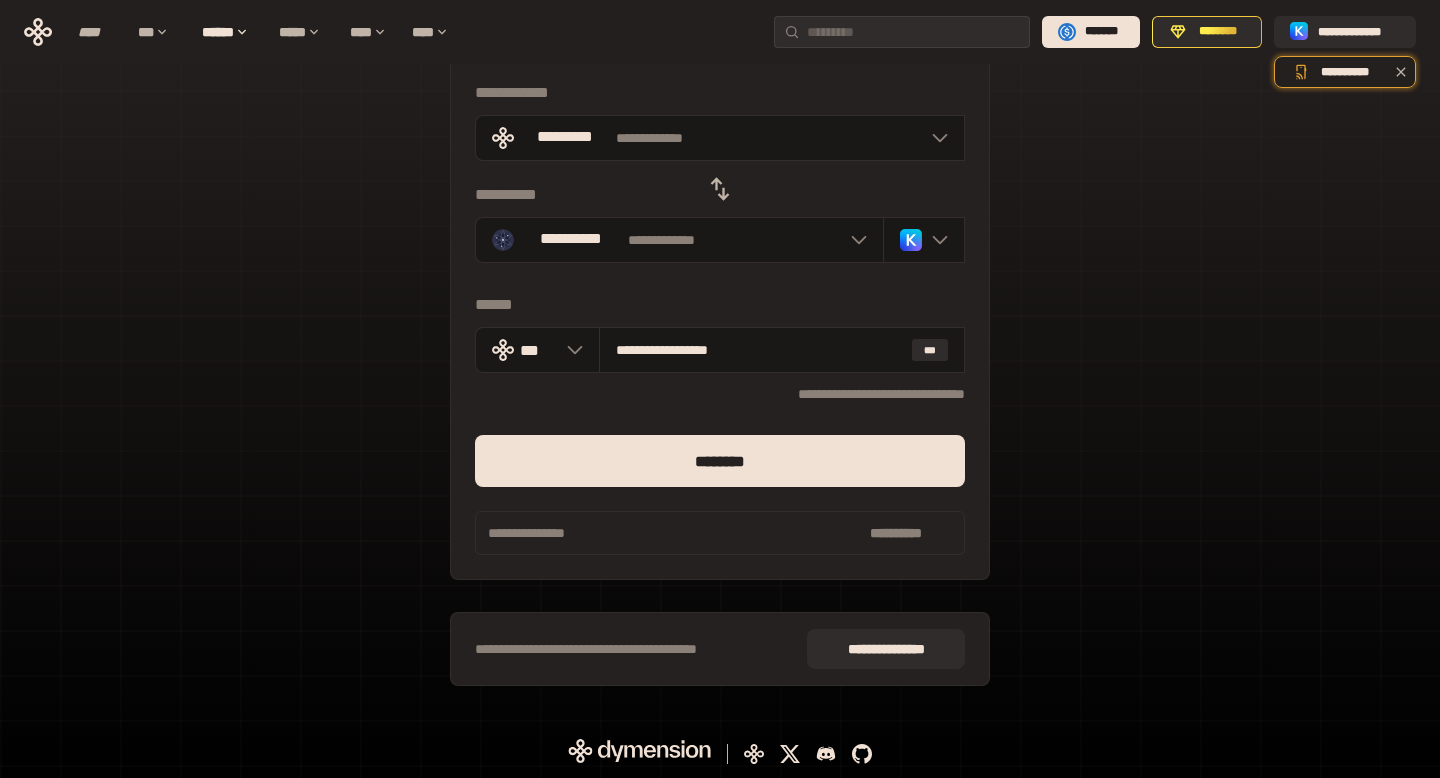 scroll, scrollTop: 0, scrollLeft: 0, axis: both 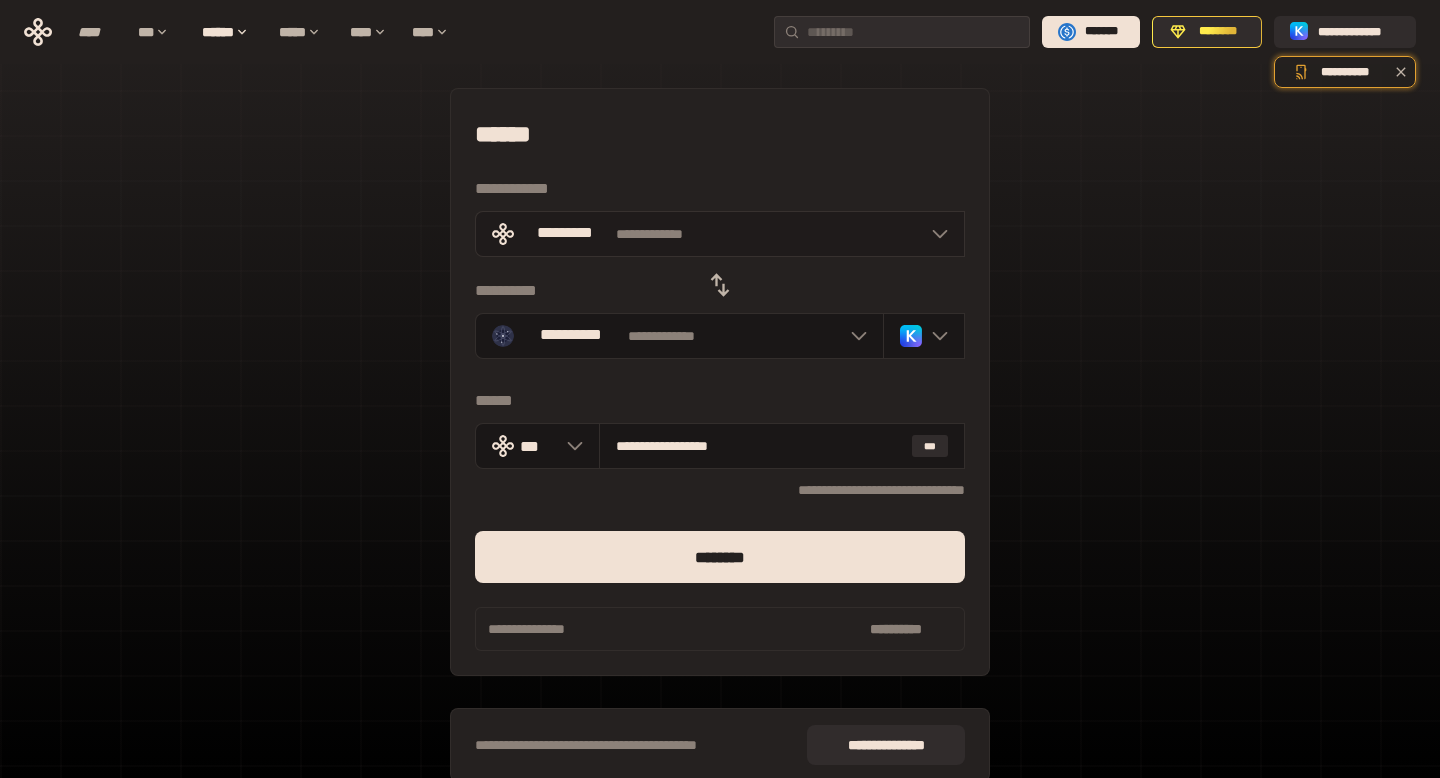 click on "*********" at bounding box center [565, 234] 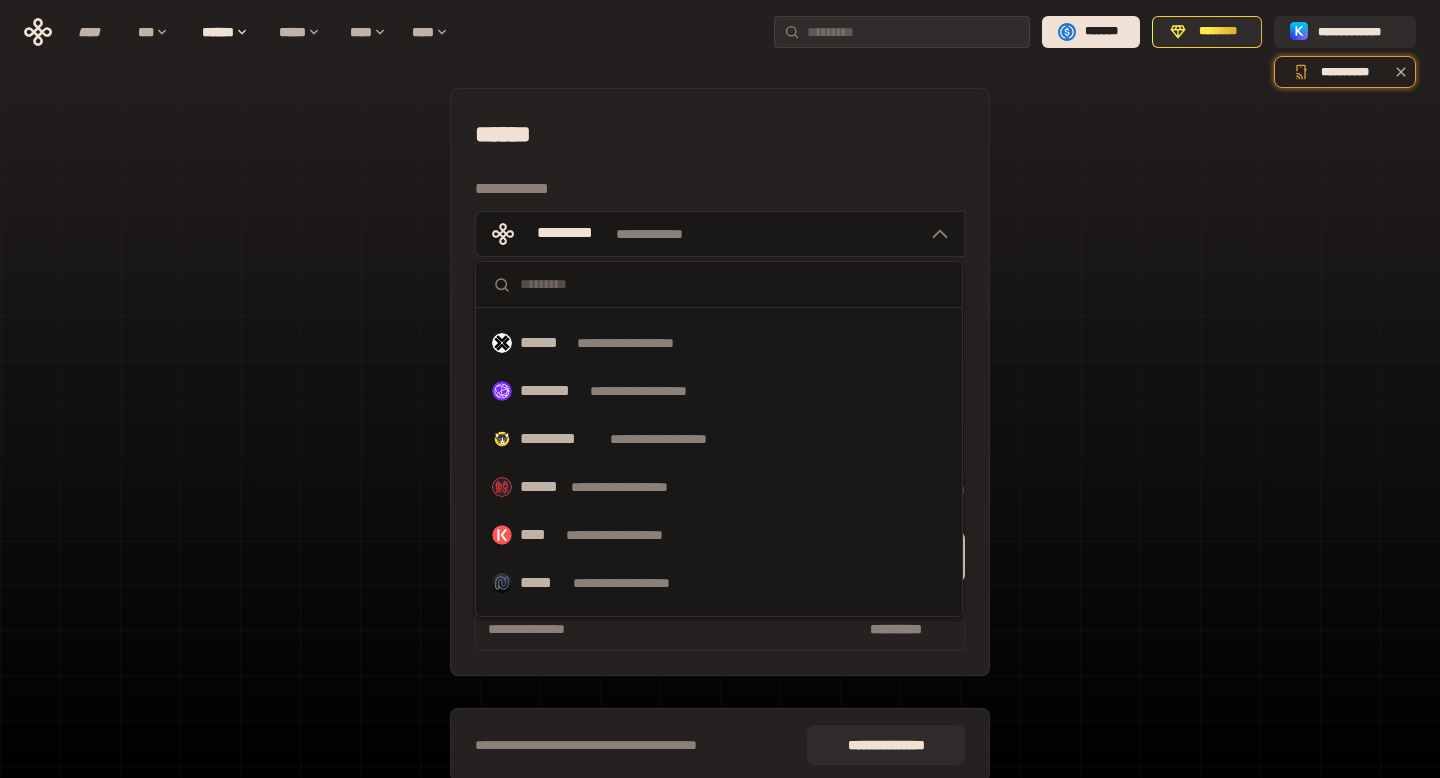scroll, scrollTop: 604, scrollLeft: 0, axis: vertical 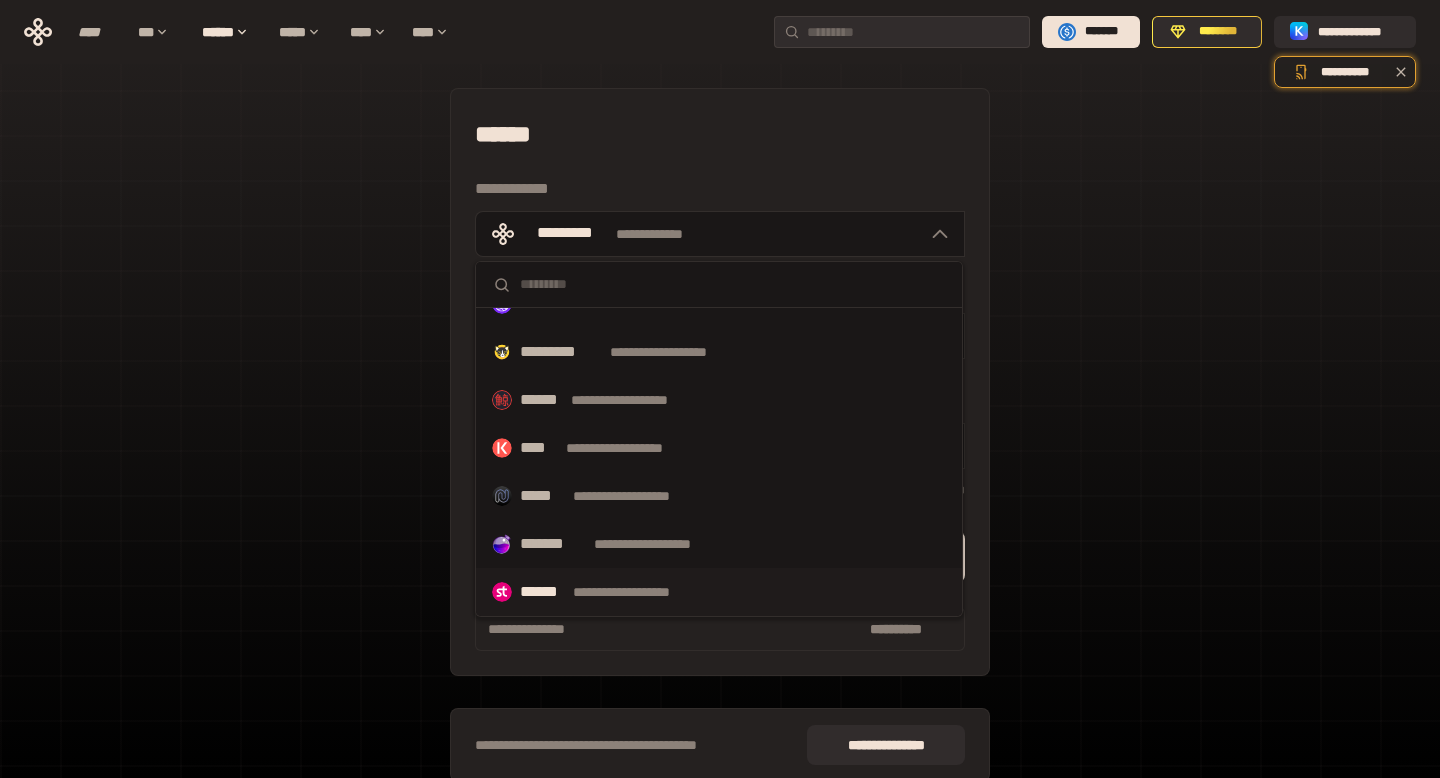 click on "**********" at bounding box center (640, 592) 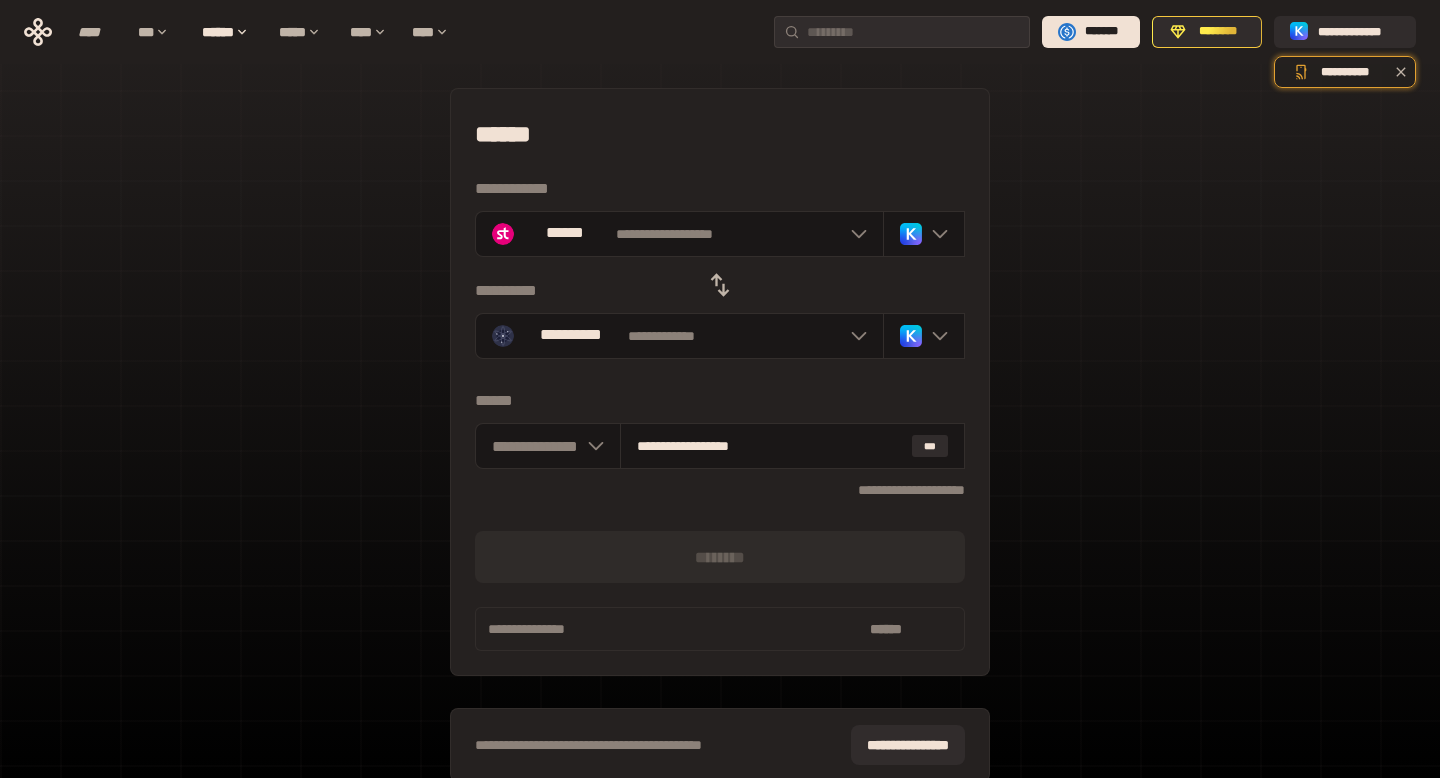 type 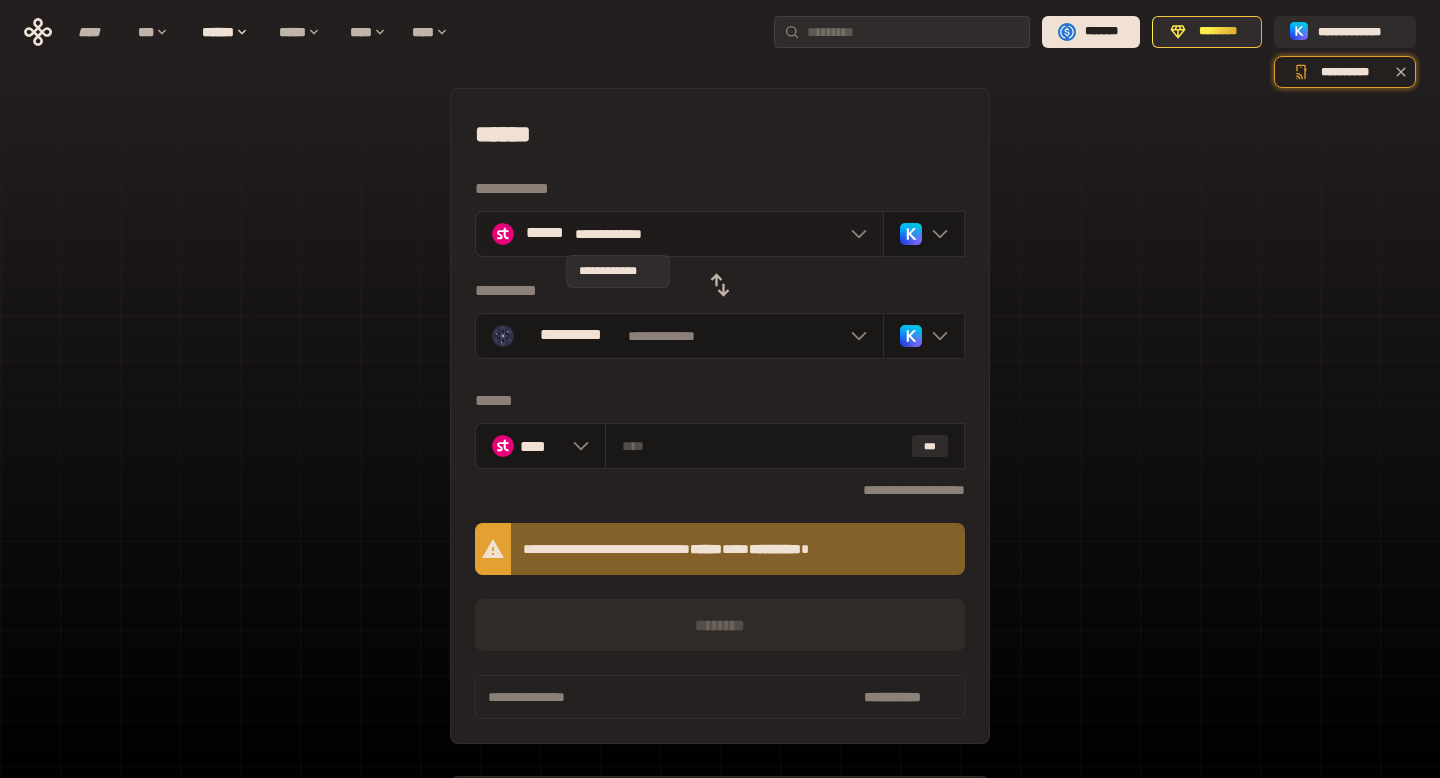 click on "**********" at bounding box center [617, 234] 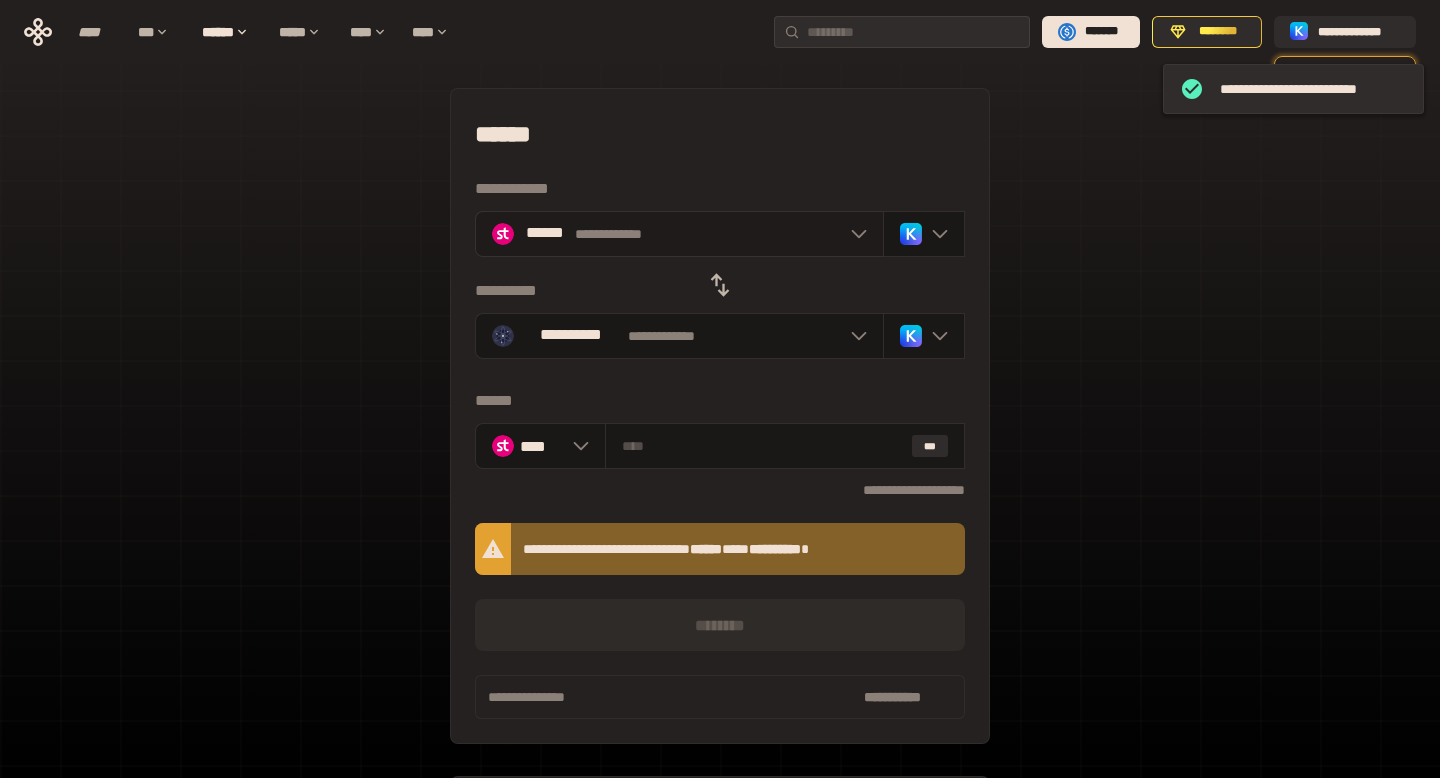 click 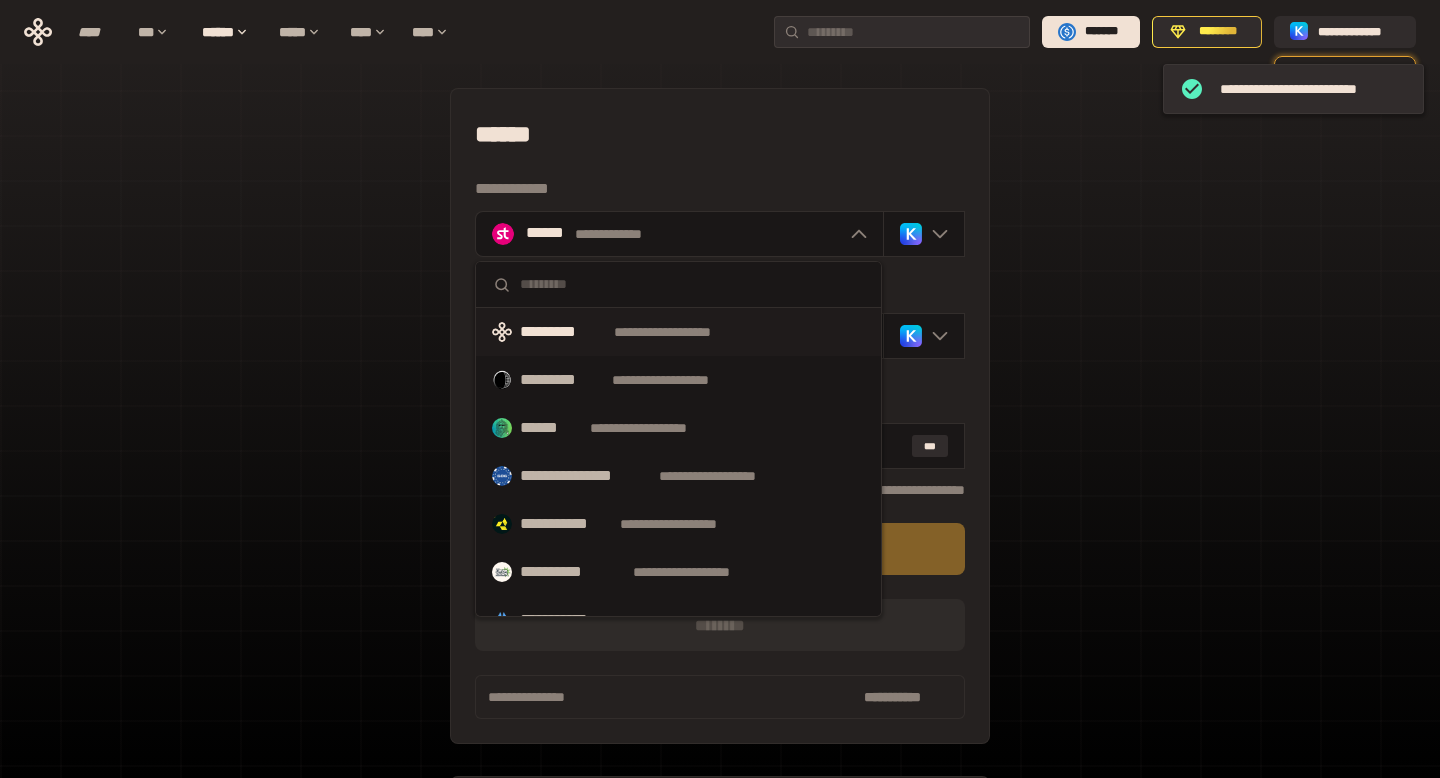 click on "**********" at bounding box center (681, 332) 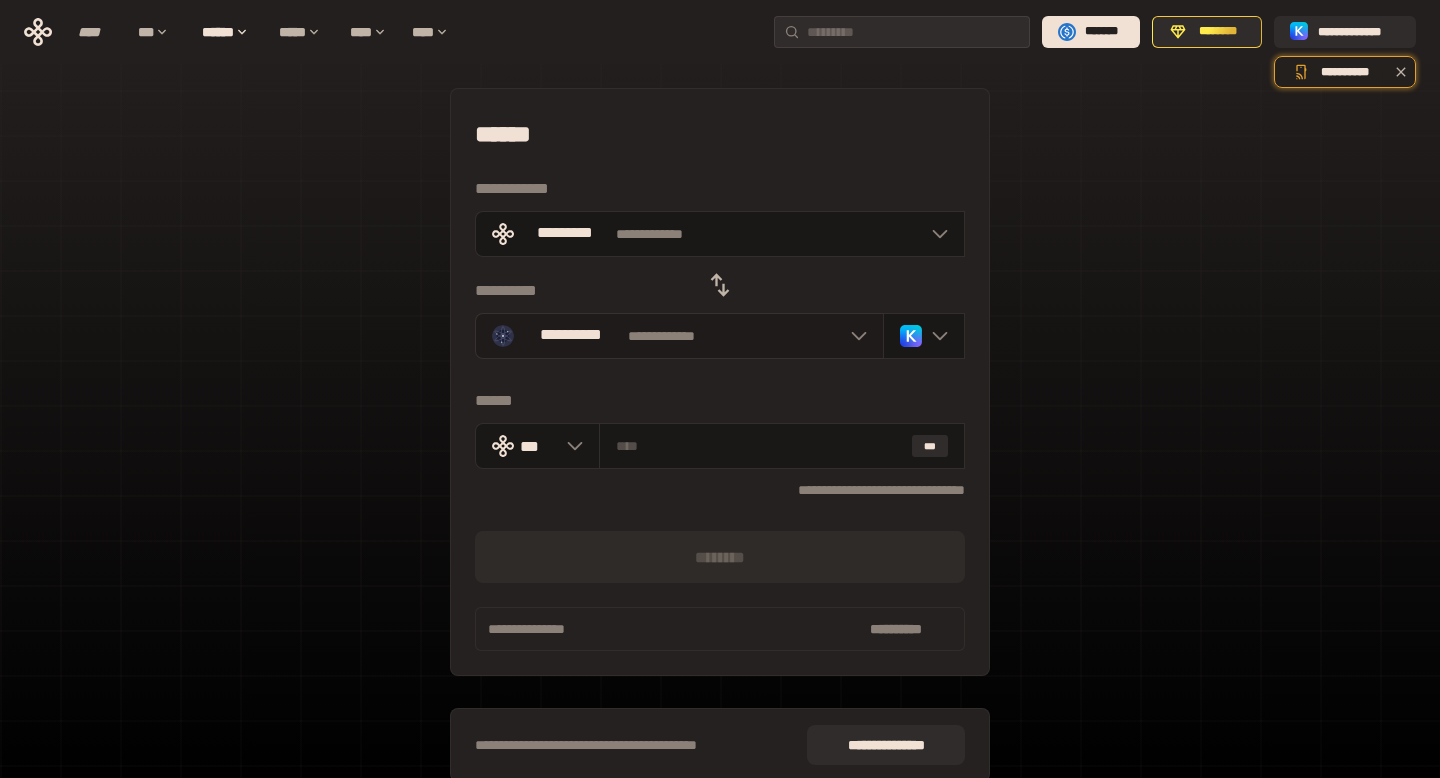 click on "[FIRST] [LAST]" at bounding box center (679, 336) 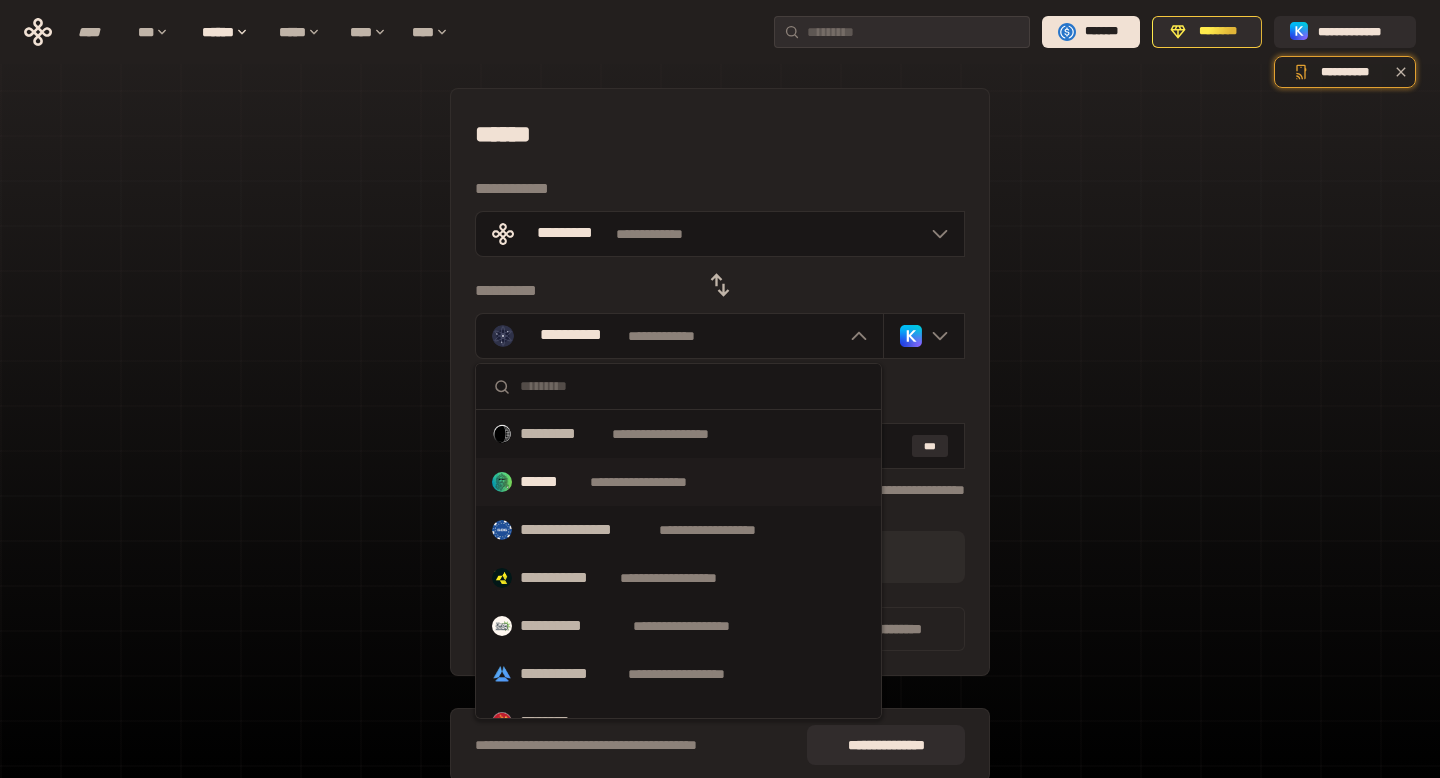type 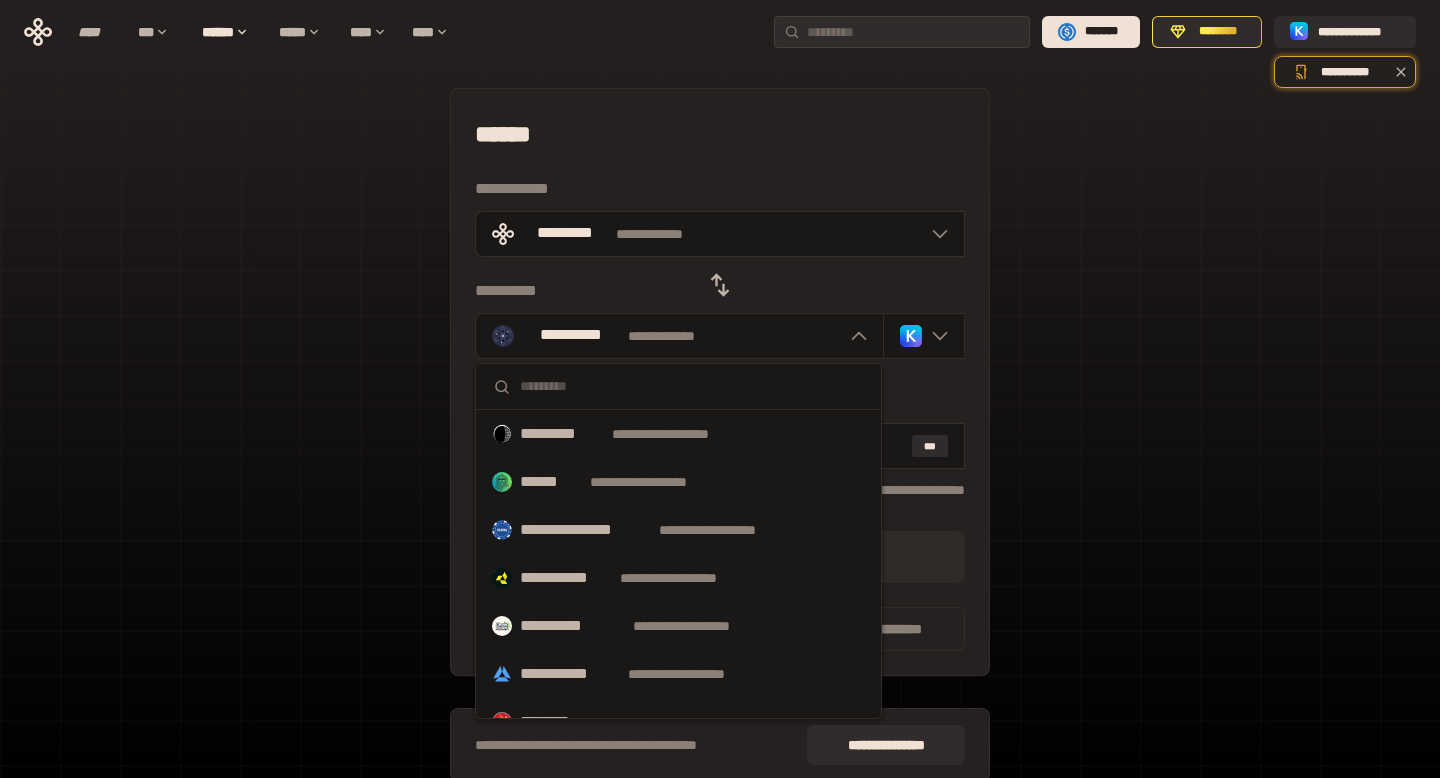 click at bounding box center [692, 386] 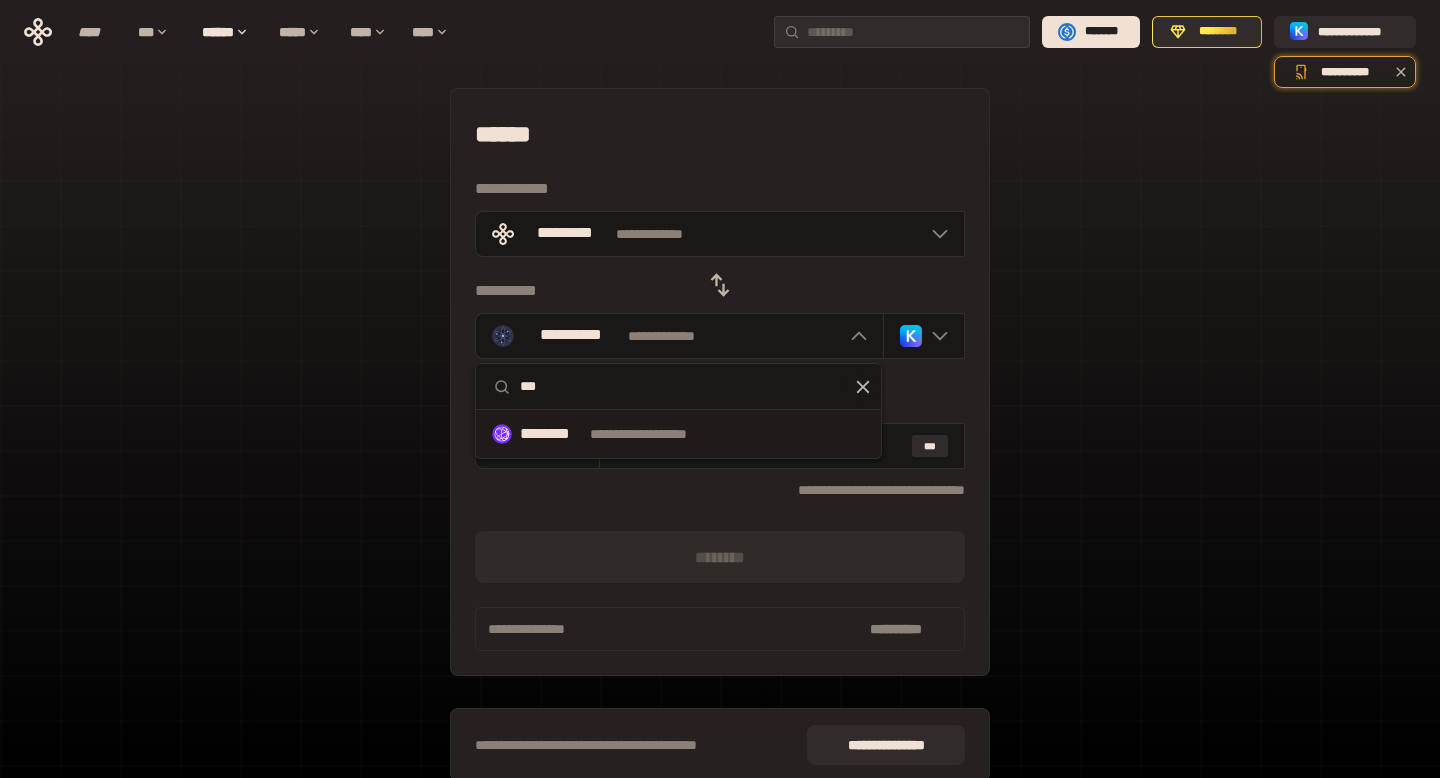 type on "***" 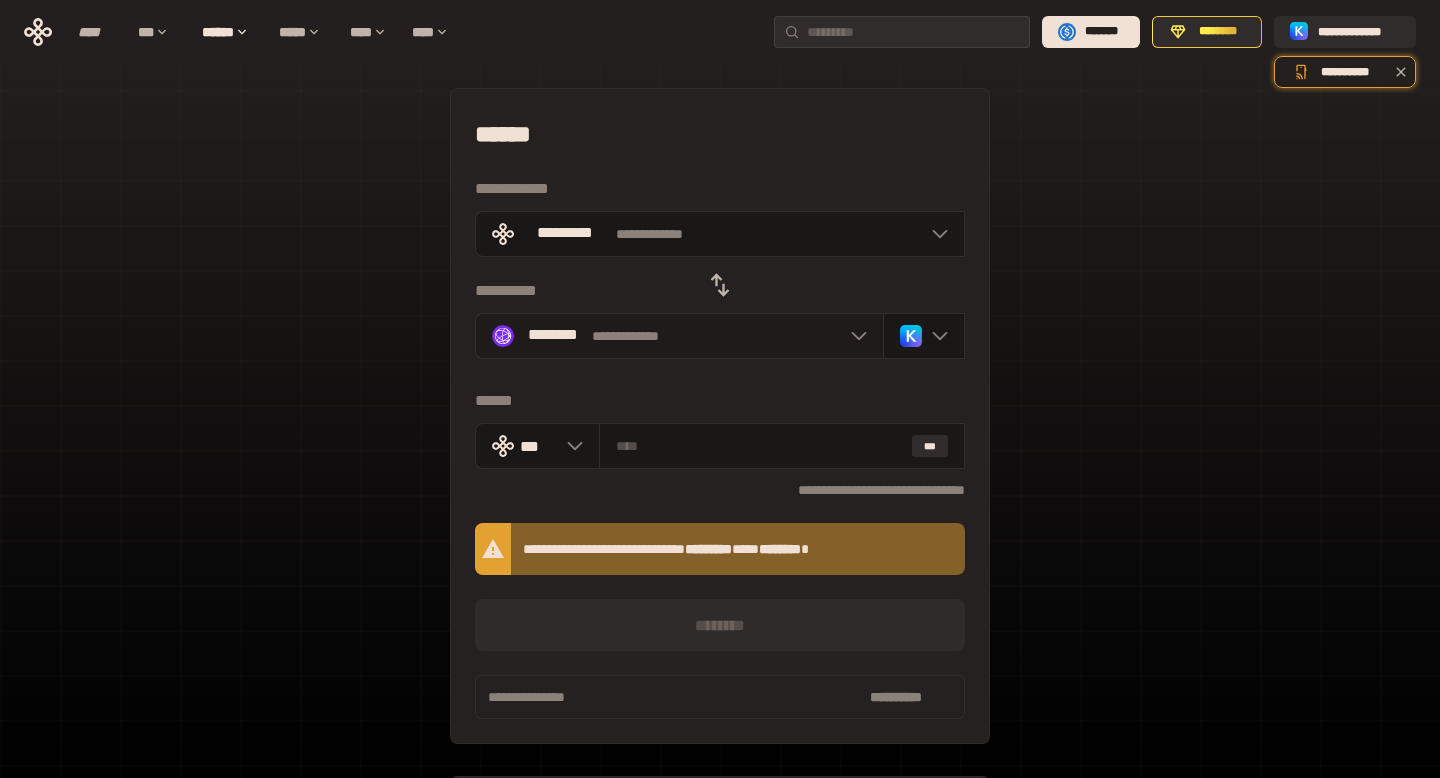 click 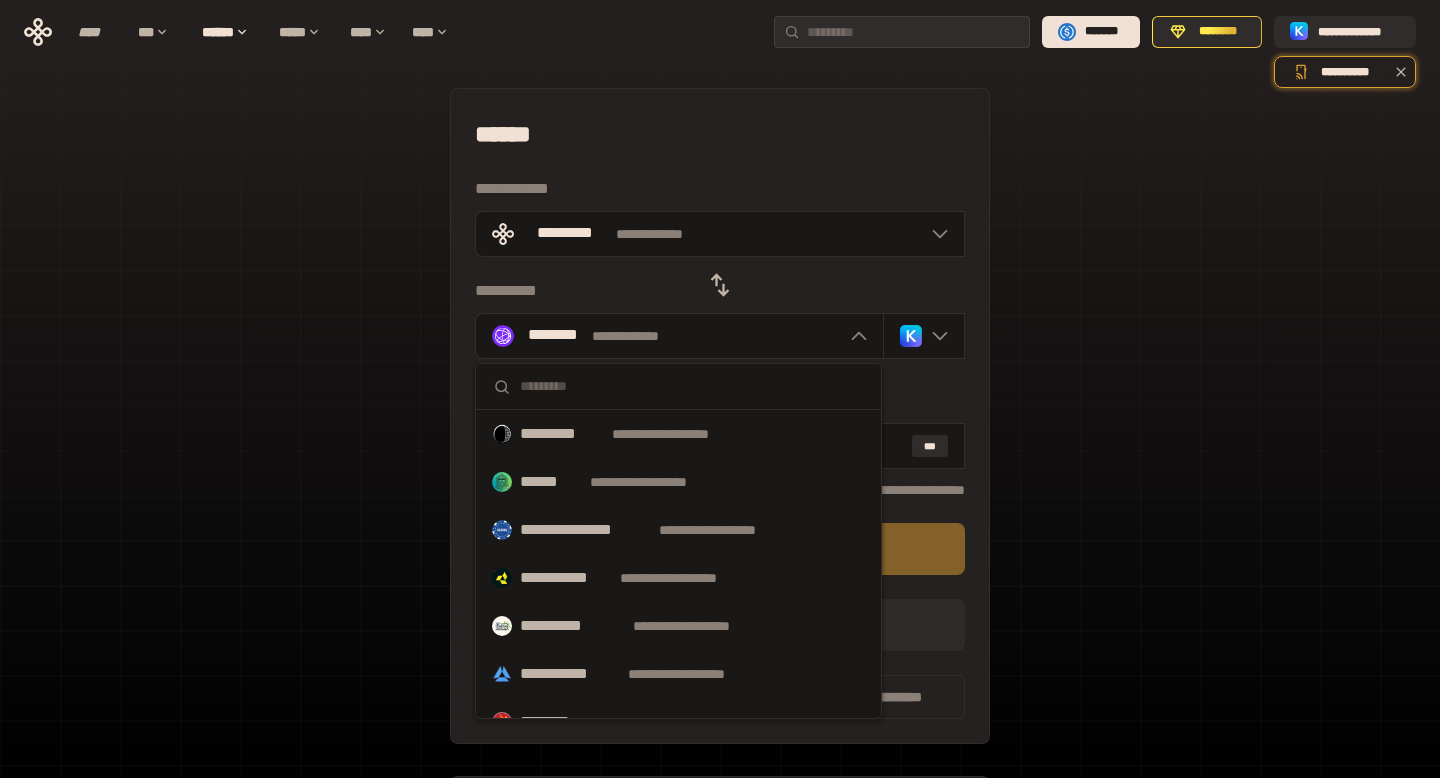 click at bounding box center (678, 387) 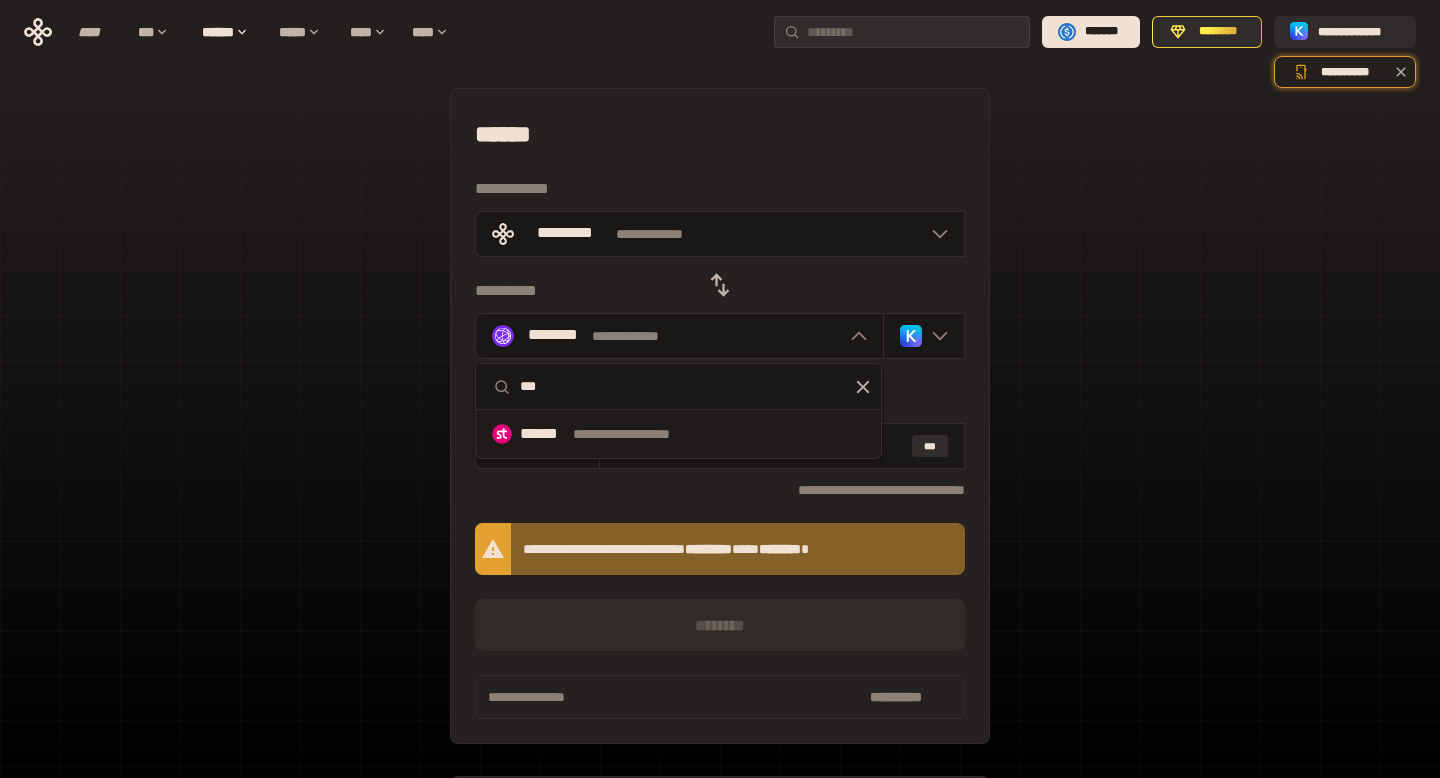 type on "***" 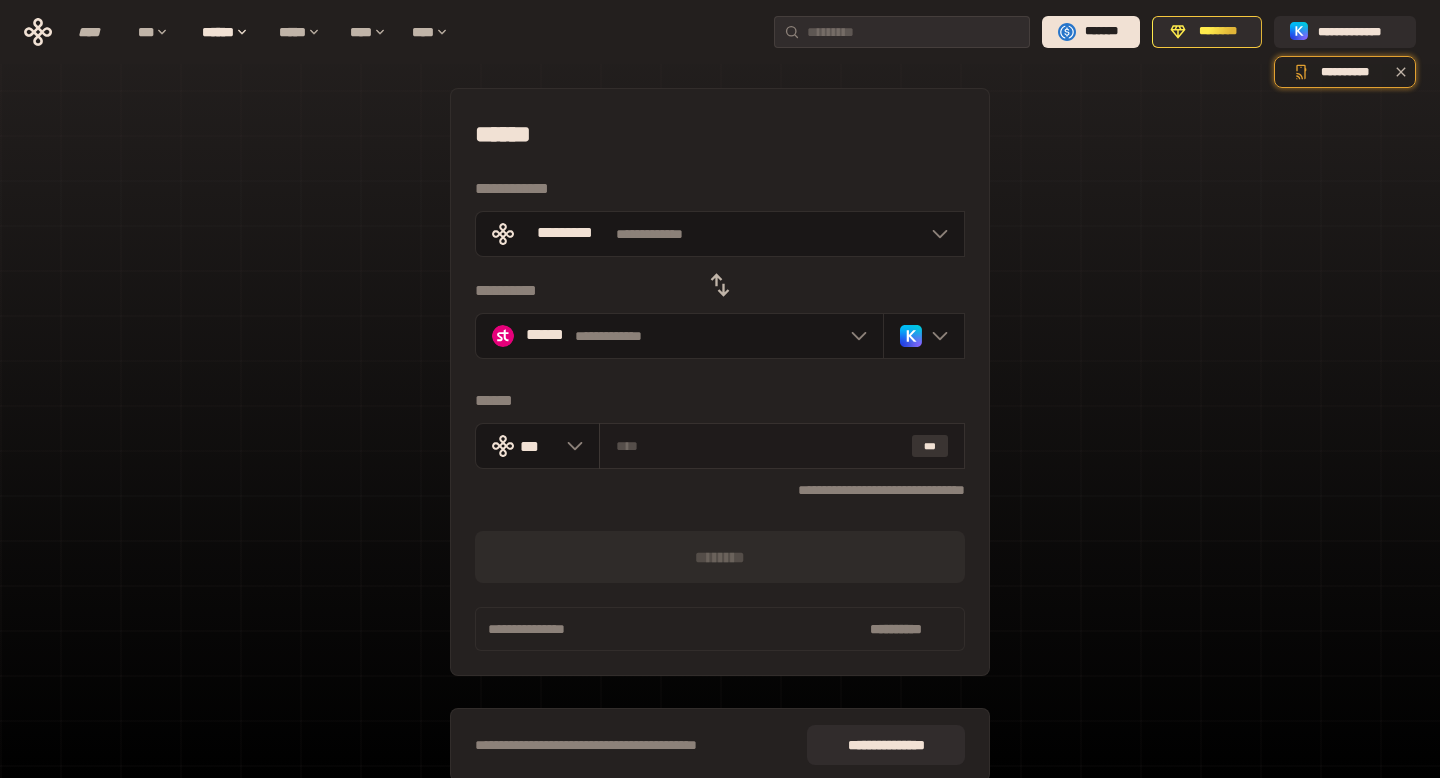 click on "***" at bounding box center [930, 446] 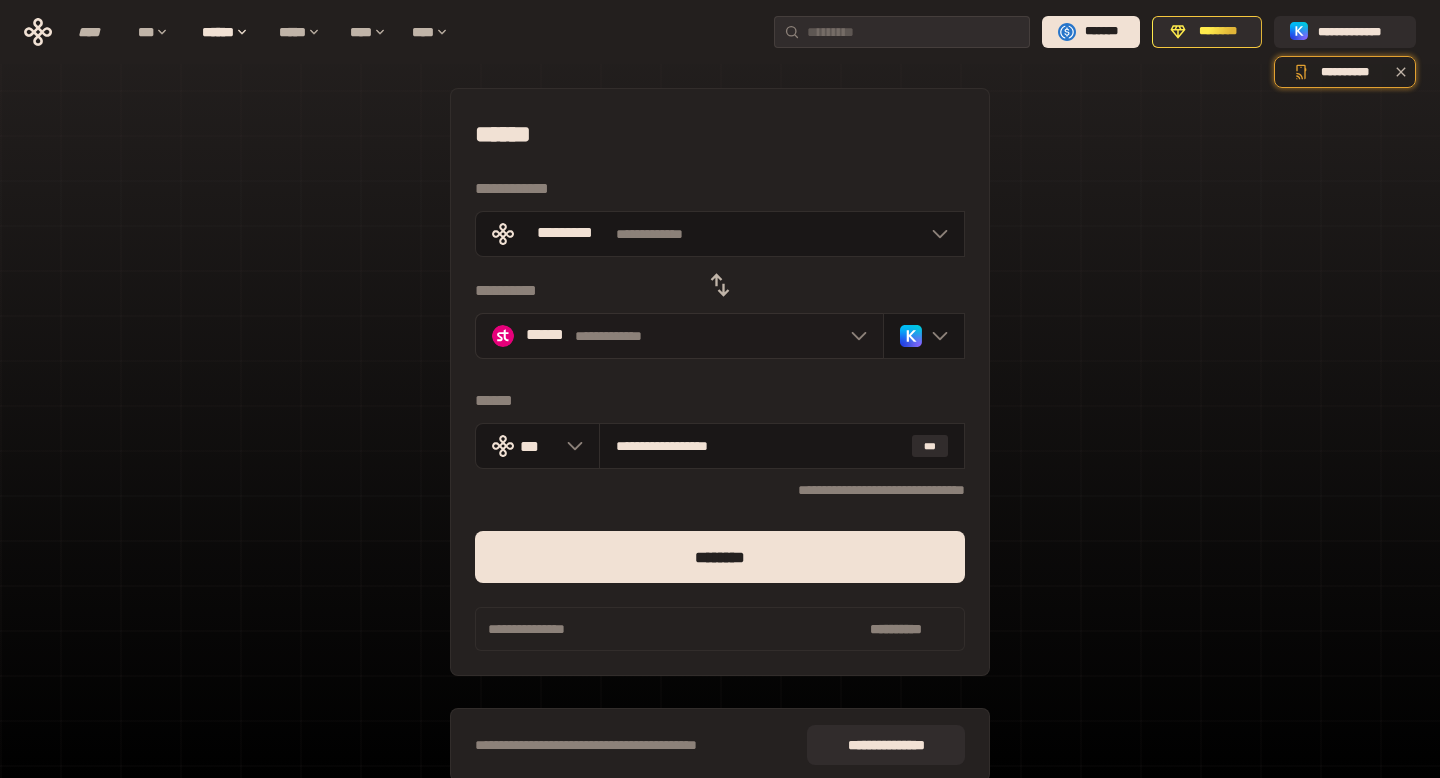 click on "[FIRST] [LAST]" at bounding box center [679, 336] 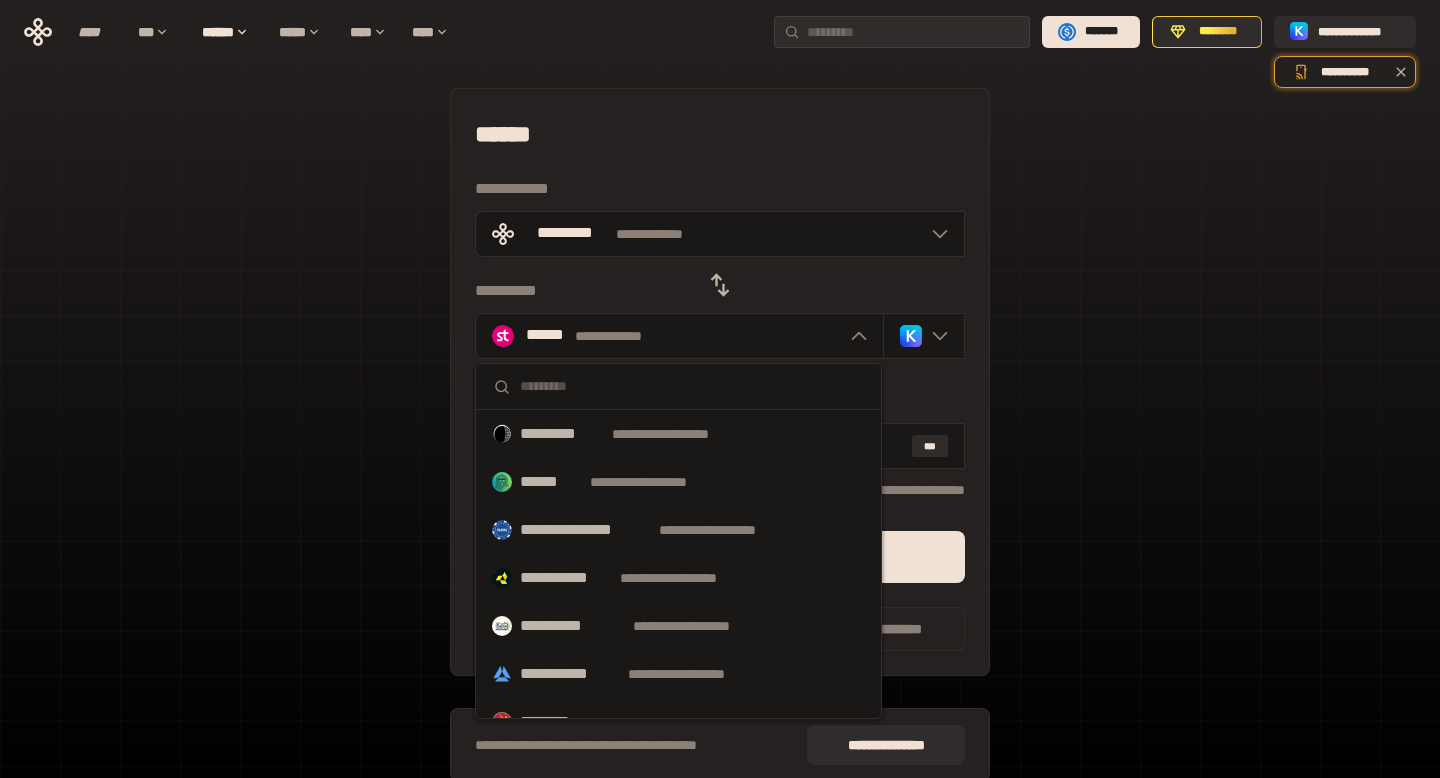 click at bounding box center [678, 387] 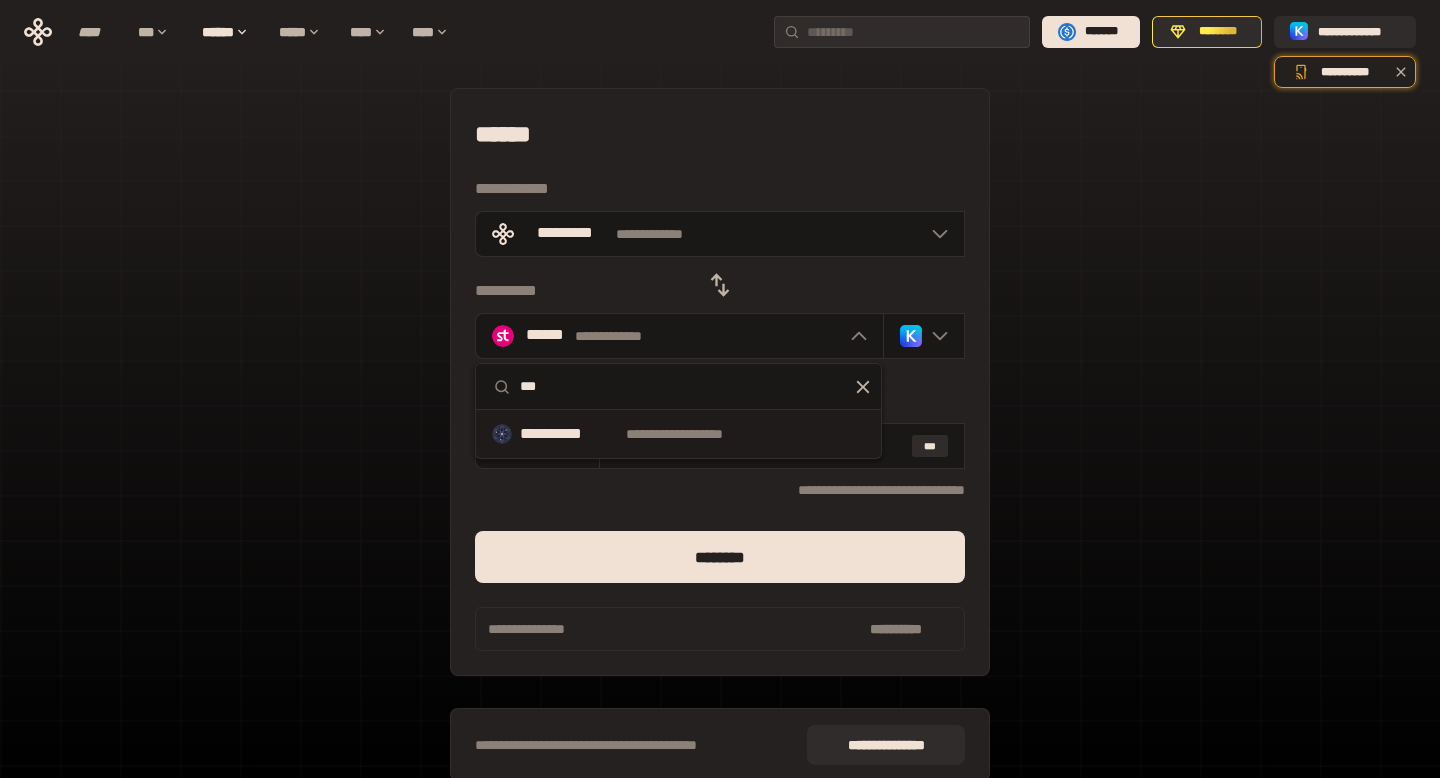 type on "***" 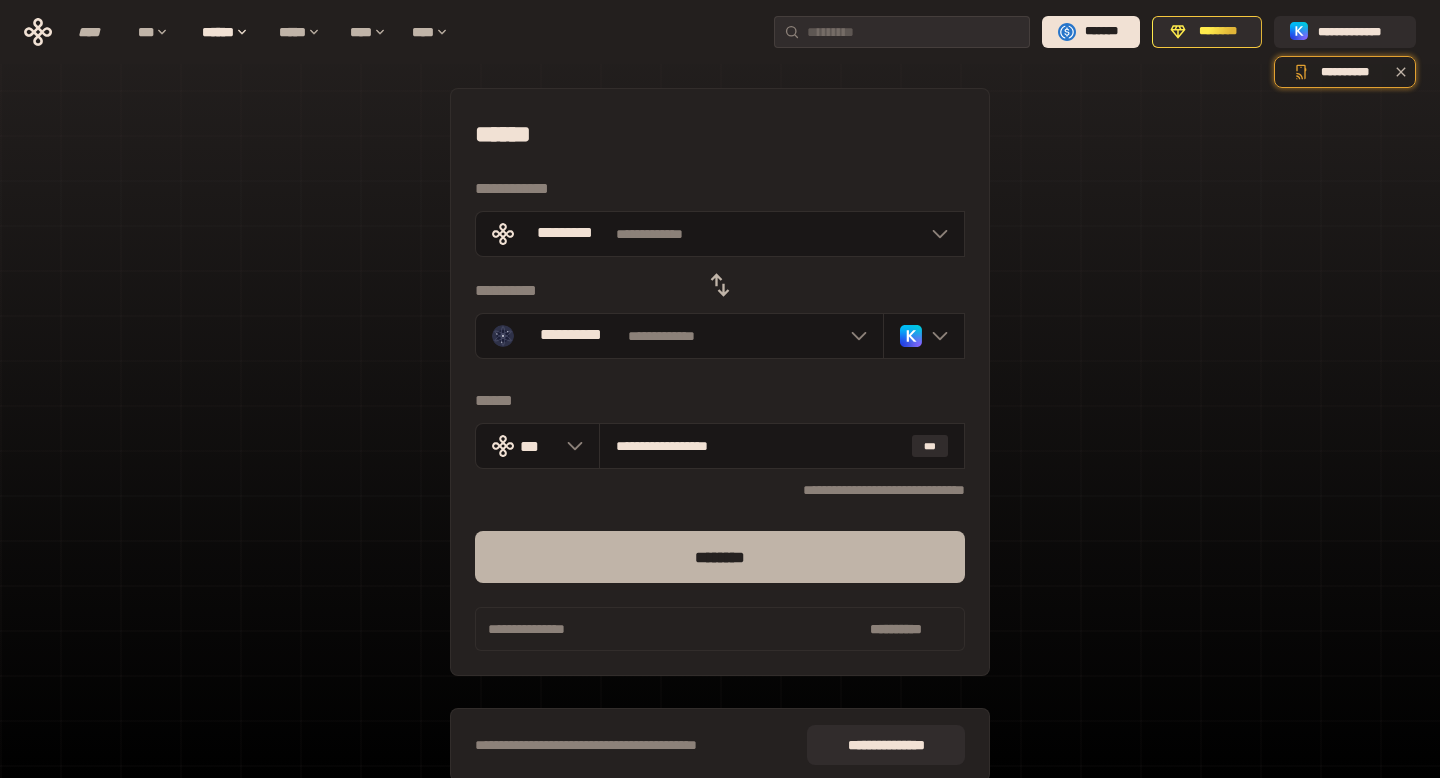 click on "********" at bounding box center (720, 557) 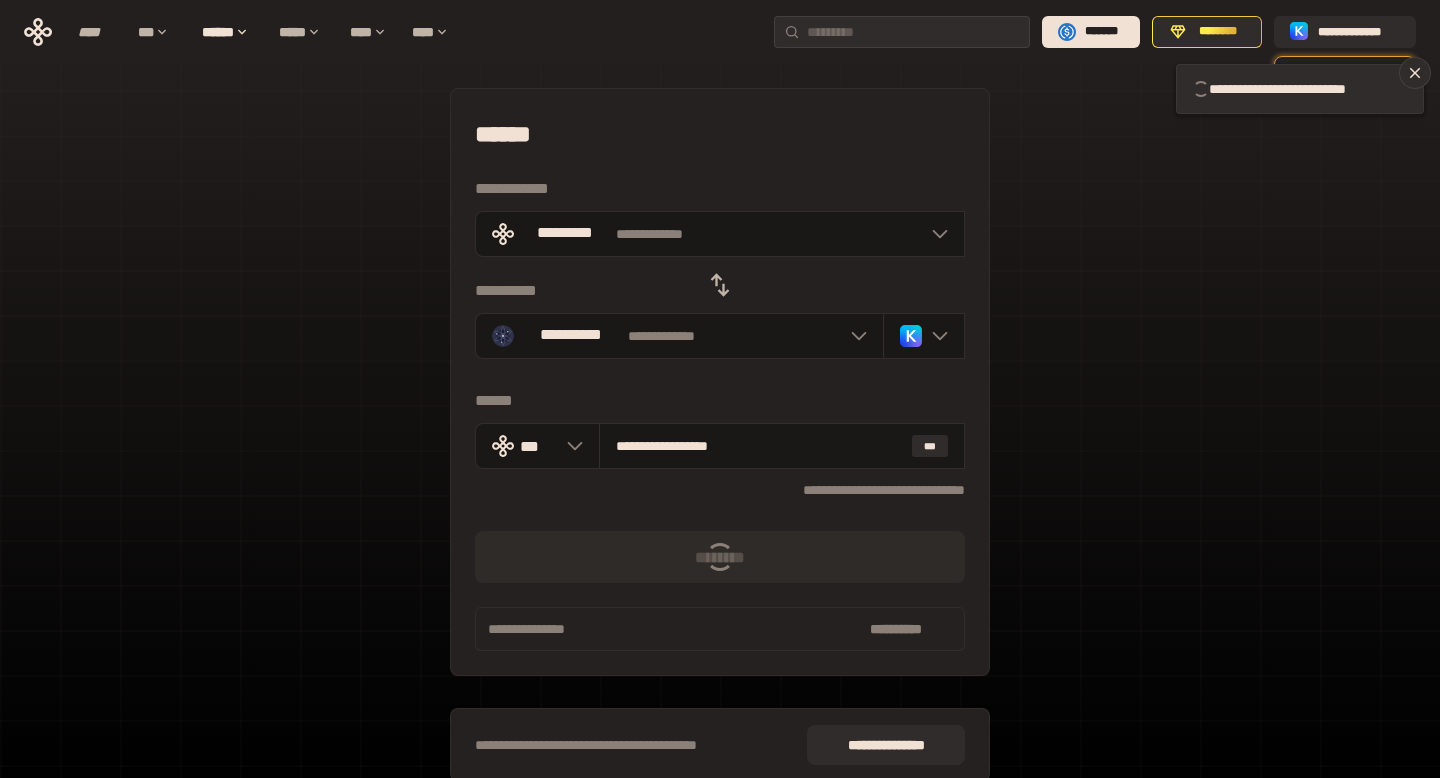 type 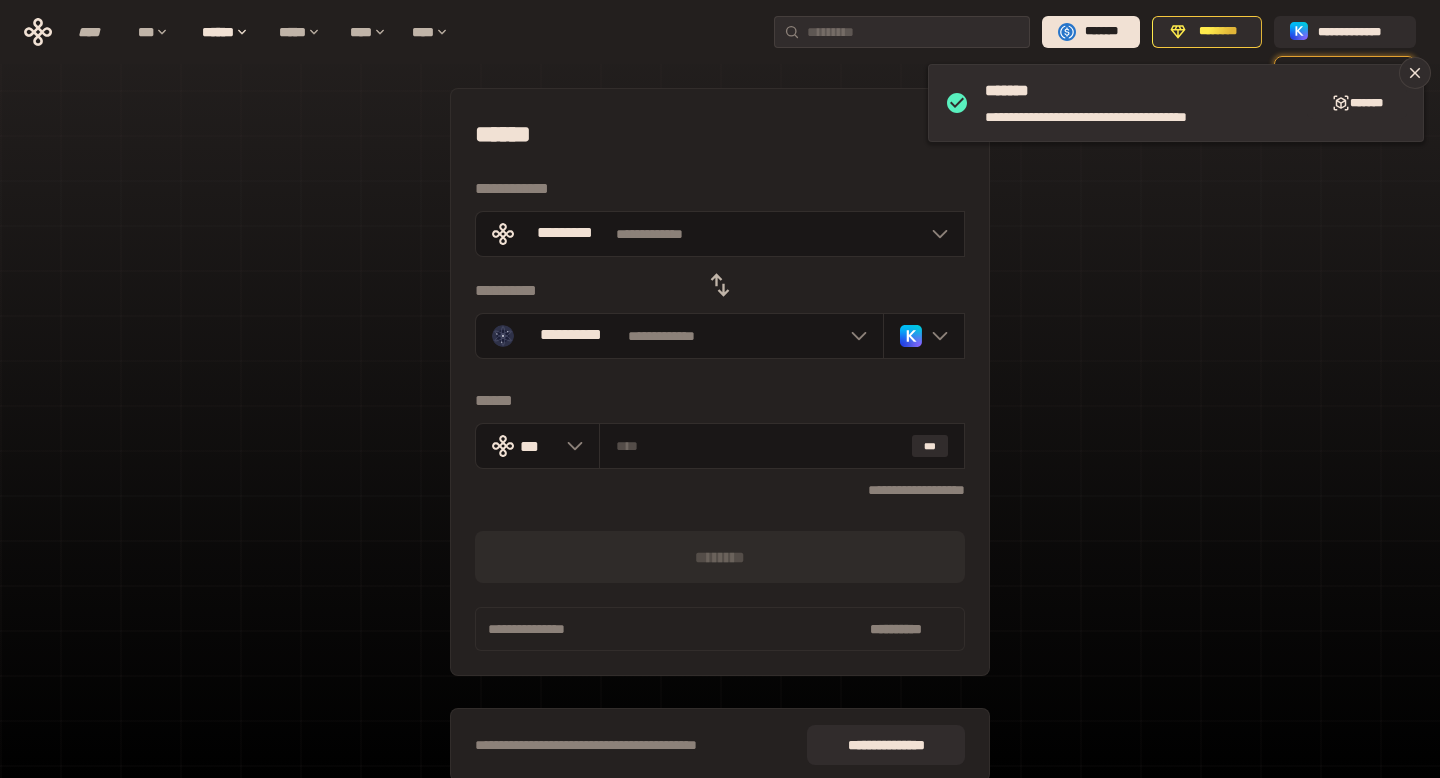 type 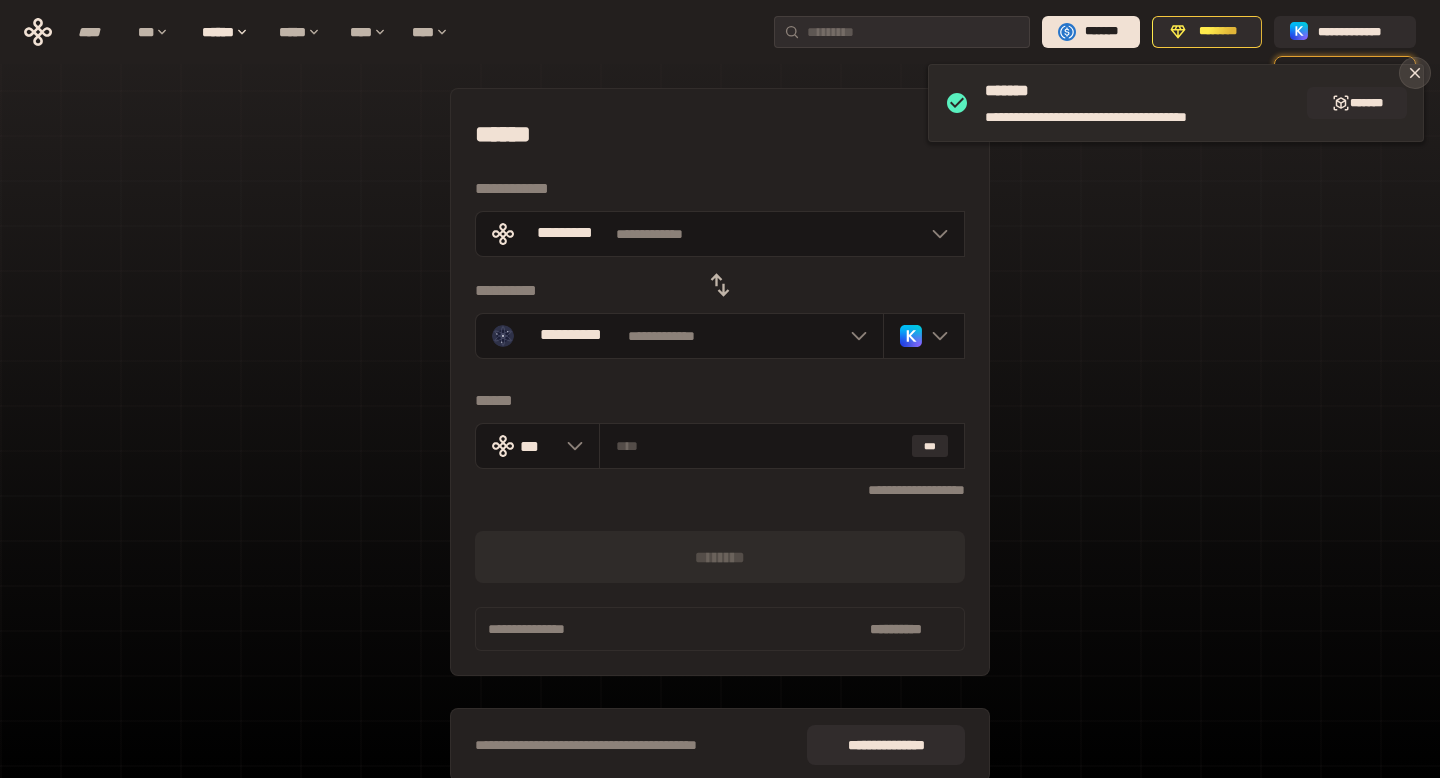 click 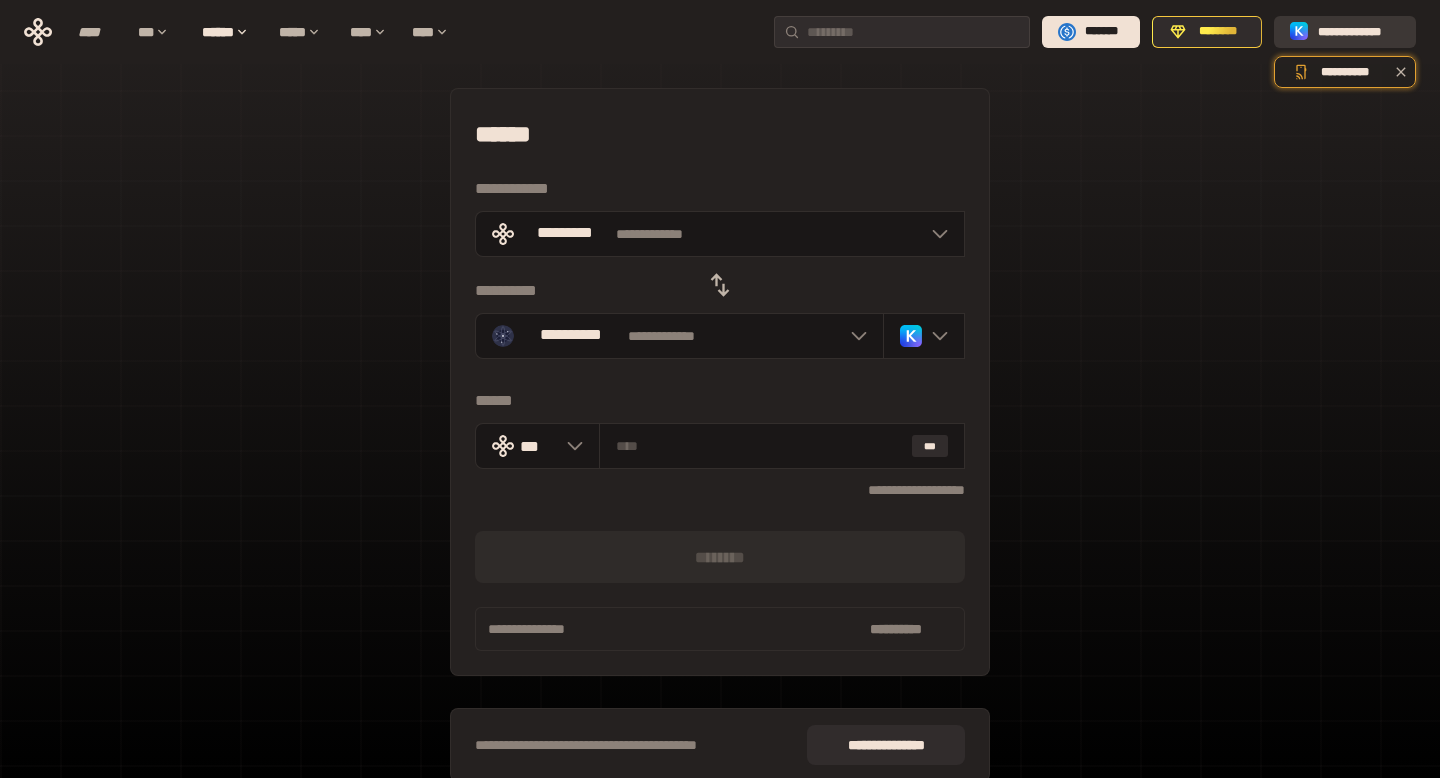 click on "**********" at bounding box center (1359, 32) 